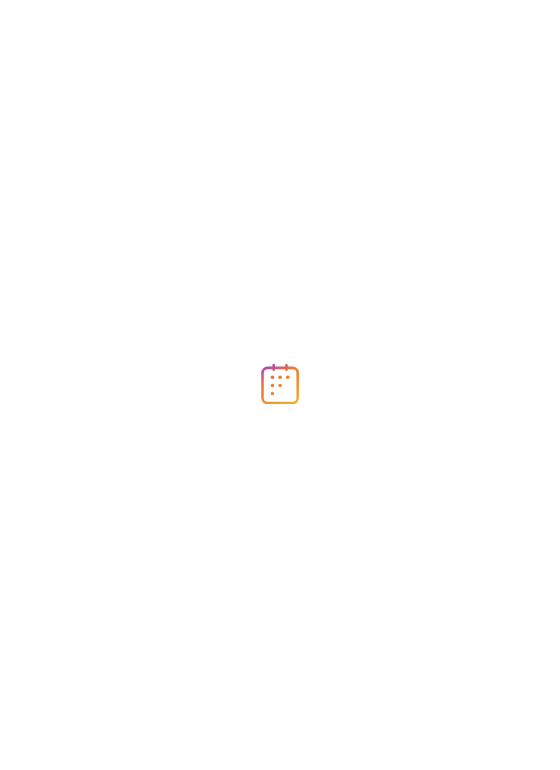 scroll, scrollTop: 0, scrollLeft: 0, axis: both 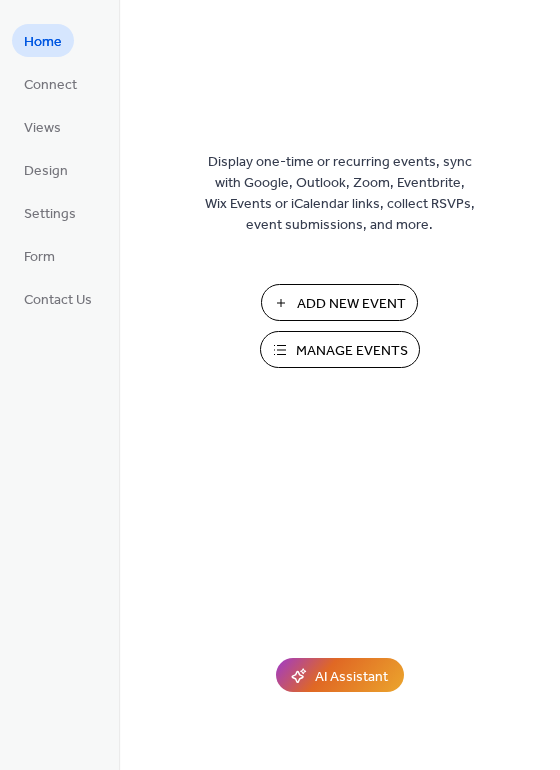 click on "Manage Events" at bounding box center (352, 351) 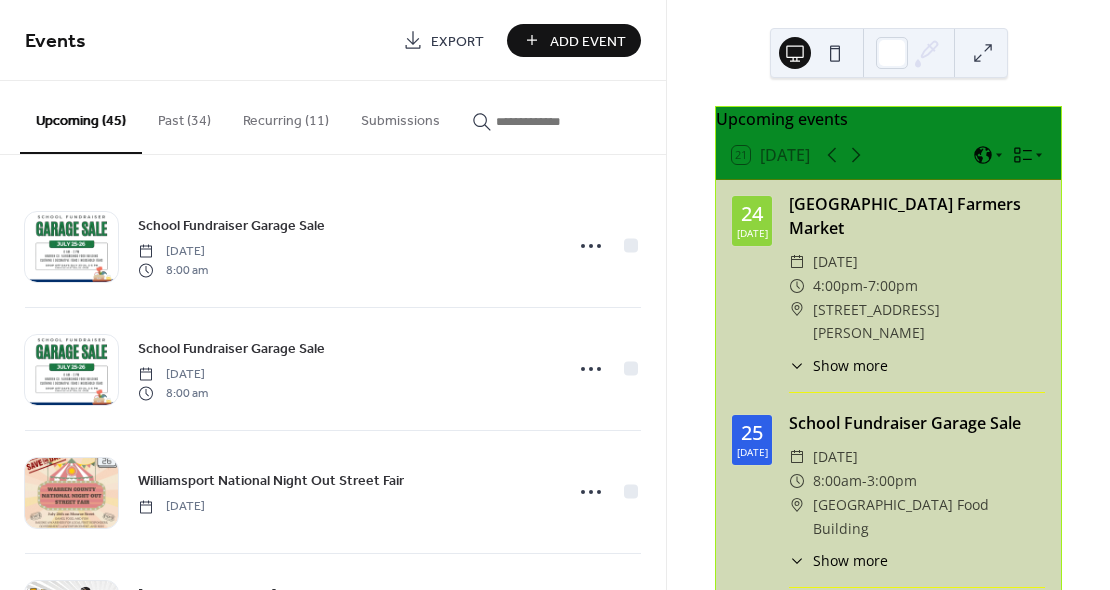 scroll, scrollTop: 0, scrollLeft: 0, axis: both 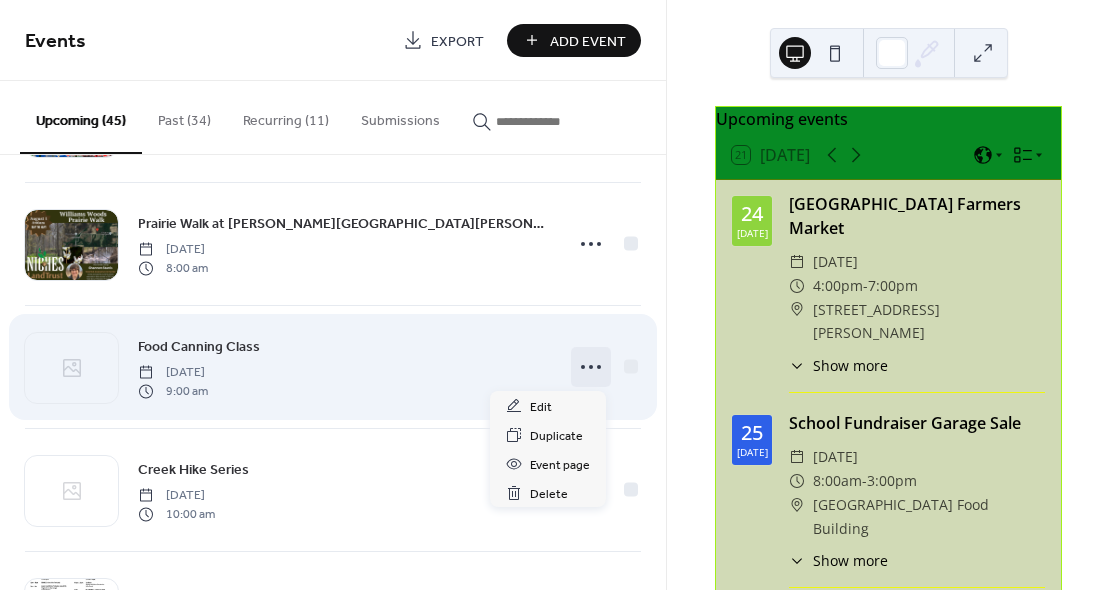 click 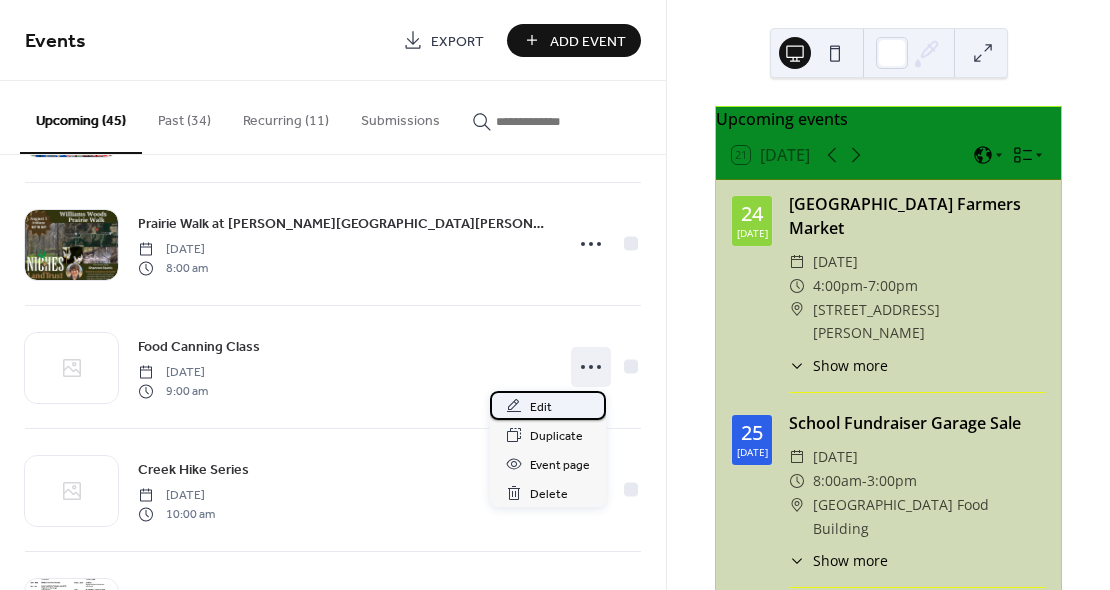 click on "Edit" at bounding box center (541, 407) 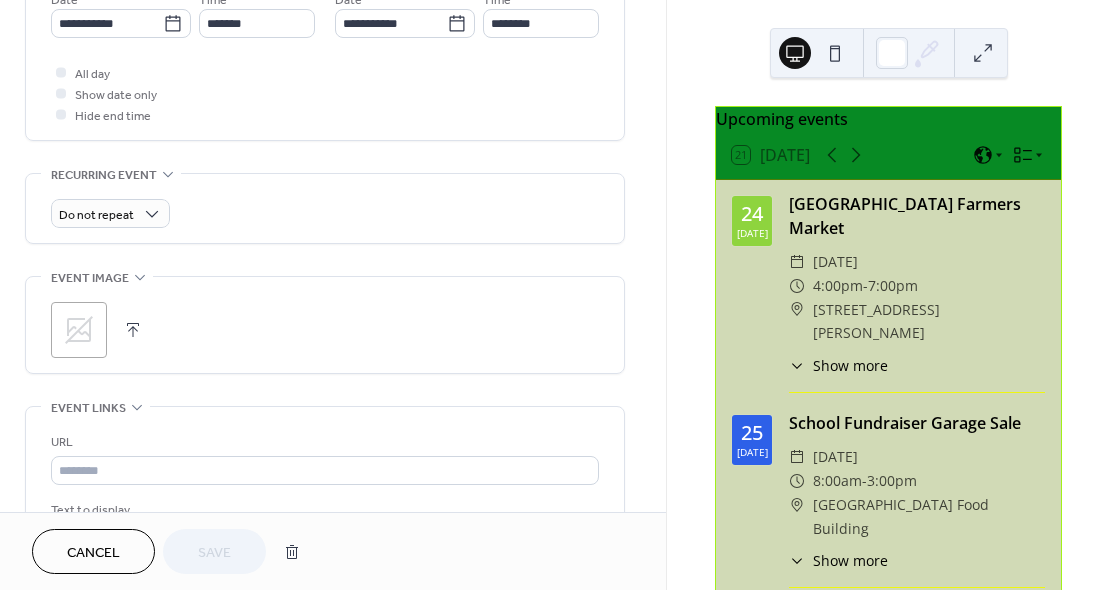 scroll, scrollTop: 741, scrollLeft: 0, axis: vertical 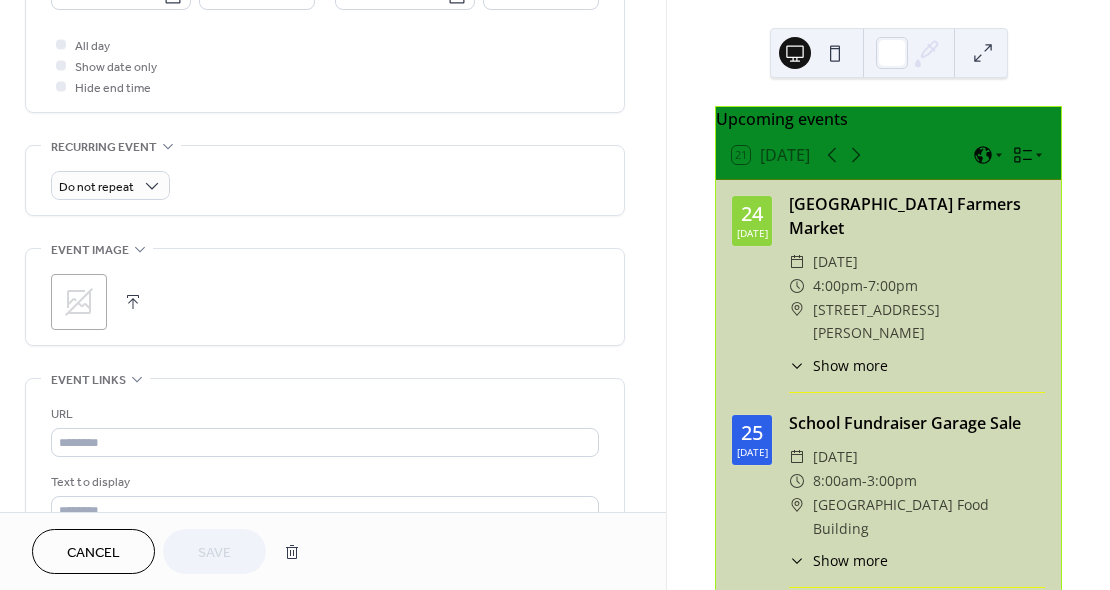 click at bounding box center [133, 302] 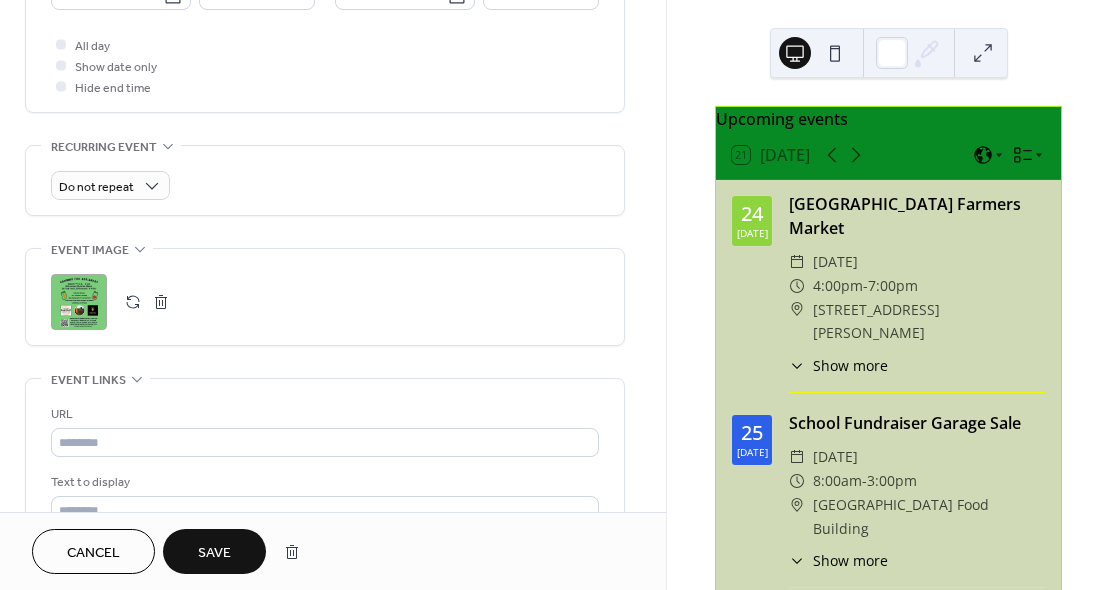 click on ";" at bounding box center (79, 302) 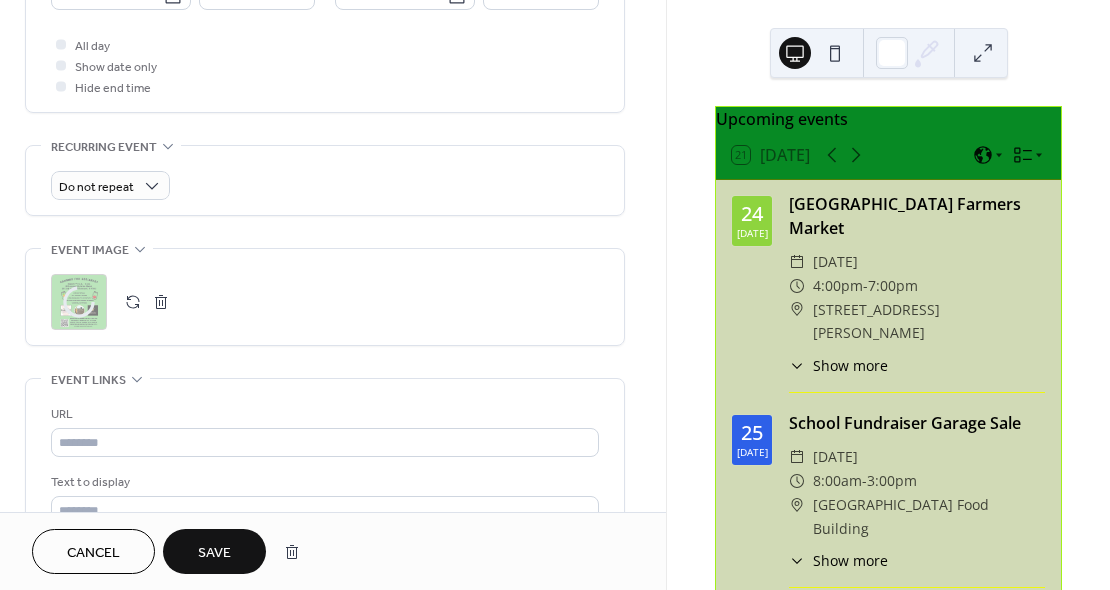 click 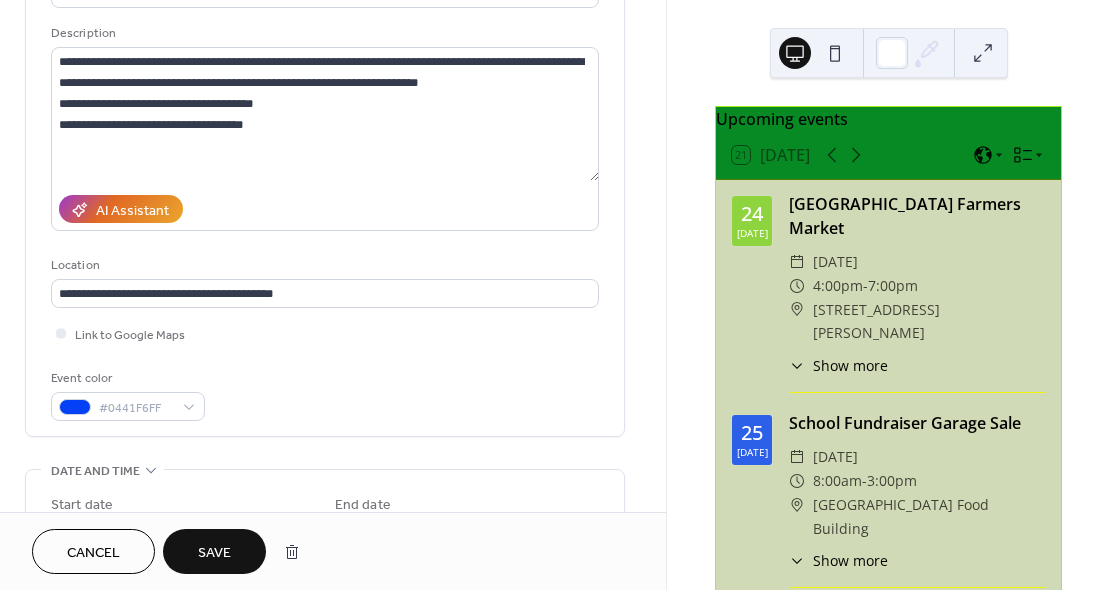 scroll, scrollTop: 0, scrollLeft: 0, axis: both 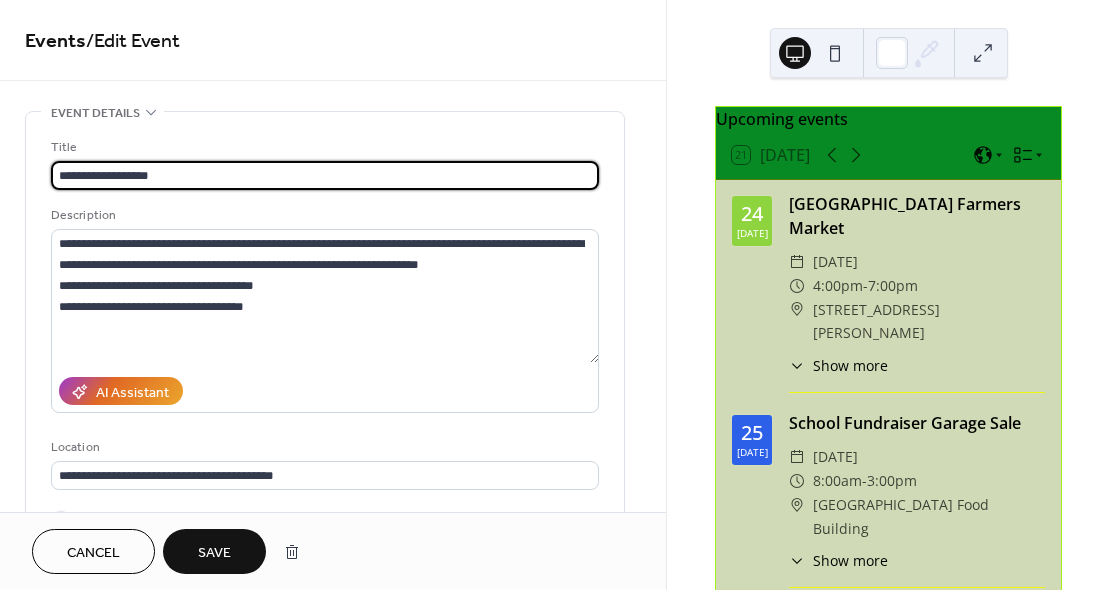 click on "**********" at bounding box center (325, 175) 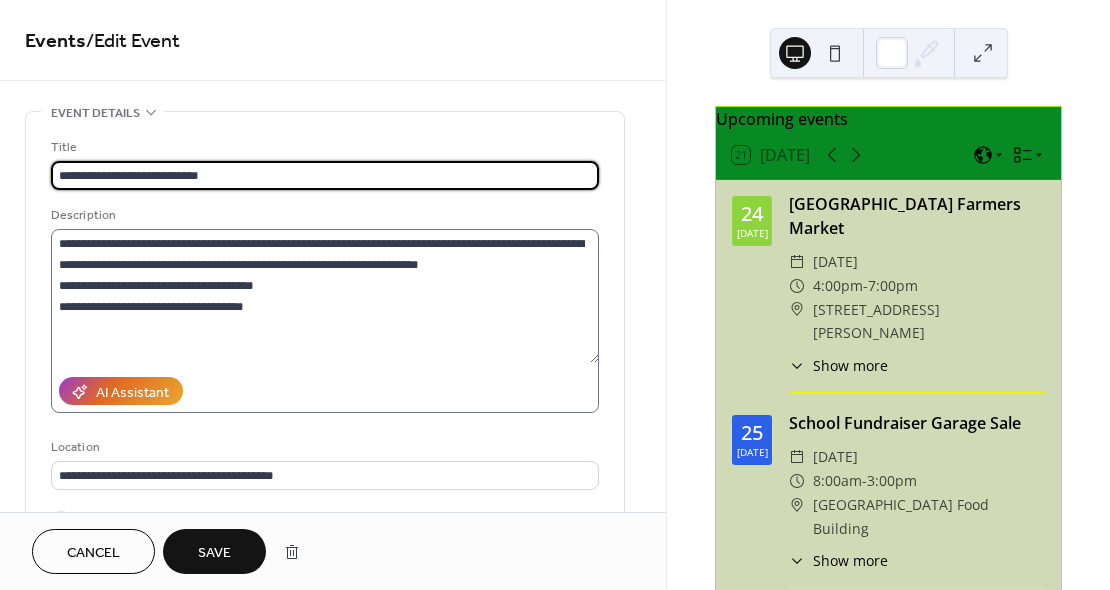 type on "**********" 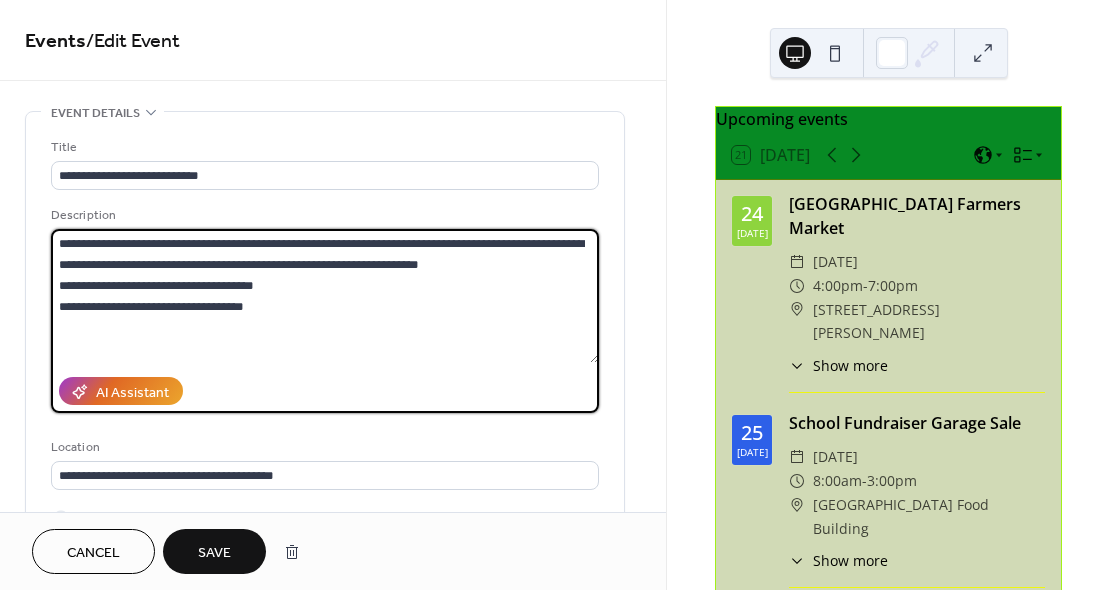 click on "**********" at bounding box center (325, 296) 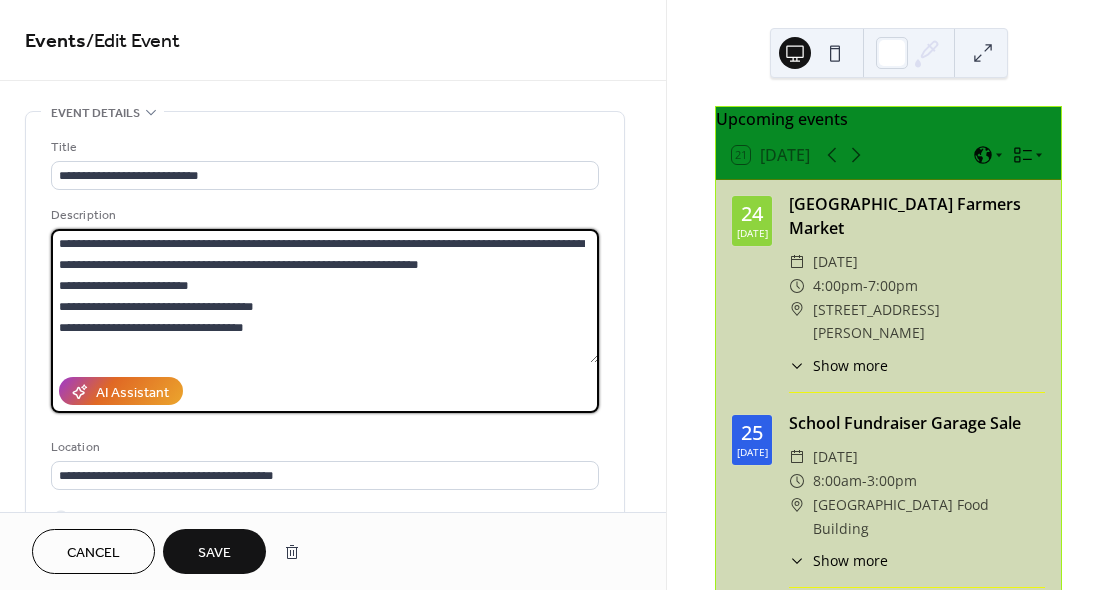 click on "**********" at bounding box center [325, 296] 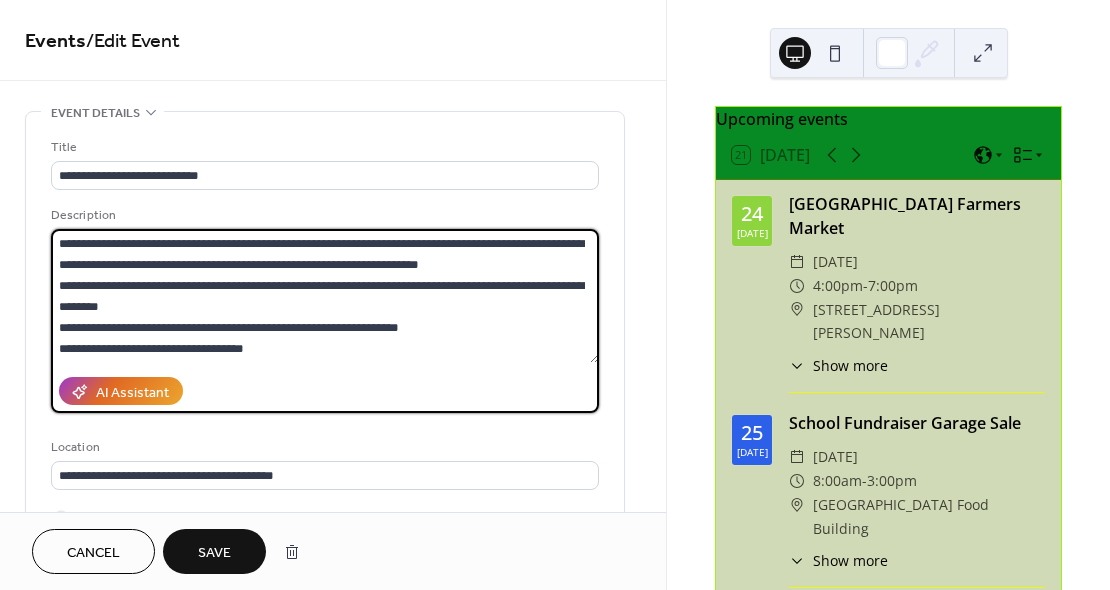 drag, startPoint x: 181, startPoint y: 286, endPoint x: 61, endPoint y: 286, distance: 120 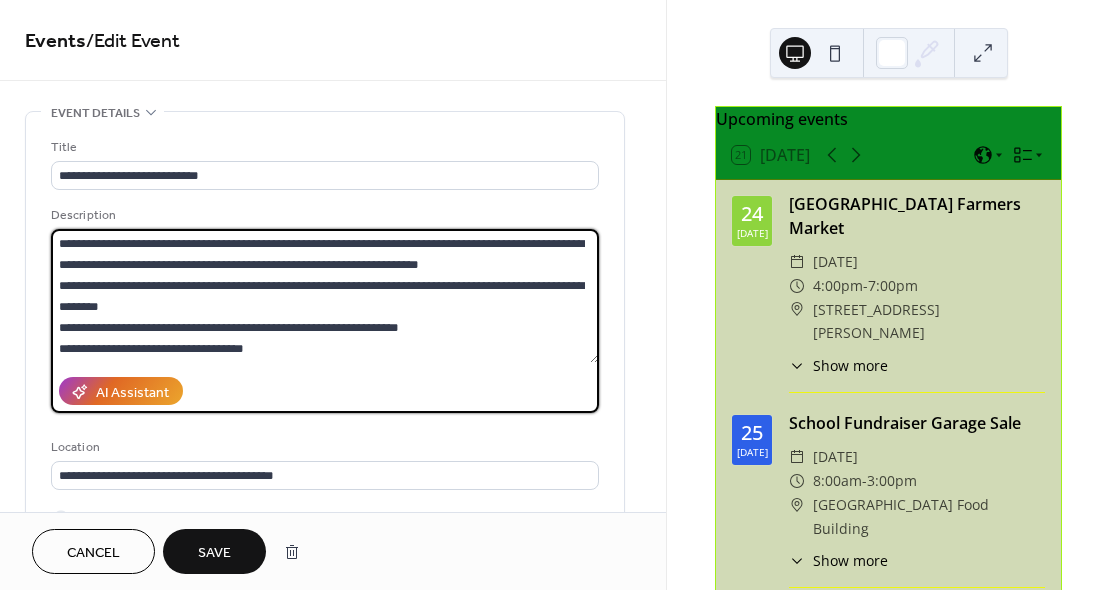click on "**********" at bounding box center (325, 296) 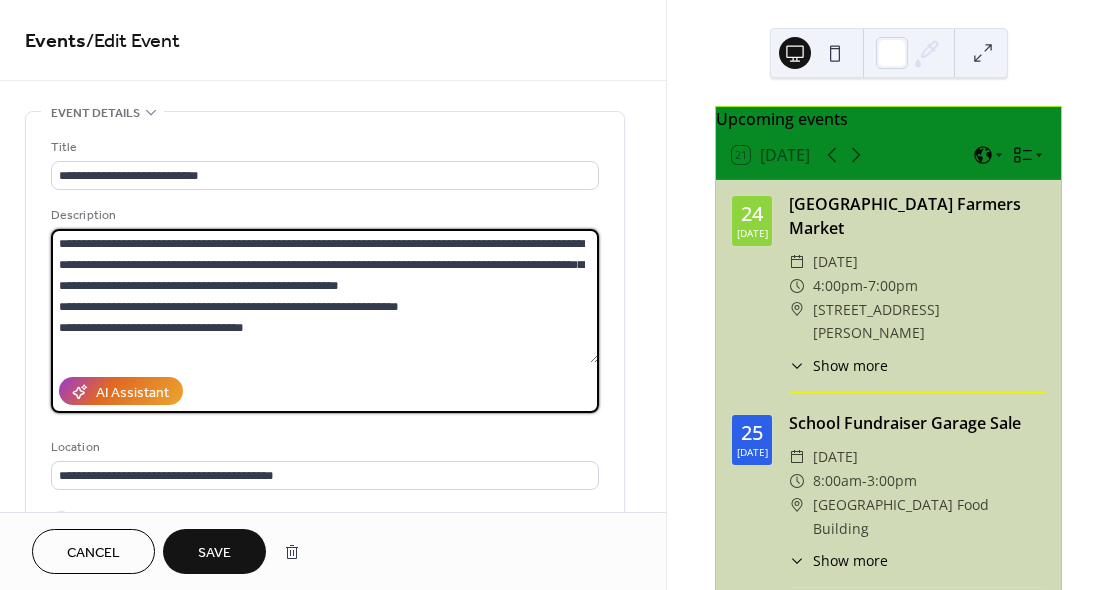 click on "**********" at bounding box center (325, 296) 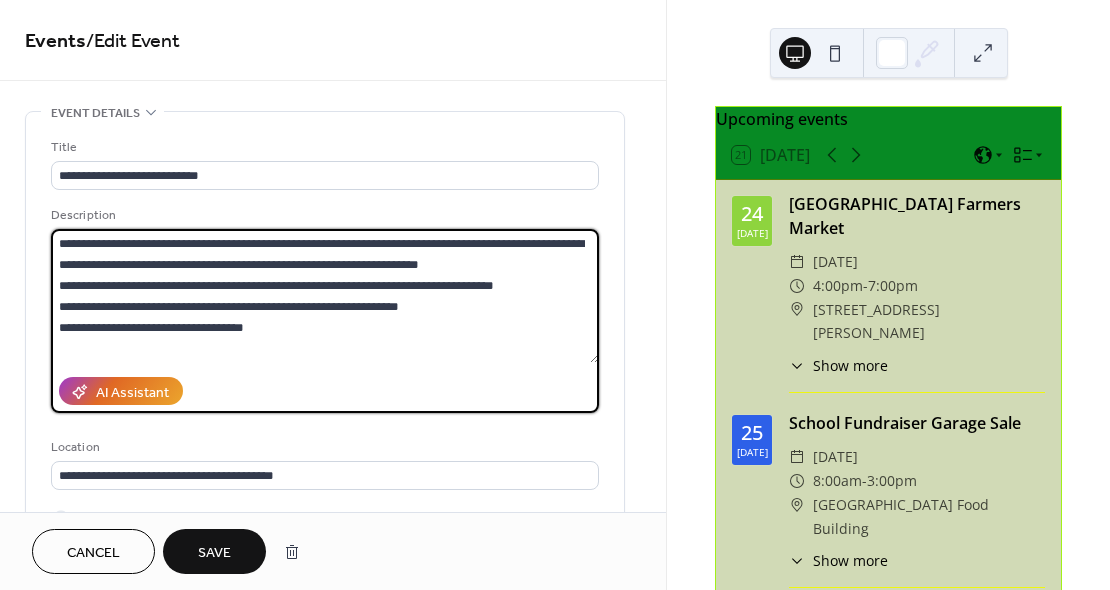 click on "**********" at bounding box center (325, 296) 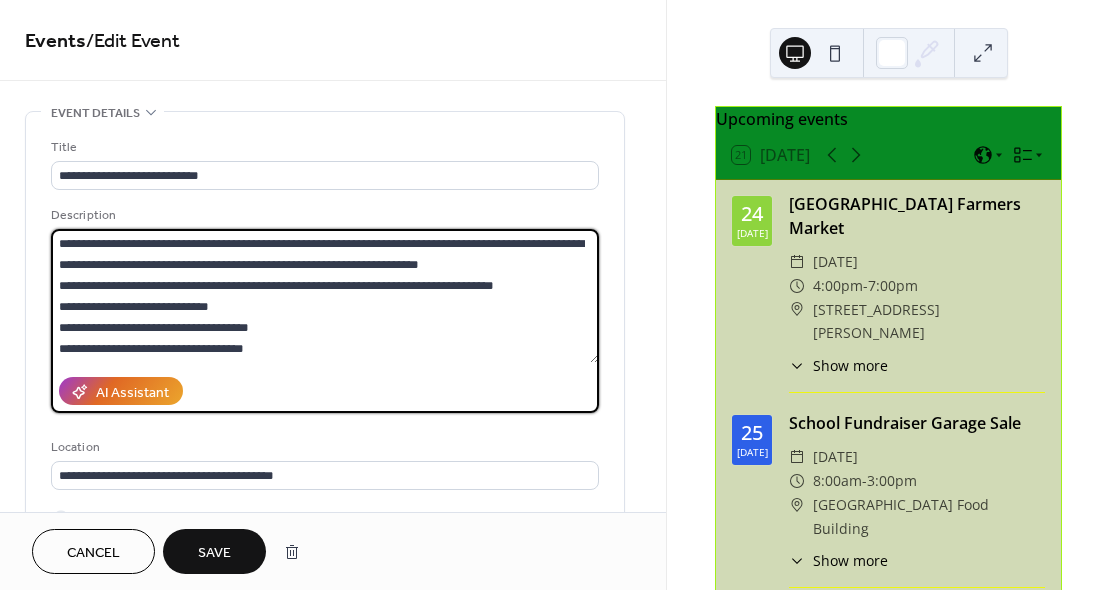 click on "**********" at bounding box center (325, 296) 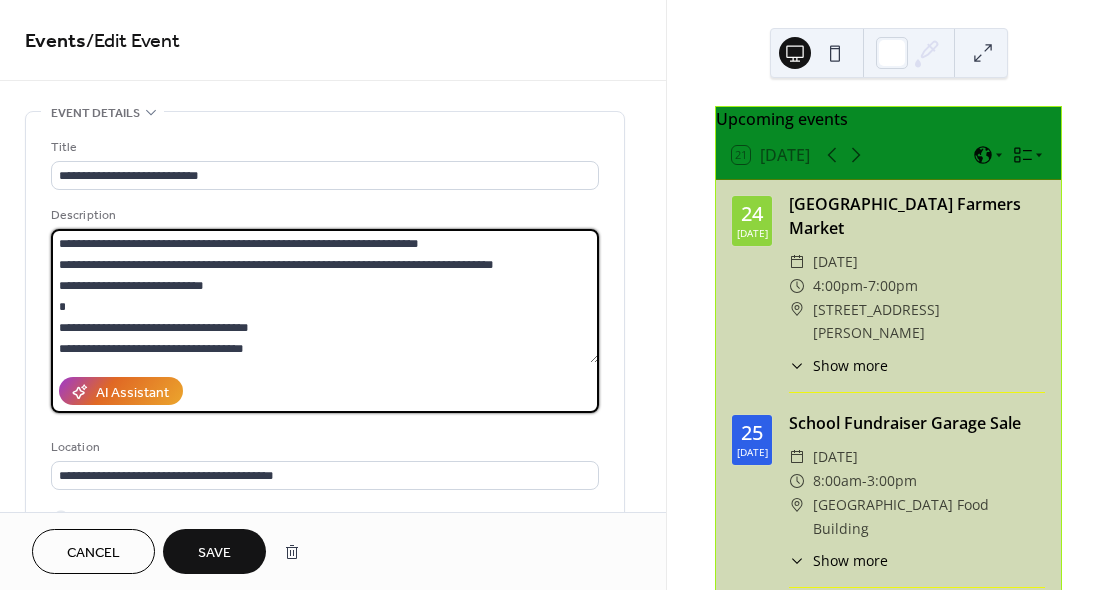 scroll, scrollTop: 66, scrollLeft: 0, axis: vertical 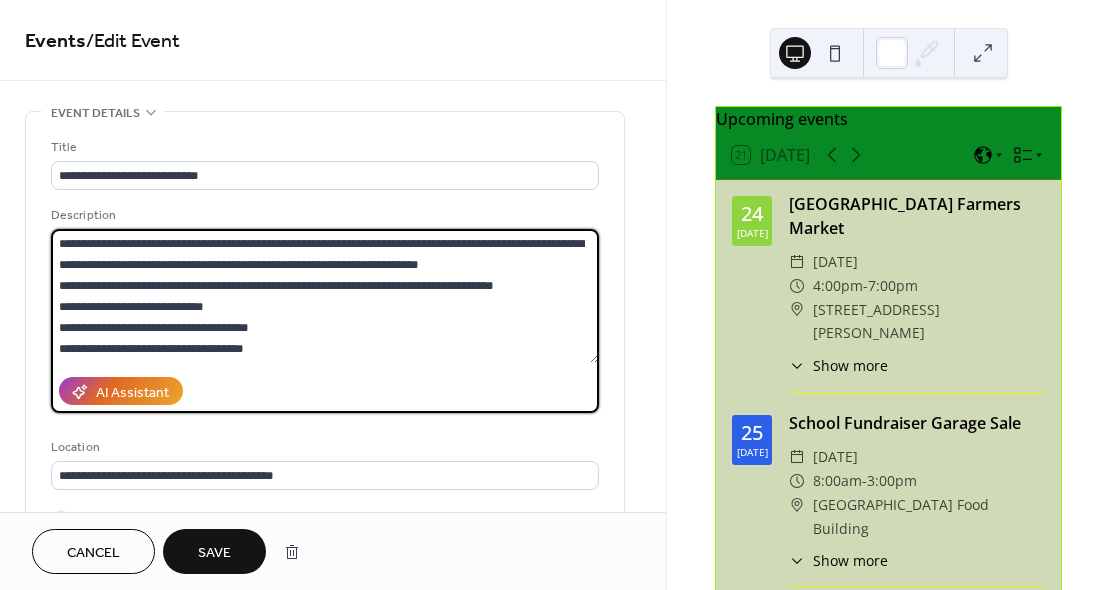 click on "**********" at bounding box center [325, 296] 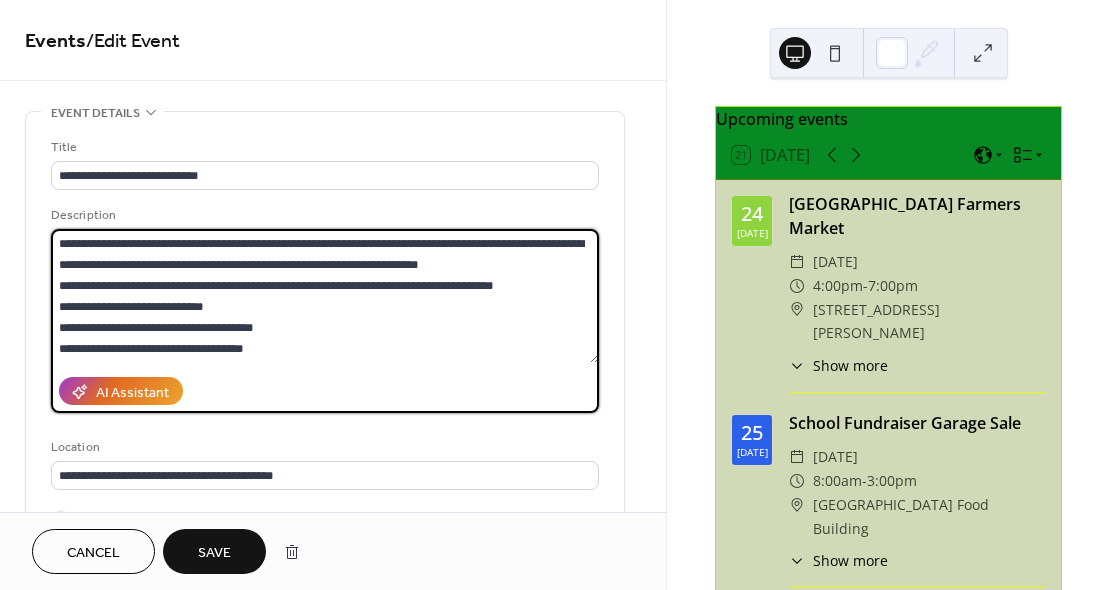 scroll, scrollTop: 0, scrollLeft: 0, axis: both 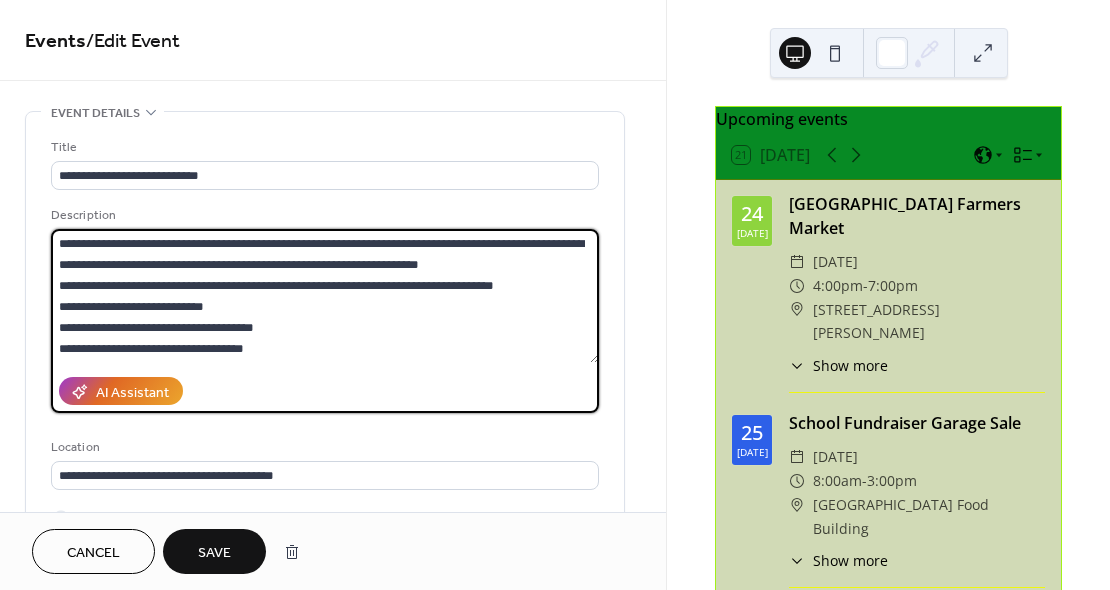click on "**********" at bounding box center (325, 296) 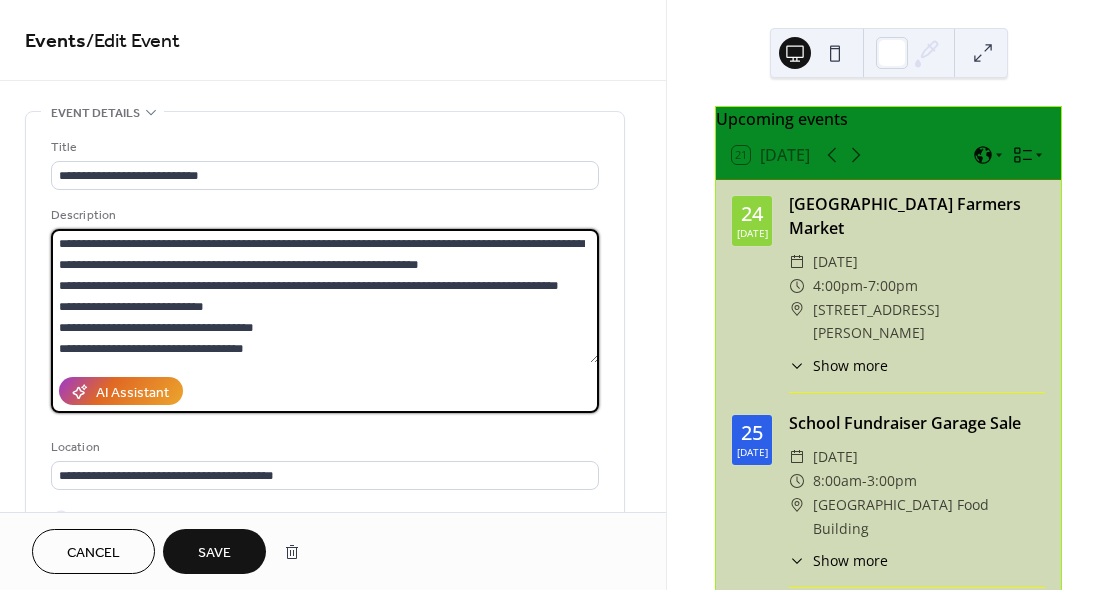click on "**********" at bounding box center (325, 296) 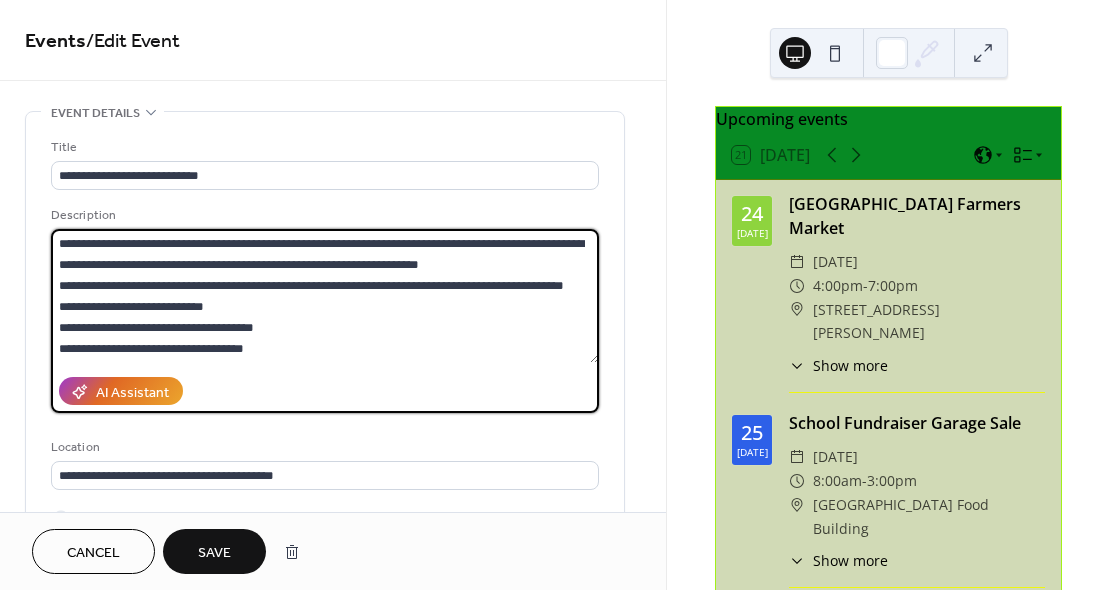 click on "**********" at bounding box center (325, 296) 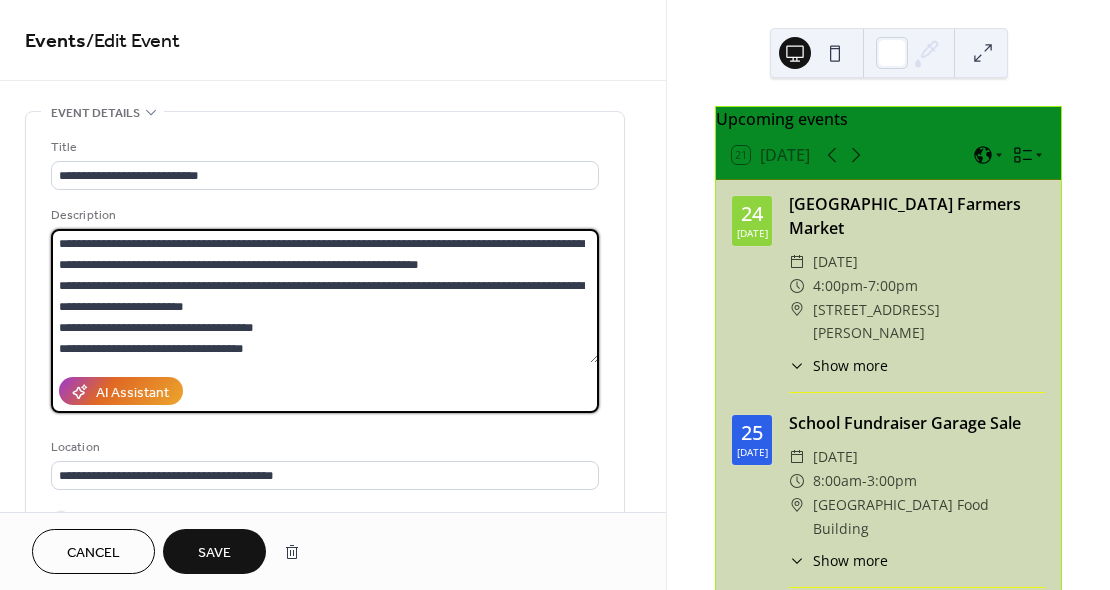 click on "**********" at bounding box center (325, 296) 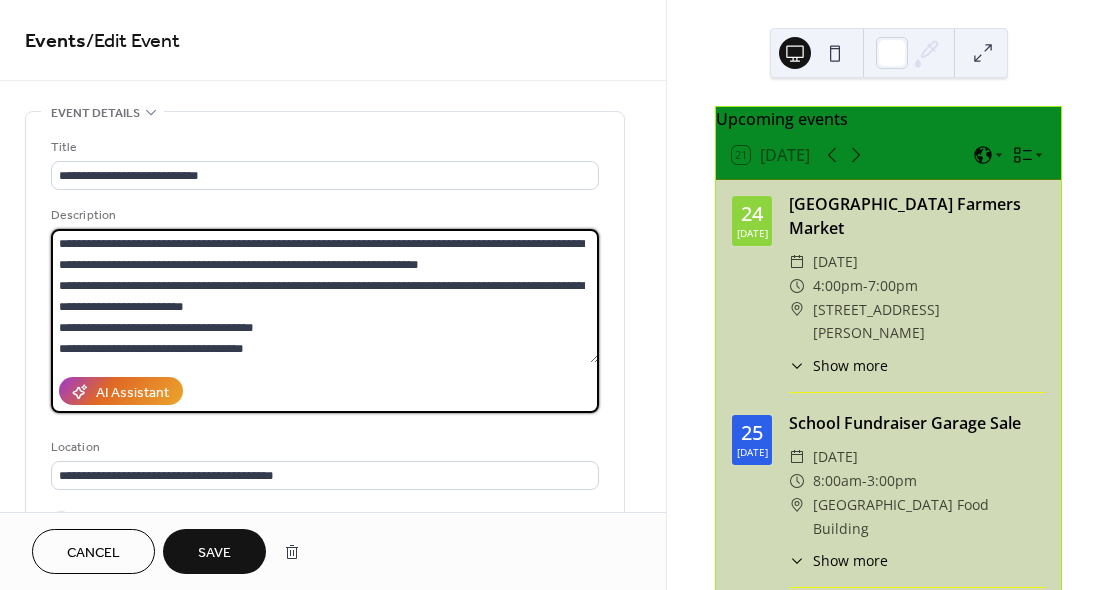 scroll, scrollTop: 42, scrollLeft: 0, axis: vertical 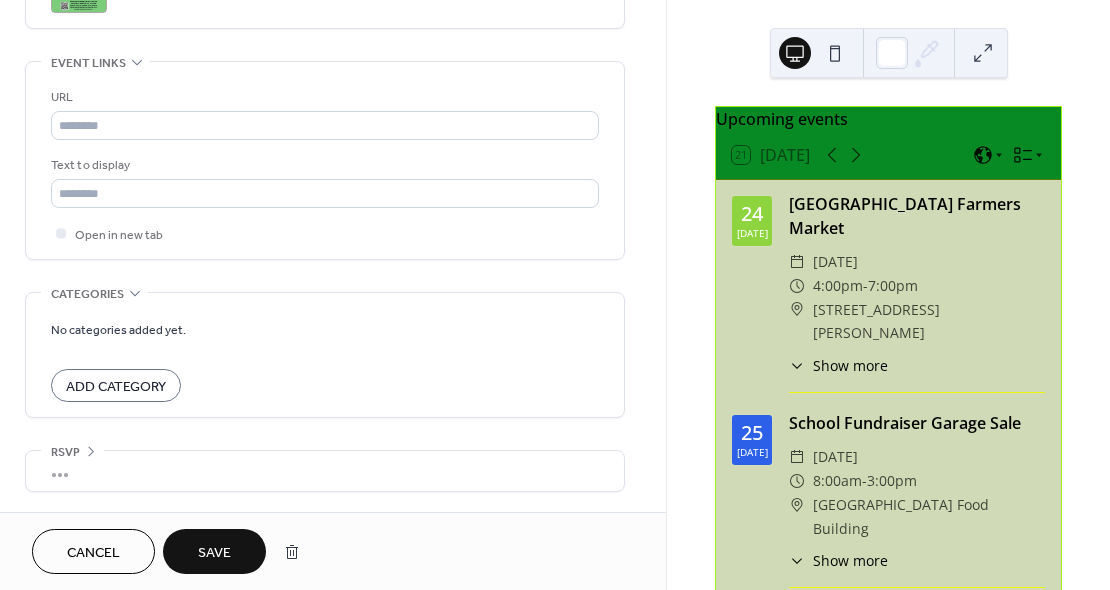 type on "**********" 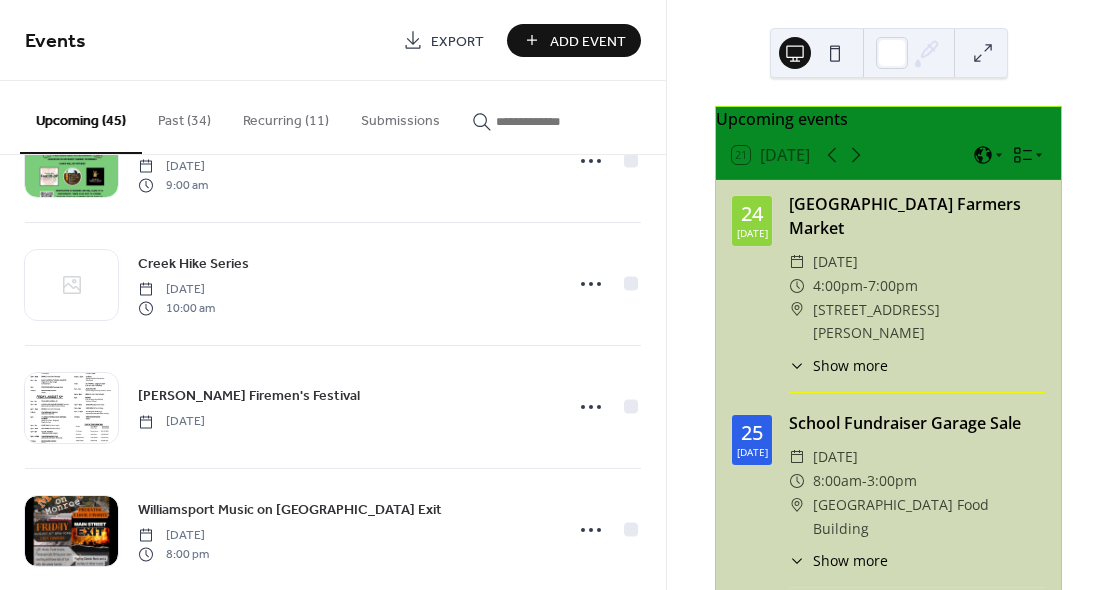 scroll, scrollTop: 1301, scrollLeft: 0, axis: vertical 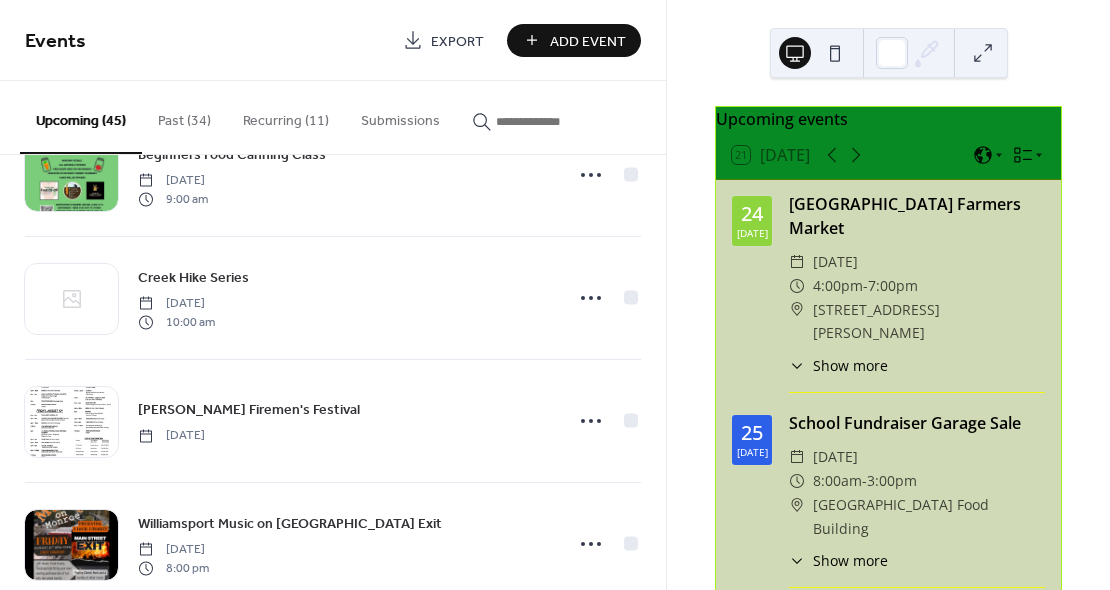click on "Add Event" at bounding box center [588, 41] 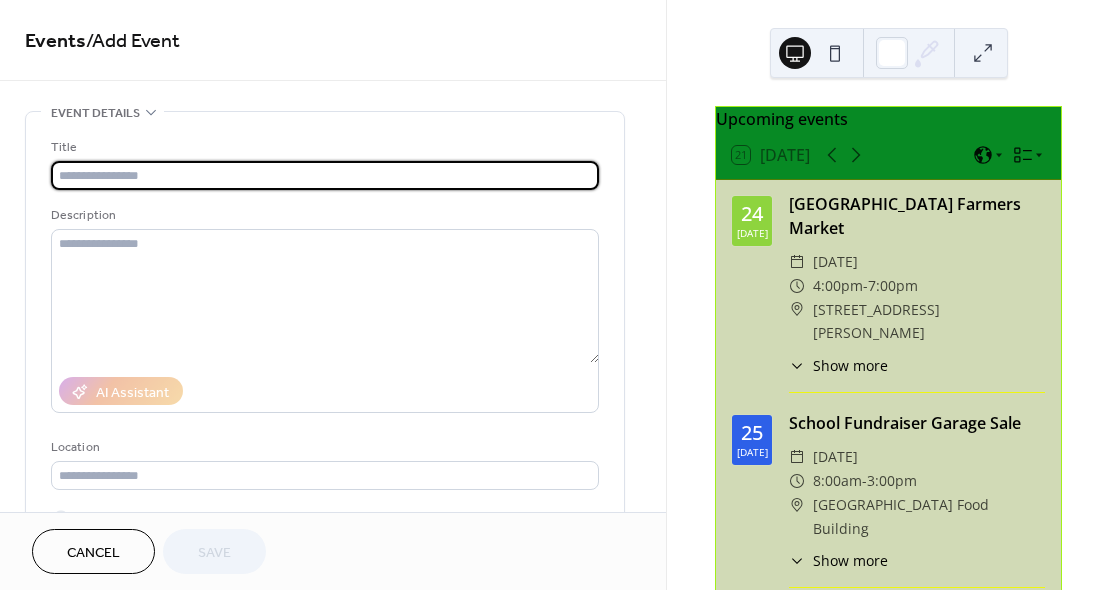 click at bounding box center [325, 175] 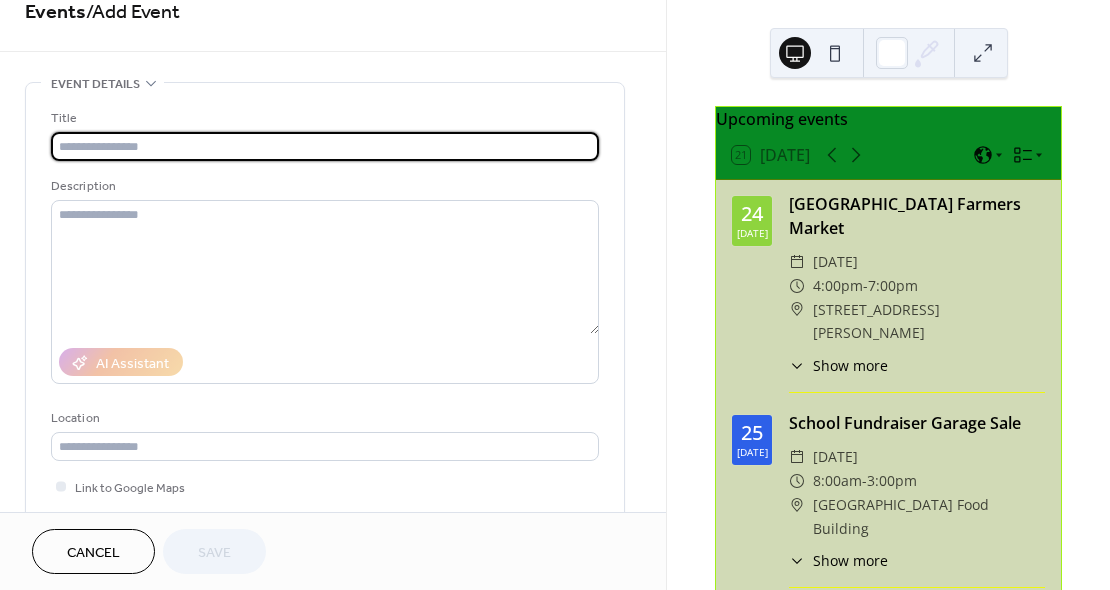 scroll, scrollTop: 0, scrollLeft: 0, axis: both 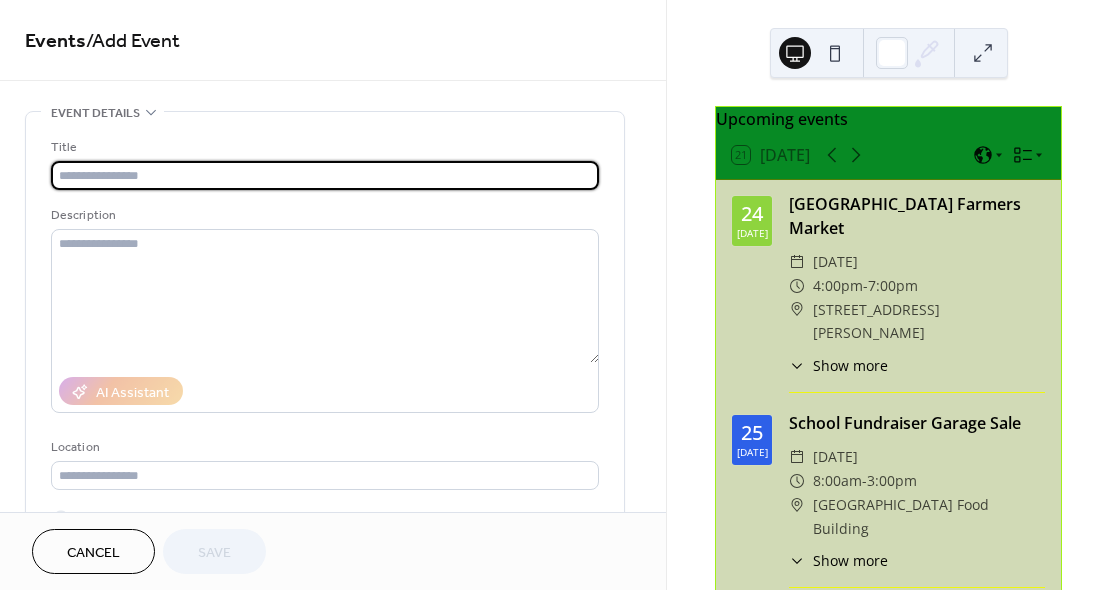 click at bounding box center (325, 175) 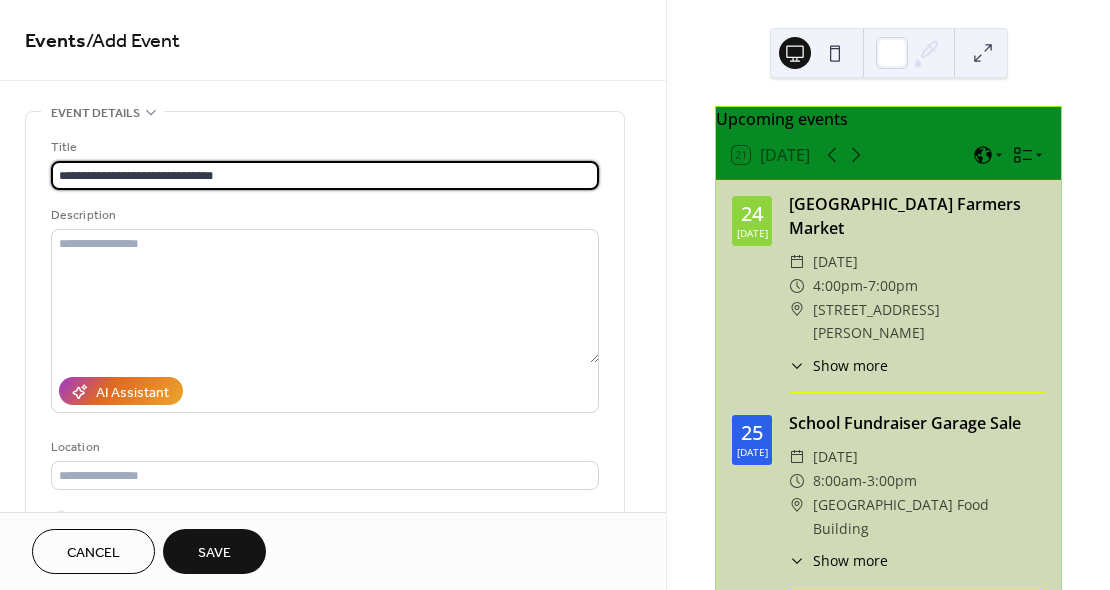 type on "**********" 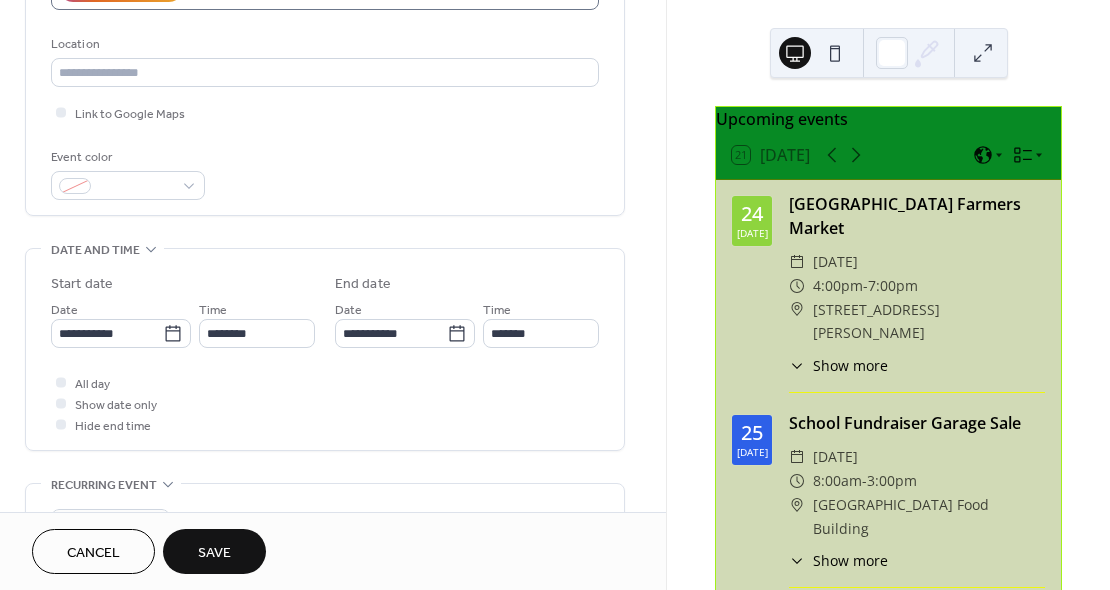 scroll, scrollTop: 408, scrollLeft: 0, axis: vertical 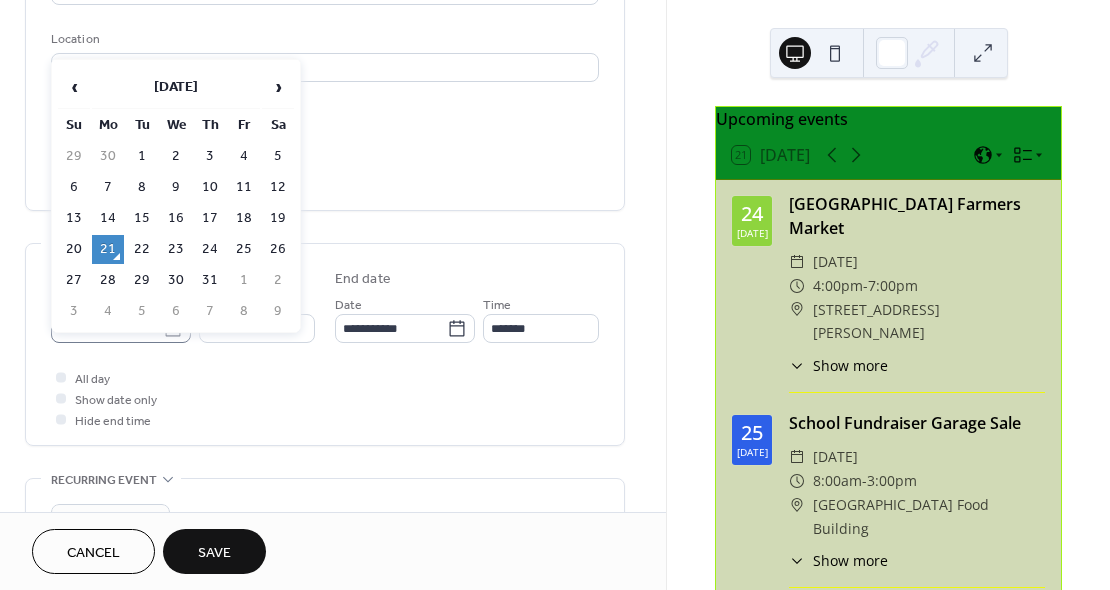 click on "**********" at bounding box center (555, 295) 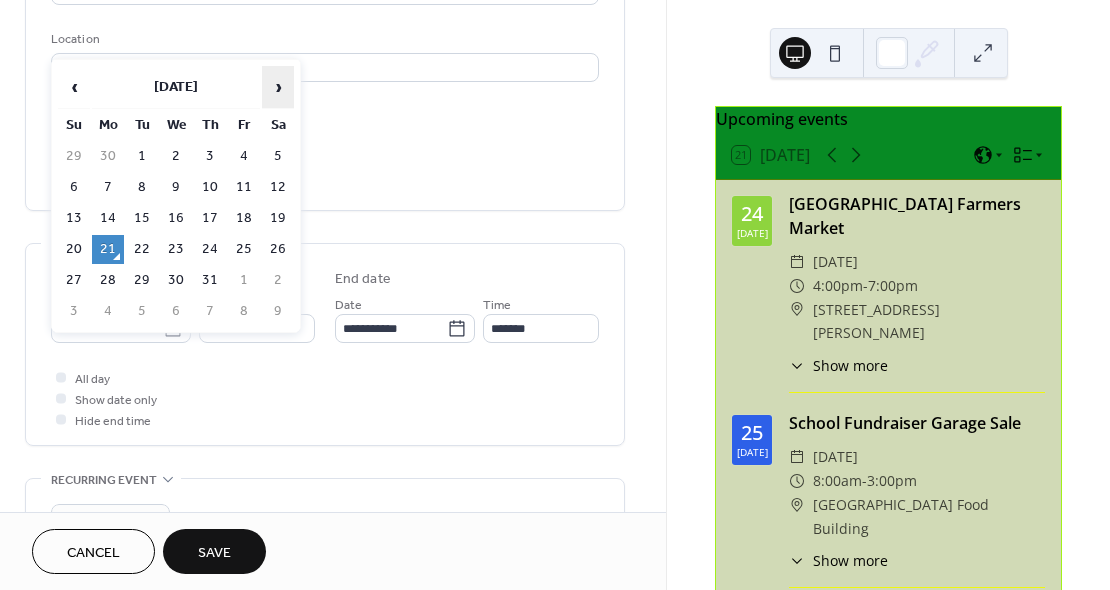 click on "›" at bounding box center (278, 87) 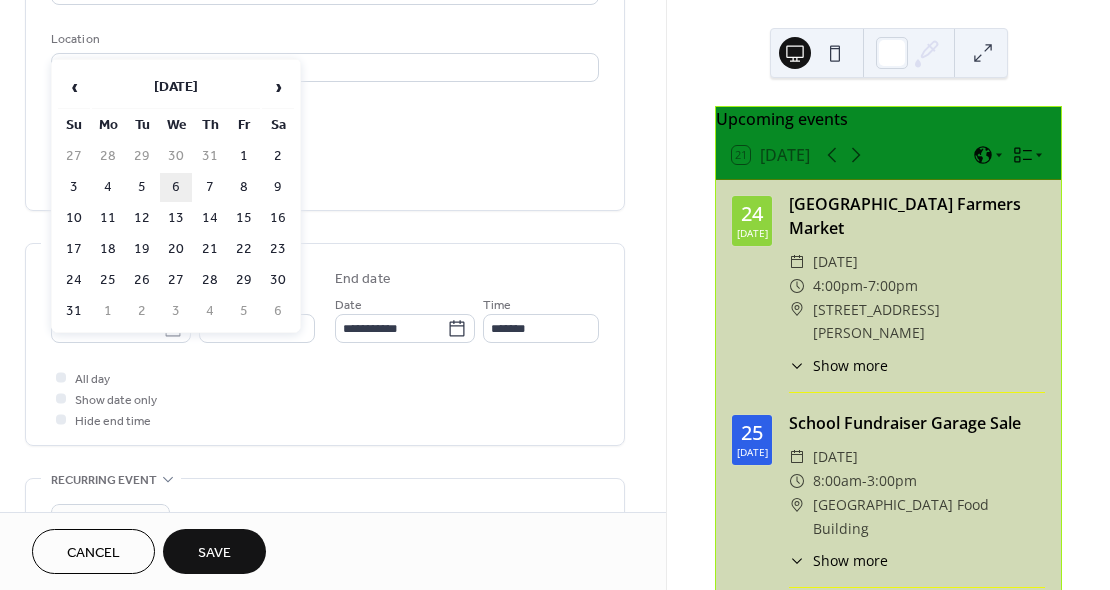 click on "6" at bounding box center (176, 187) 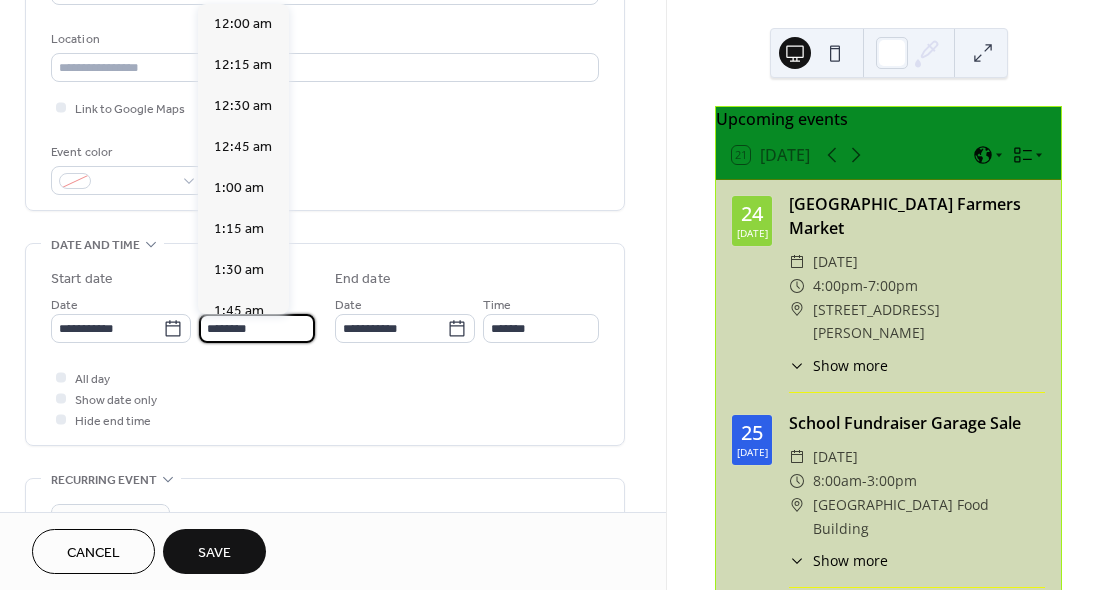scroll, scrollTop: 1944, scrollLeft: 0, axis: vertical 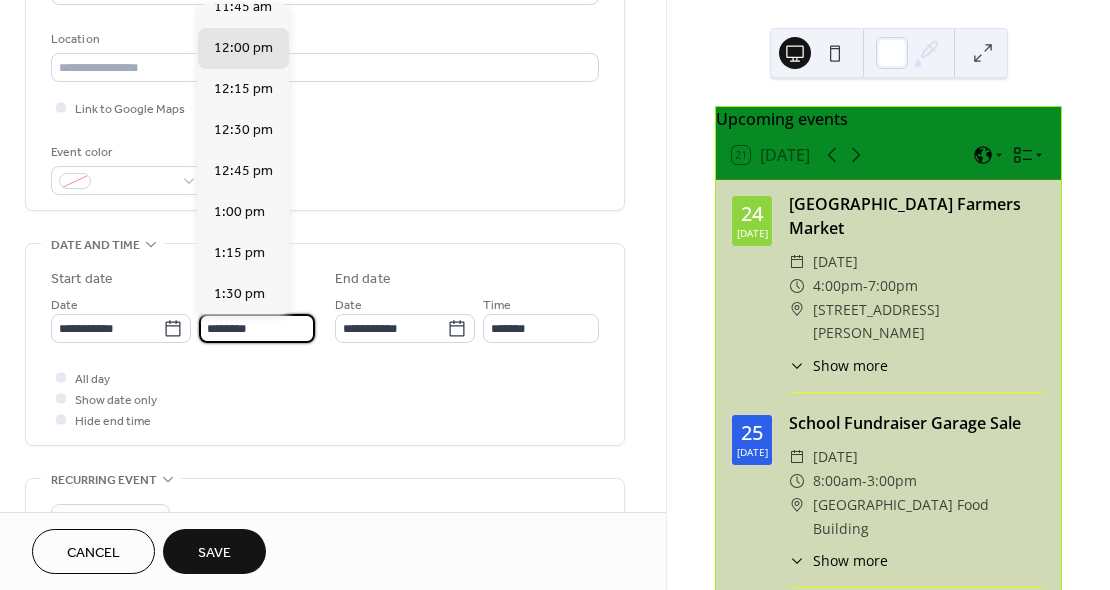 click on "********" at bounding box center [257, 328] 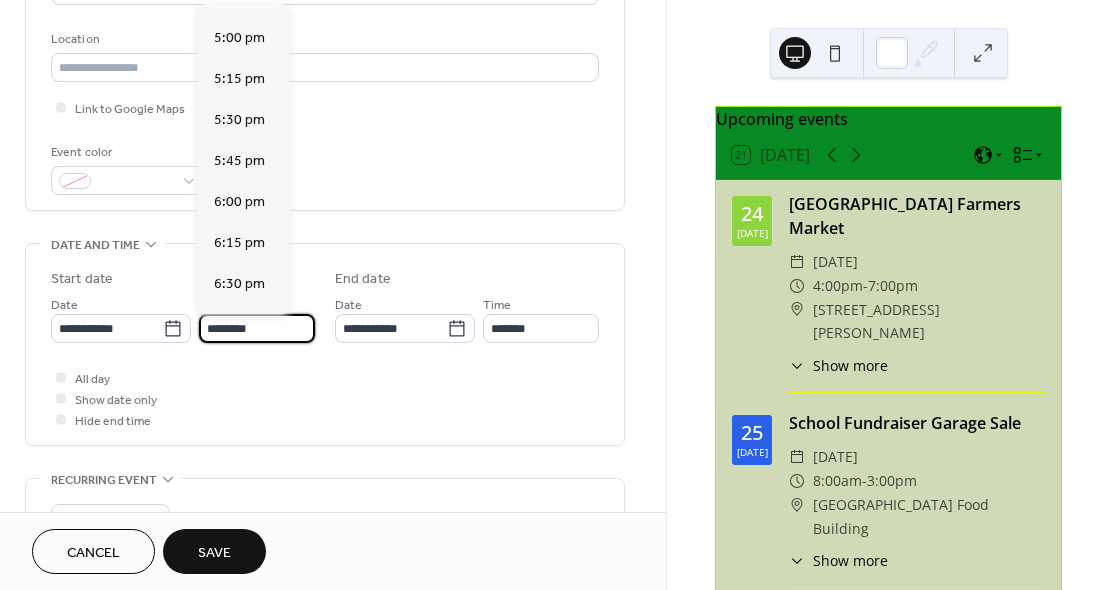 scroll, scrollTop: 2776, scrollLeft: 0, axis: vertical 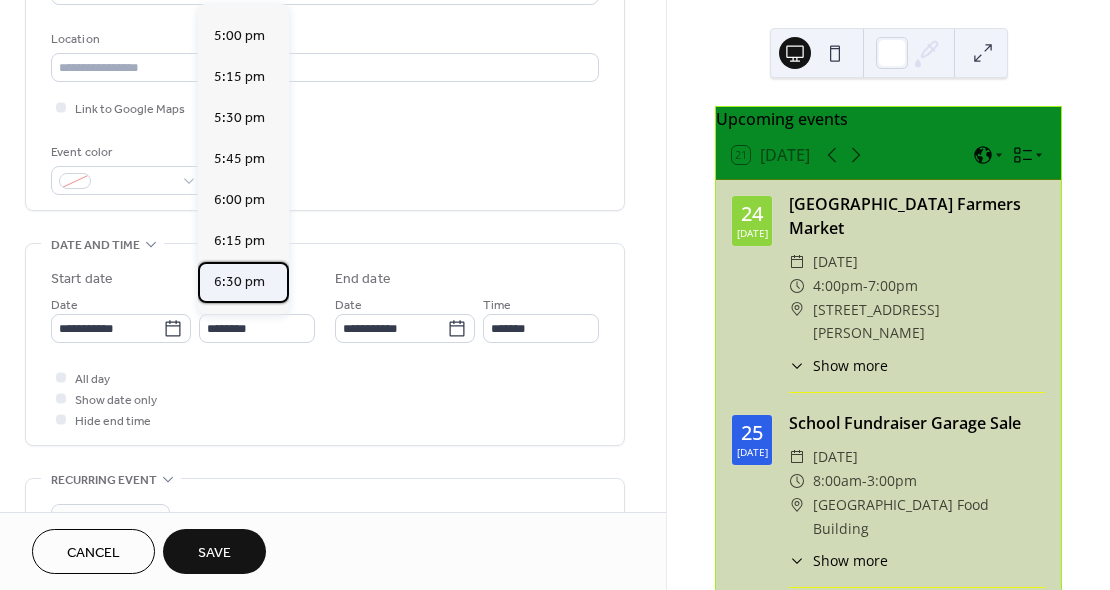click on "6:30 pm" at bounding box center (239, 282) 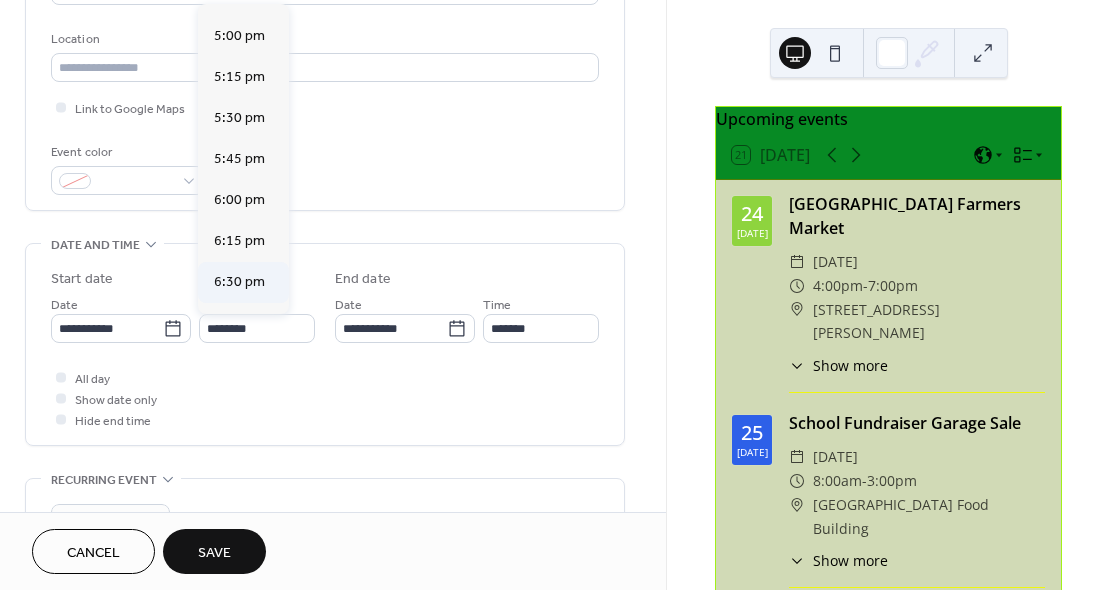 type on "*******" 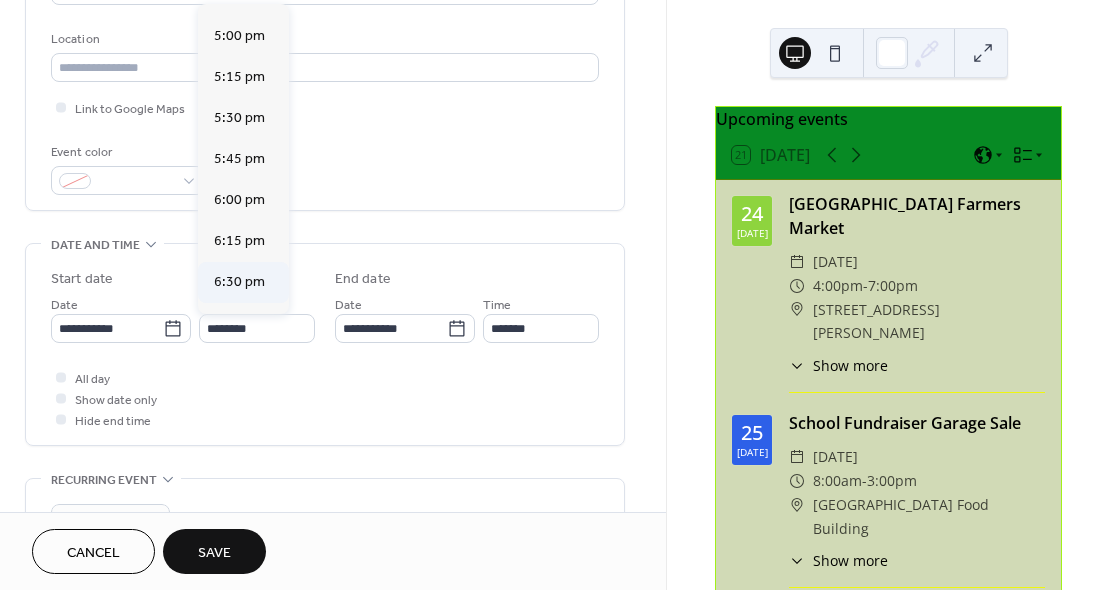 type on "*******" 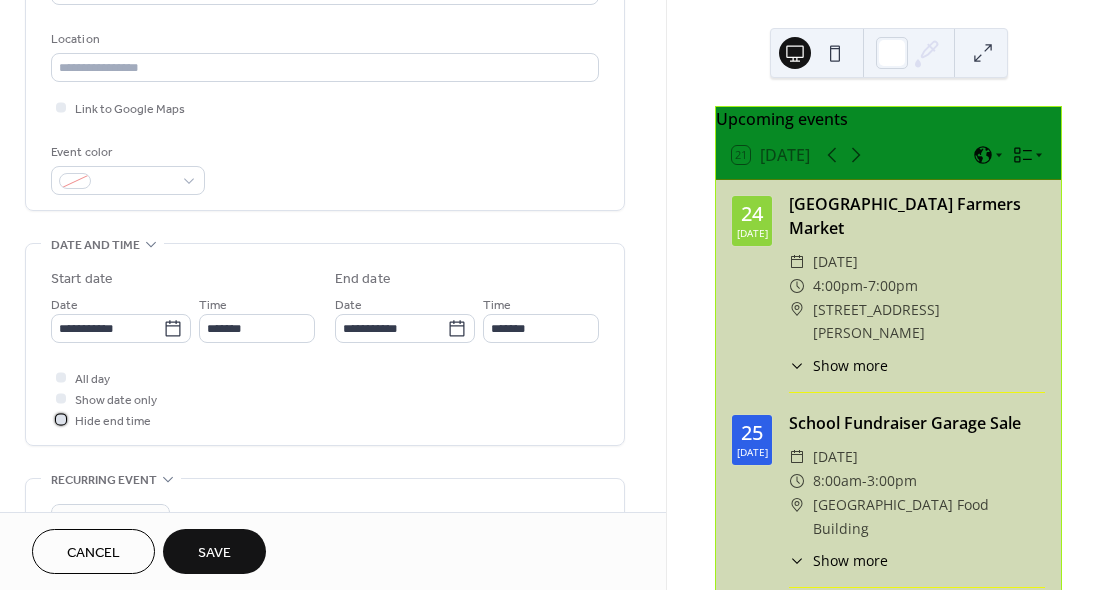click at bounding box center [61, 419] 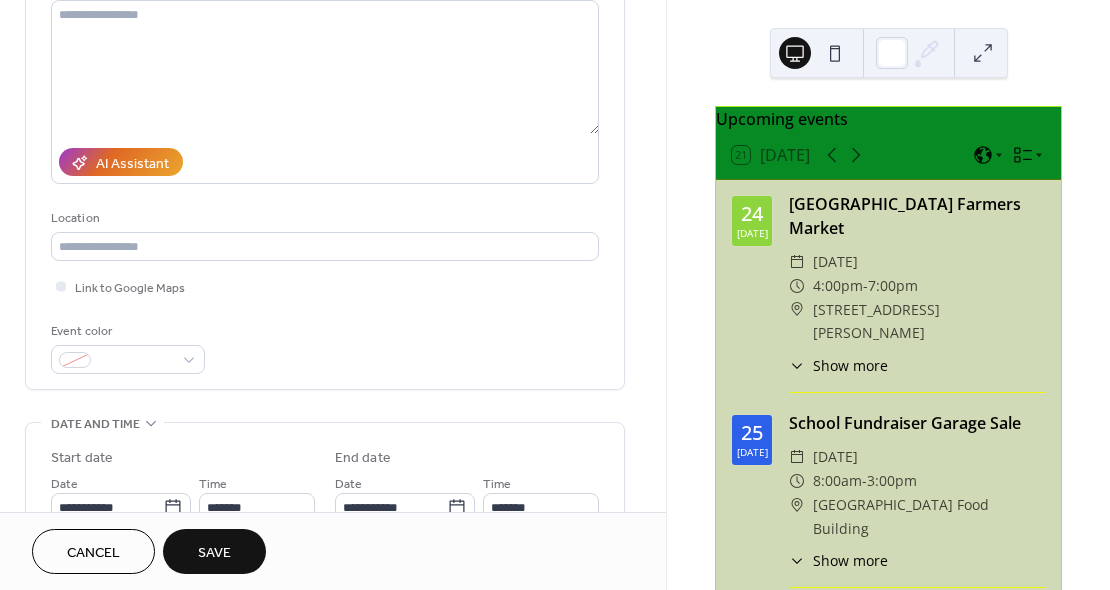 scroll, scrollTop: 222, scrollLeft: 0, axis: vertical 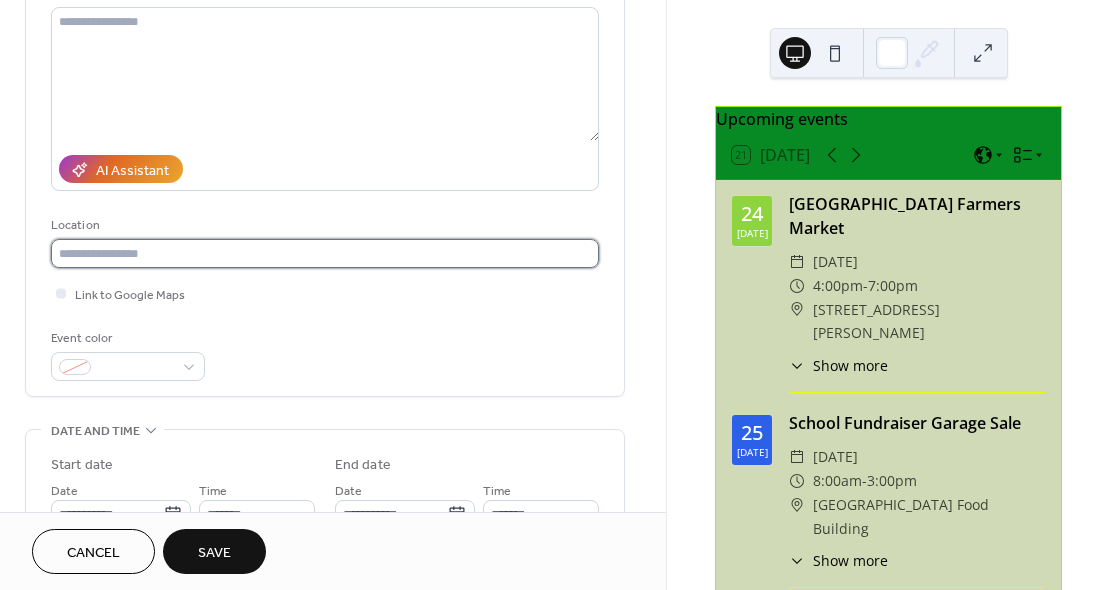 click at bounding box center (325, 253) 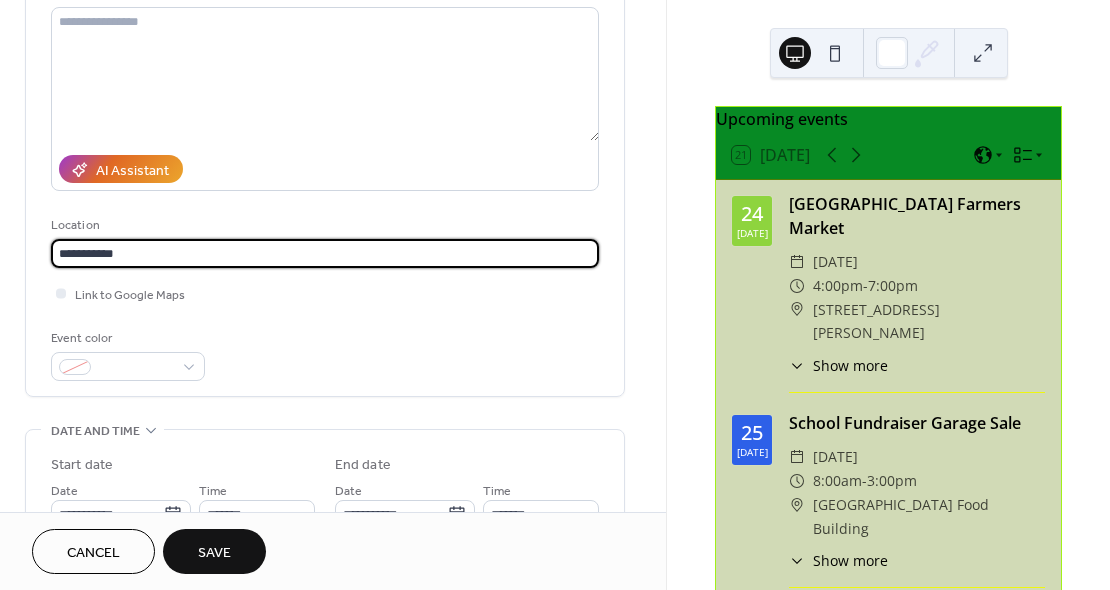 type on "**********" 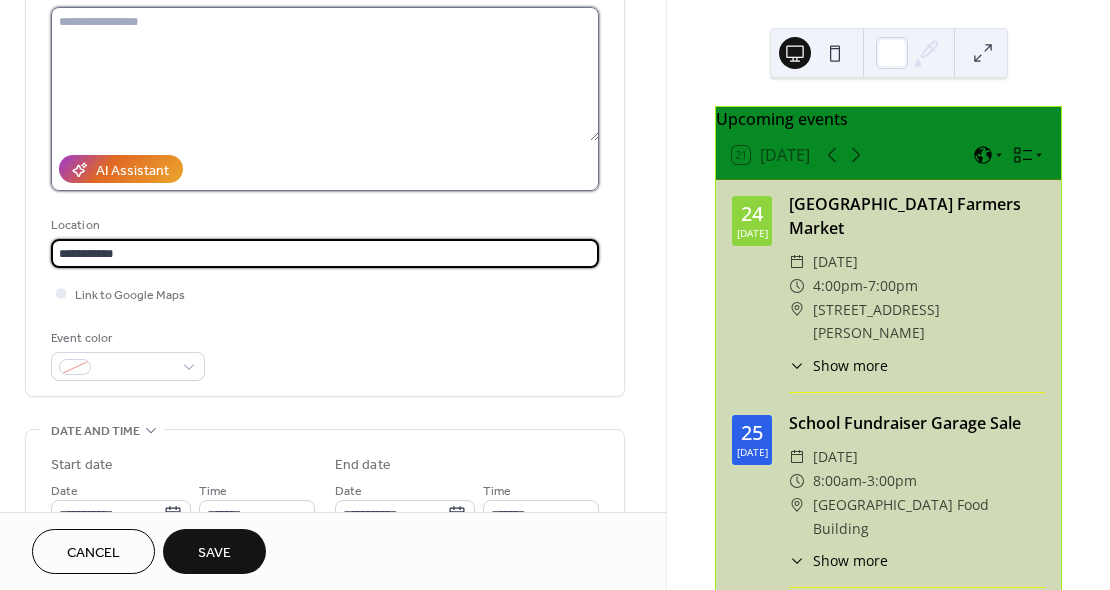 type 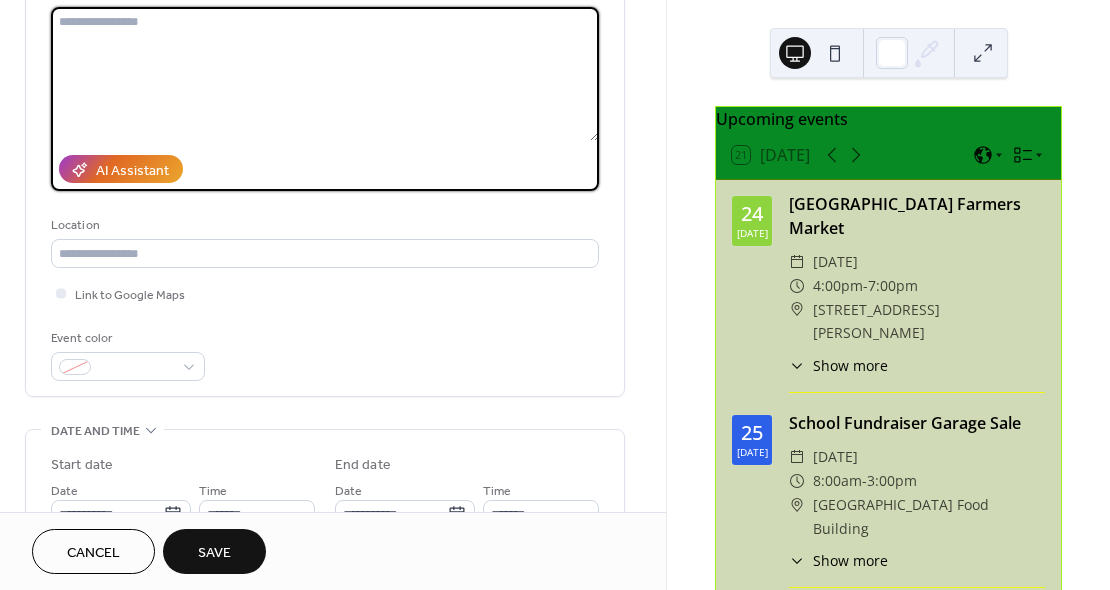 click at bounding box center [325, 74] 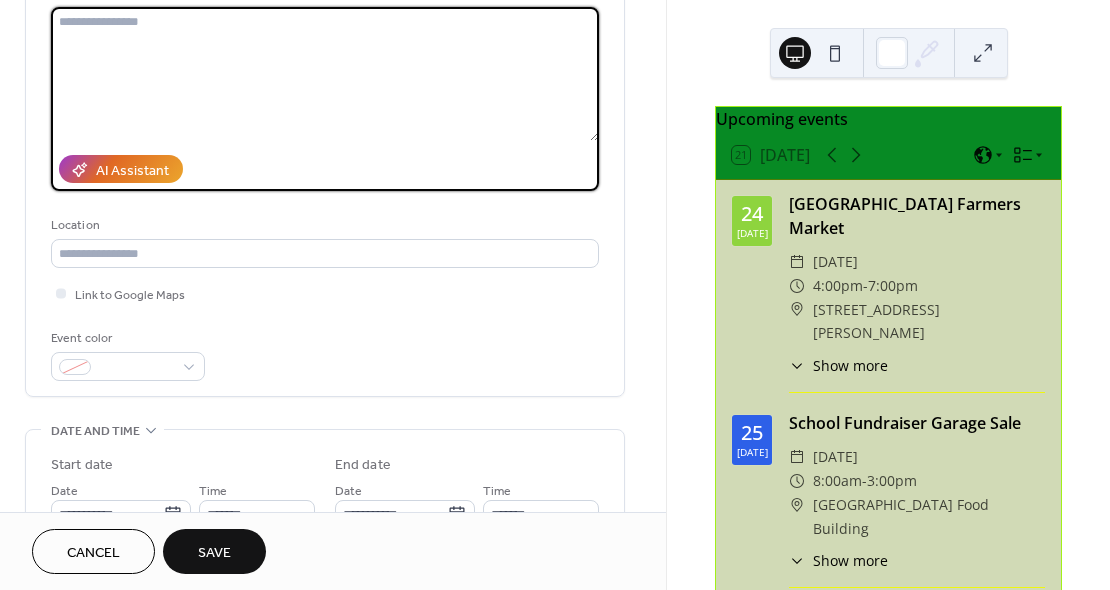 paste on "**********" 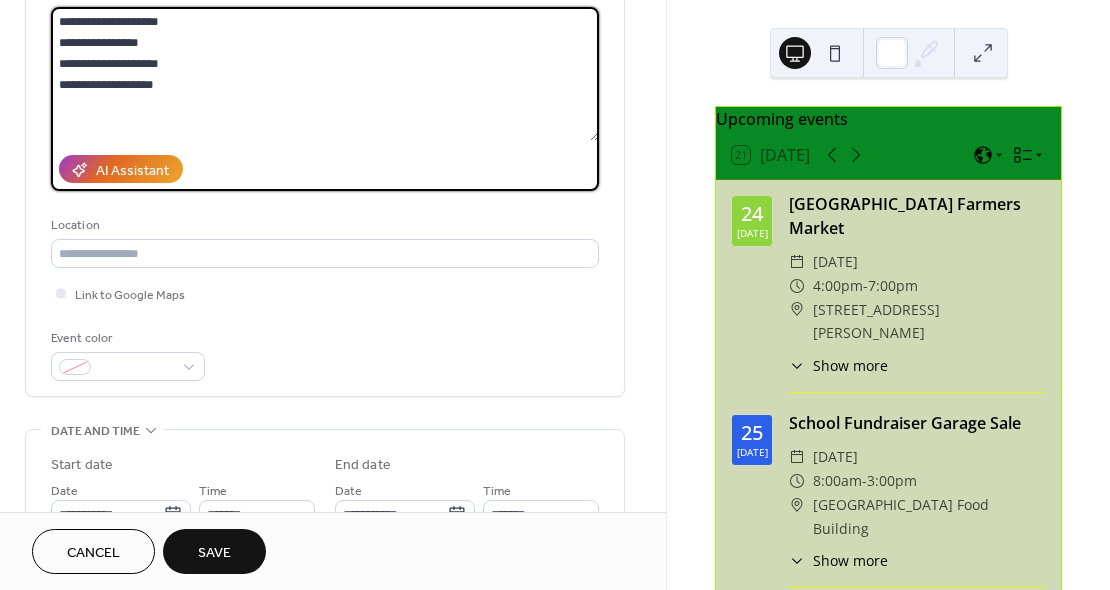 click on "**********" at bounding box center [325, 74] 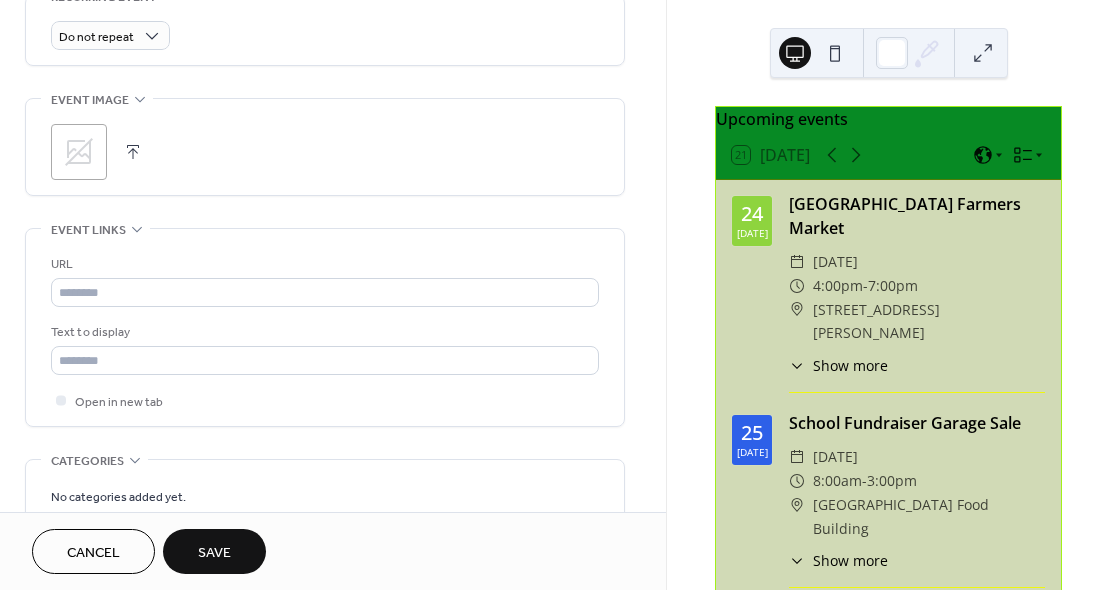 scroll, scrollTop: 892, scrollLeft: 0, axis: vertical 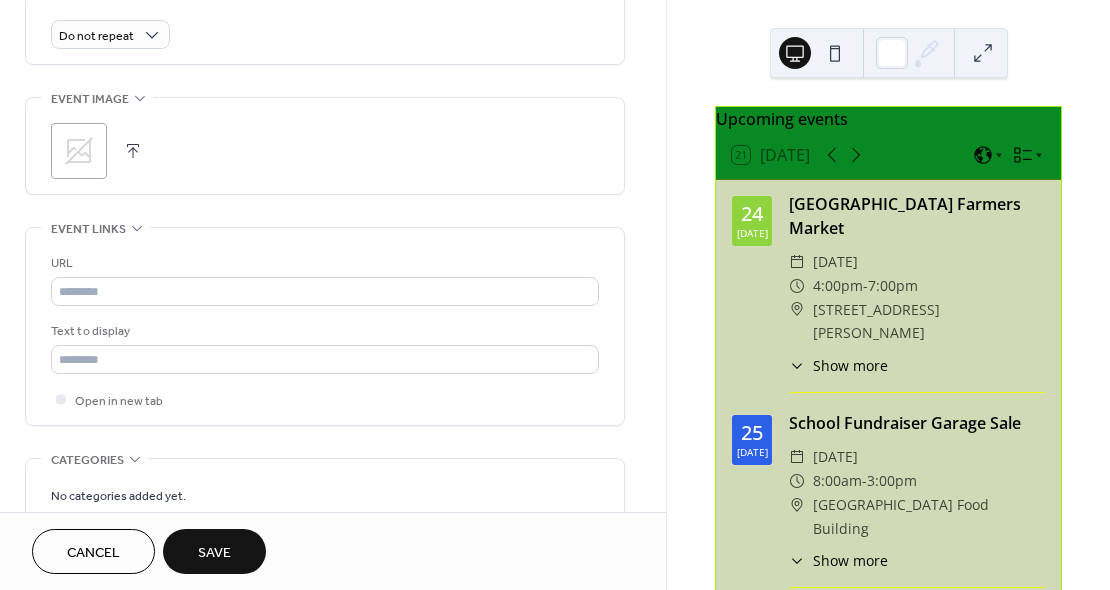 type on "**********" 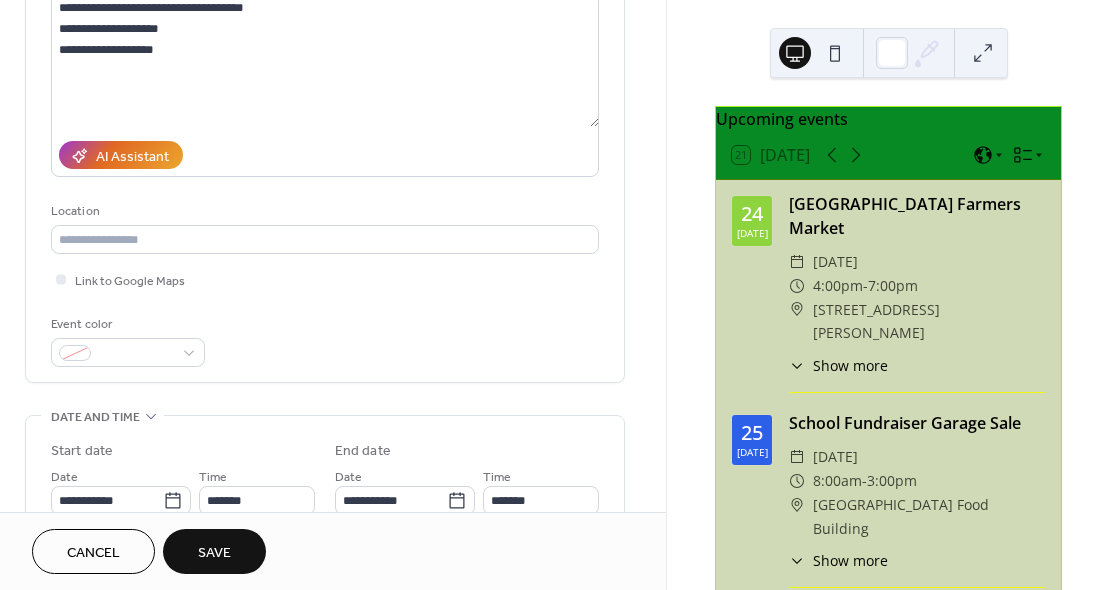 scroll, scrollTop: 221, scrollLeft: 0, axis: vertical 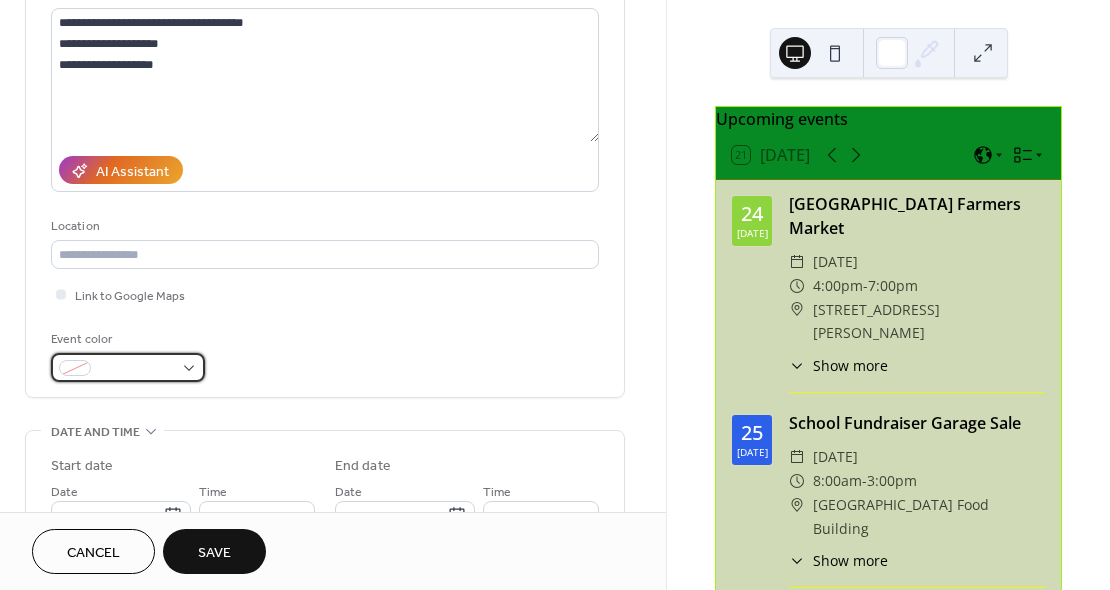 click at bounding box center [128, 367] 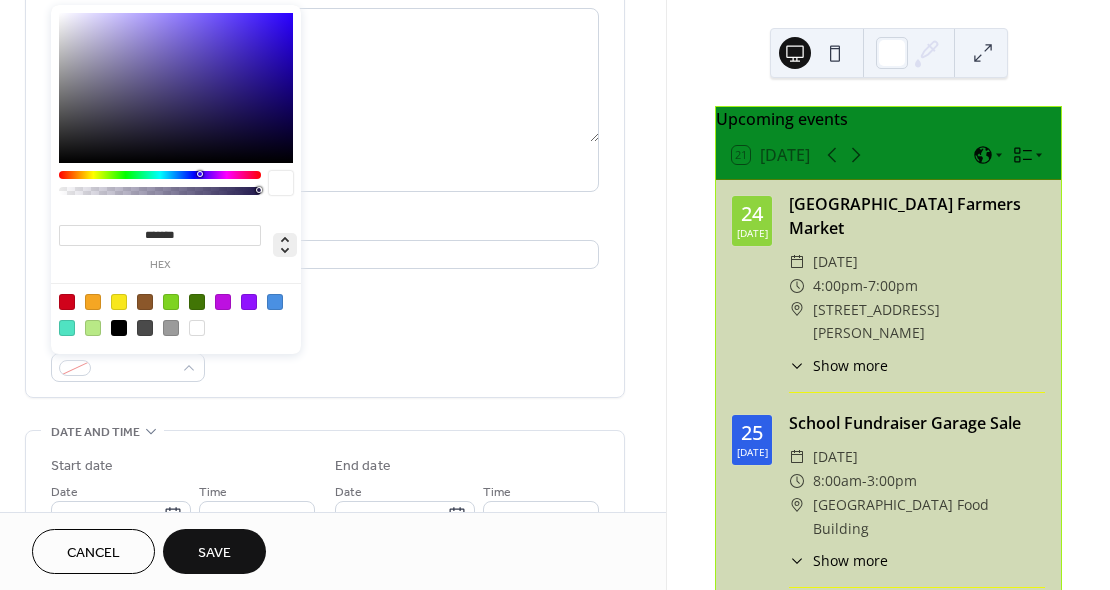 drag, startPoint x: 135, startPoint y: 229, endPoint x: 294, endPoint y: 240, distance: 159.38005 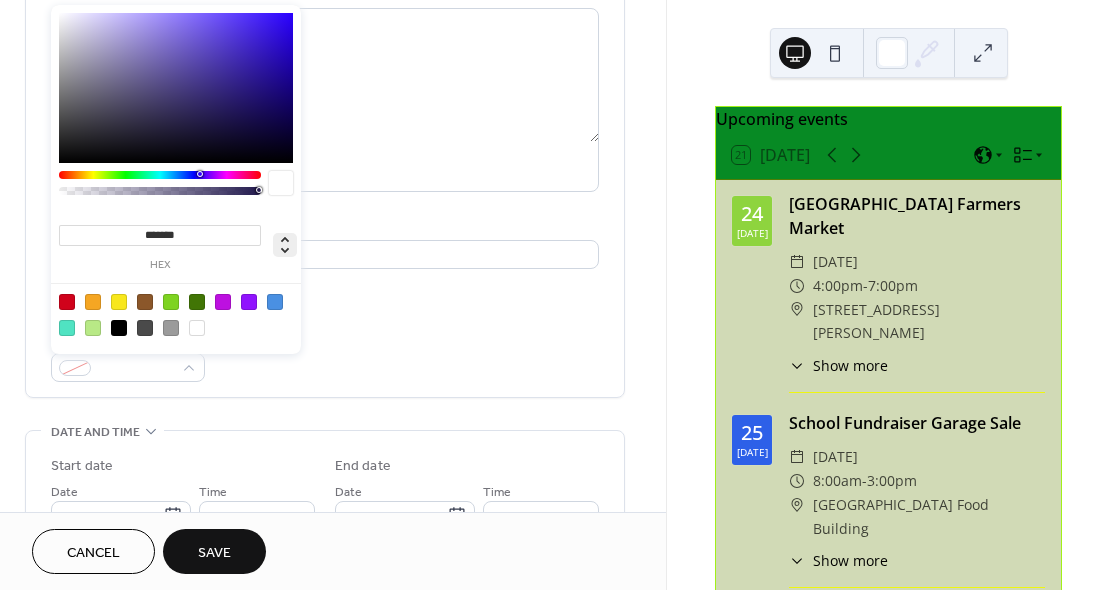 click on "******* hex" at bounding box center (176, 238) 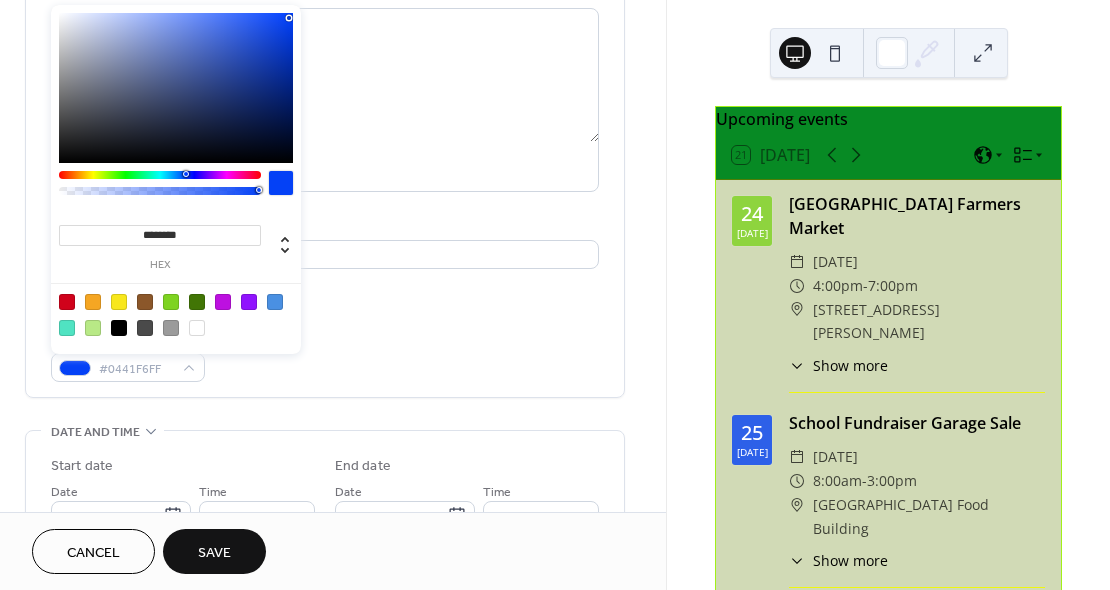 type on "*******" 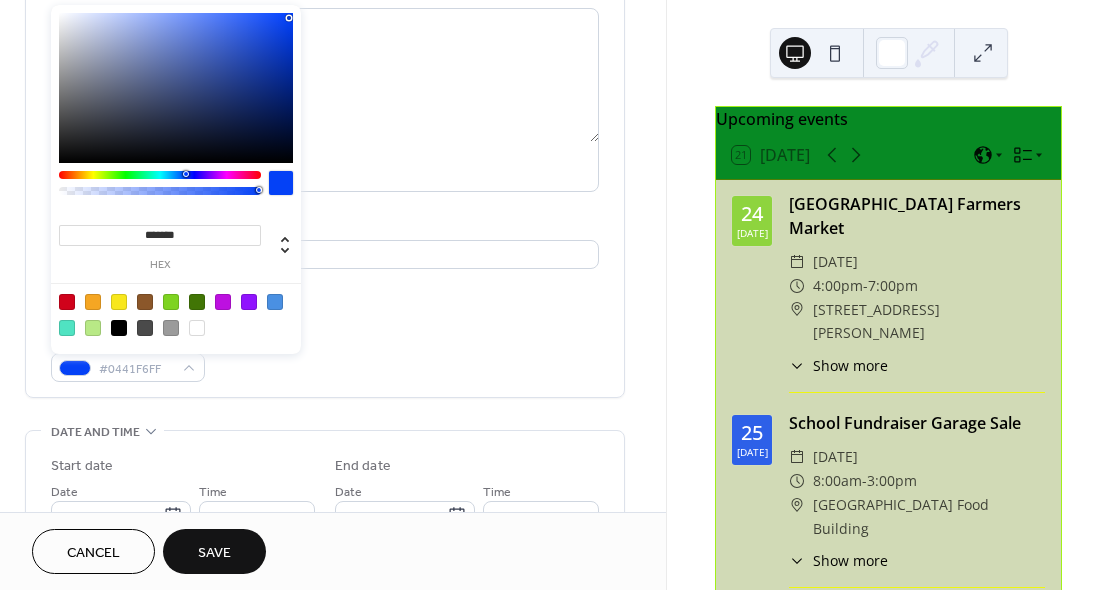 click at bounding box center [281, 183] 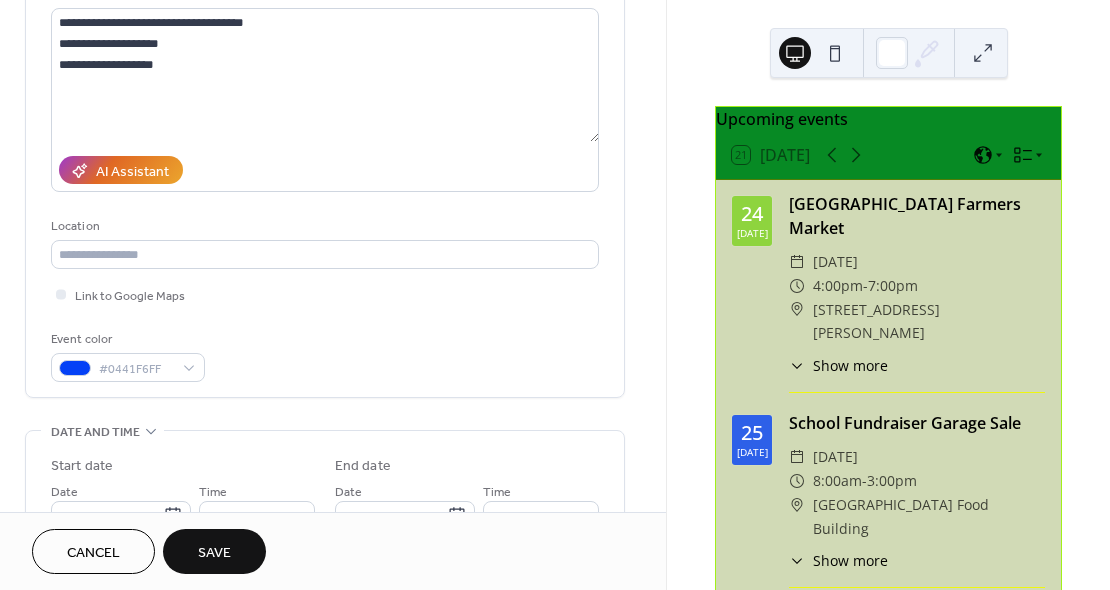 click on "Event color #0441F6FF" at bounding box center [325, 355] 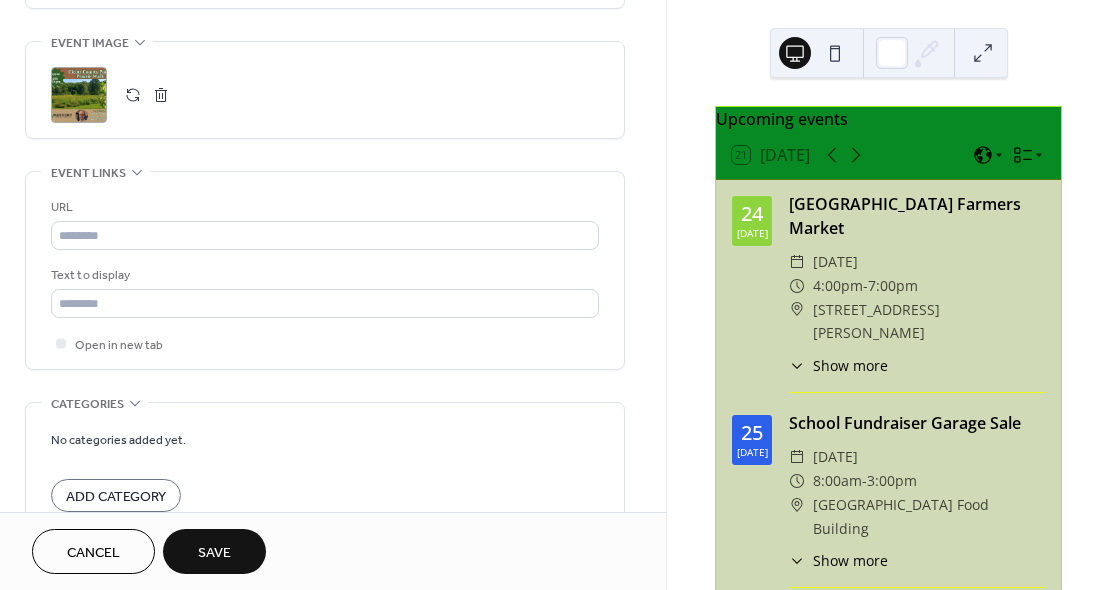 scroll, scrollTop: 1058, scrollLeft: 0, axis: vertical 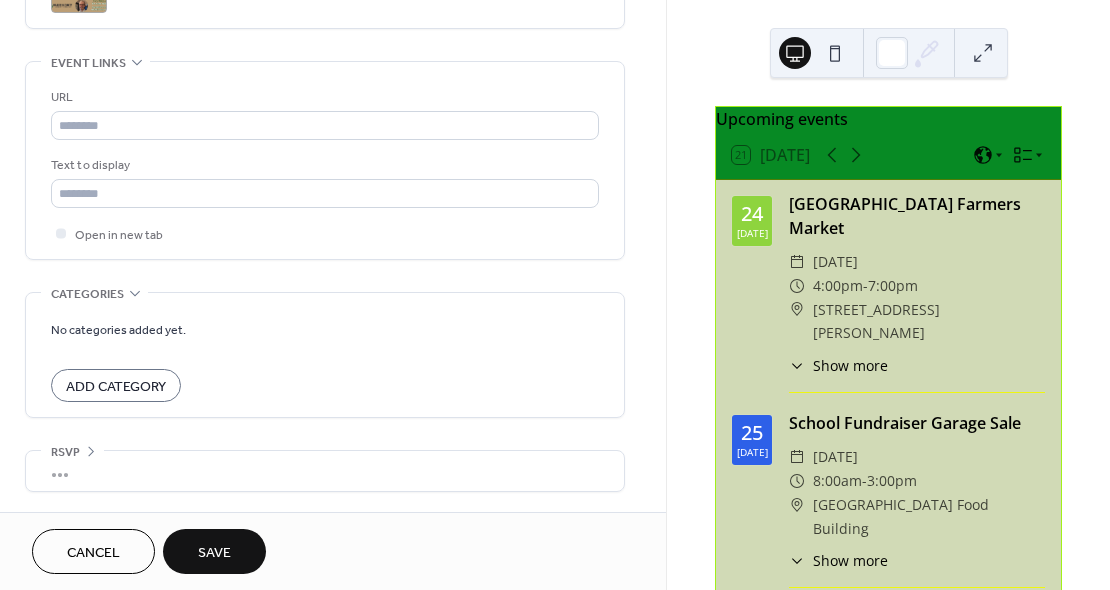click on "Save" at bounding box center (214, 553) 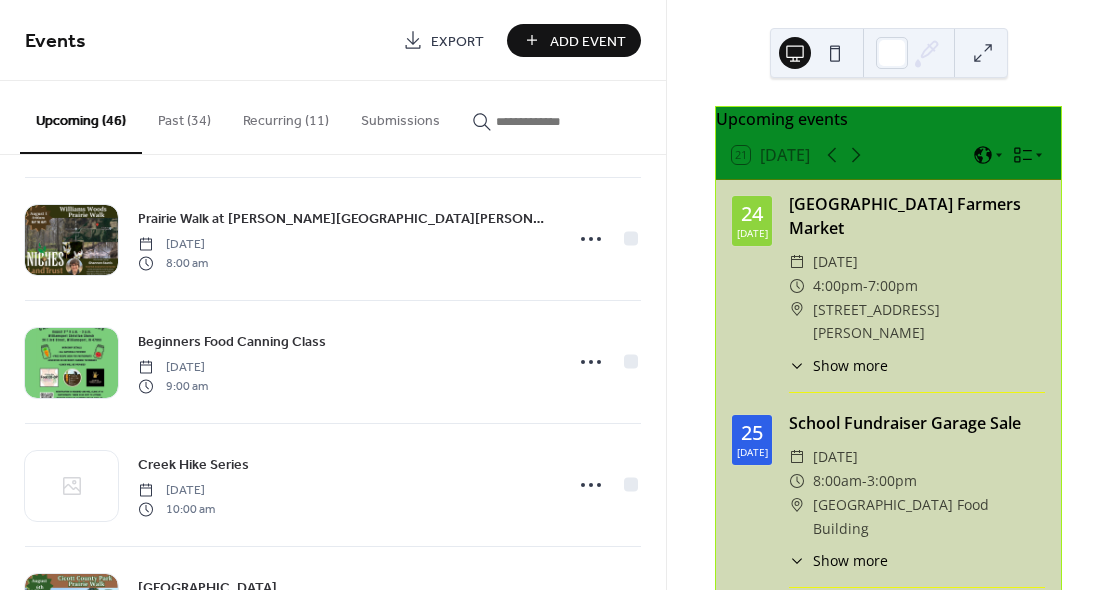 scroll, scrollTop: 1126, scrollLeft: 0, axis: vertical 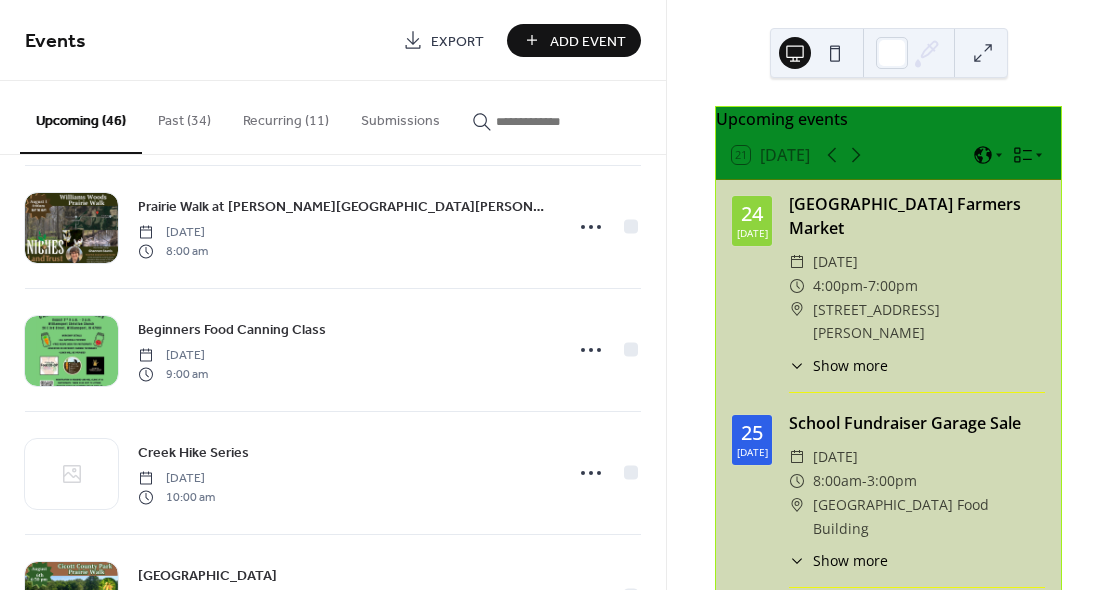 click on "Add Event" at bounding box center (588, 41) 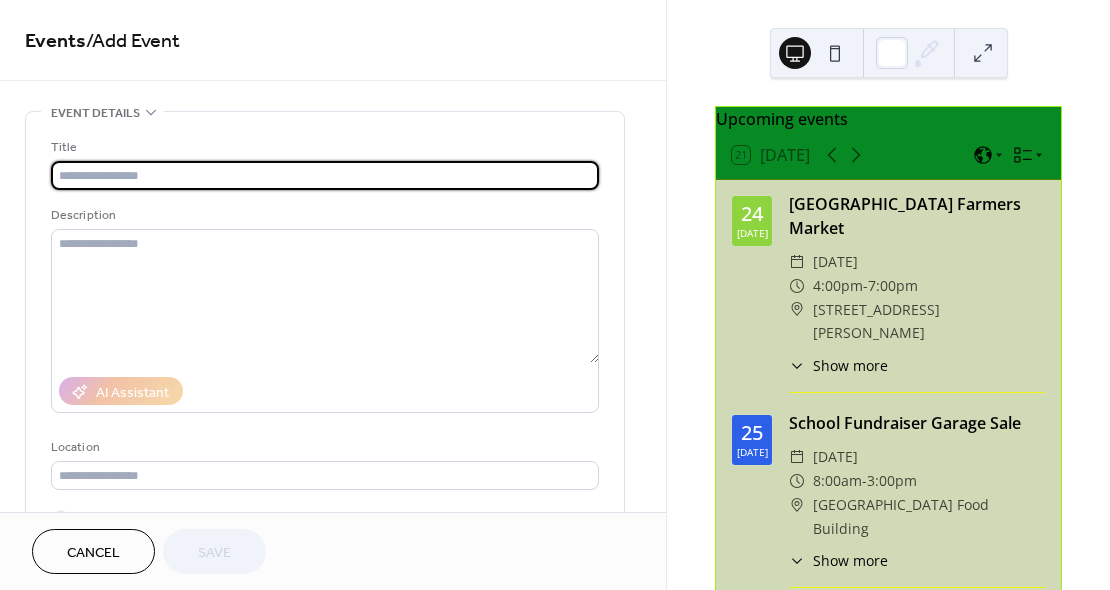 click at bounding box center (325, 175) 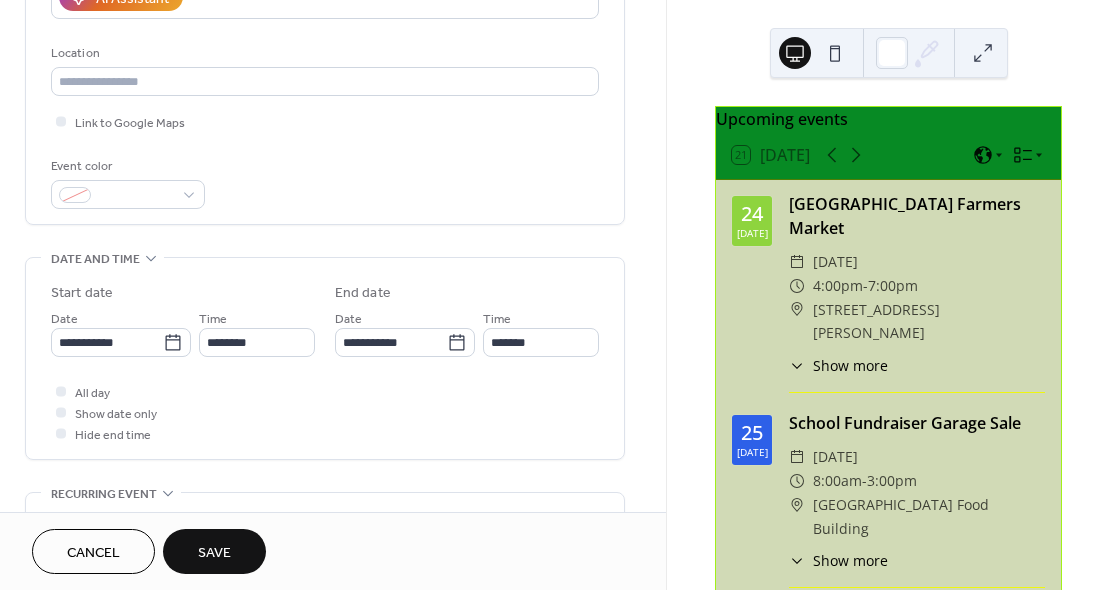 scroll, scrollTop: 396, scrollLeft: 0, axis: vertical 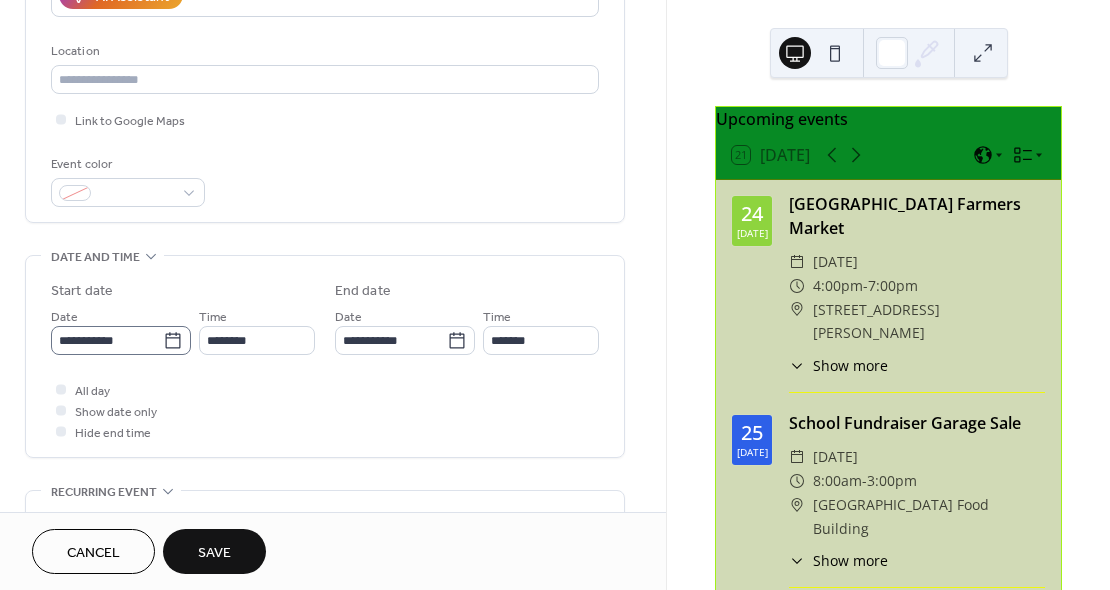 type on "**********" 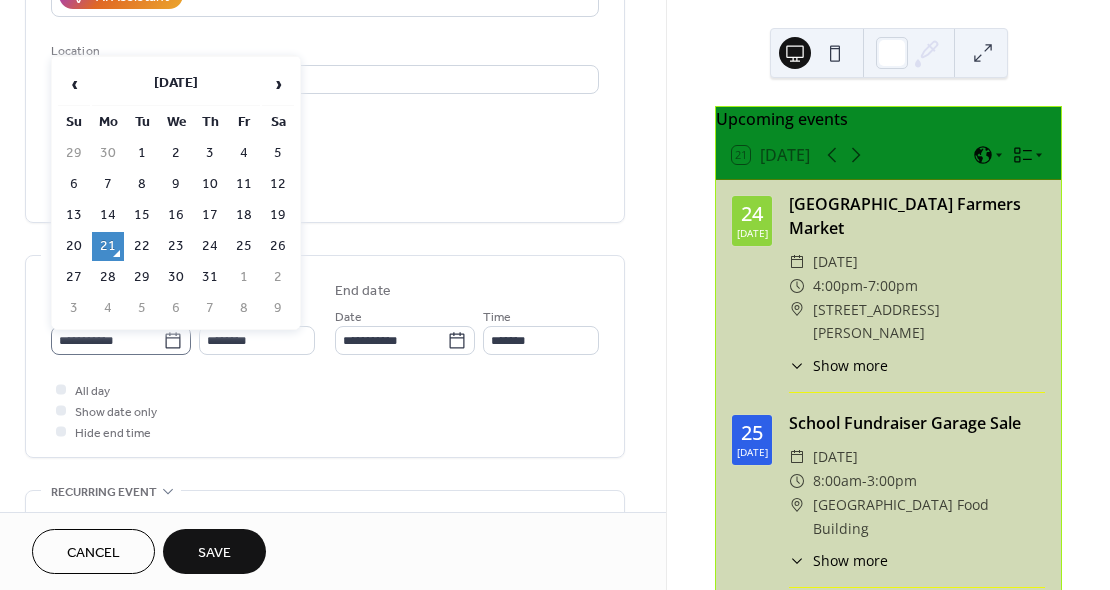 click 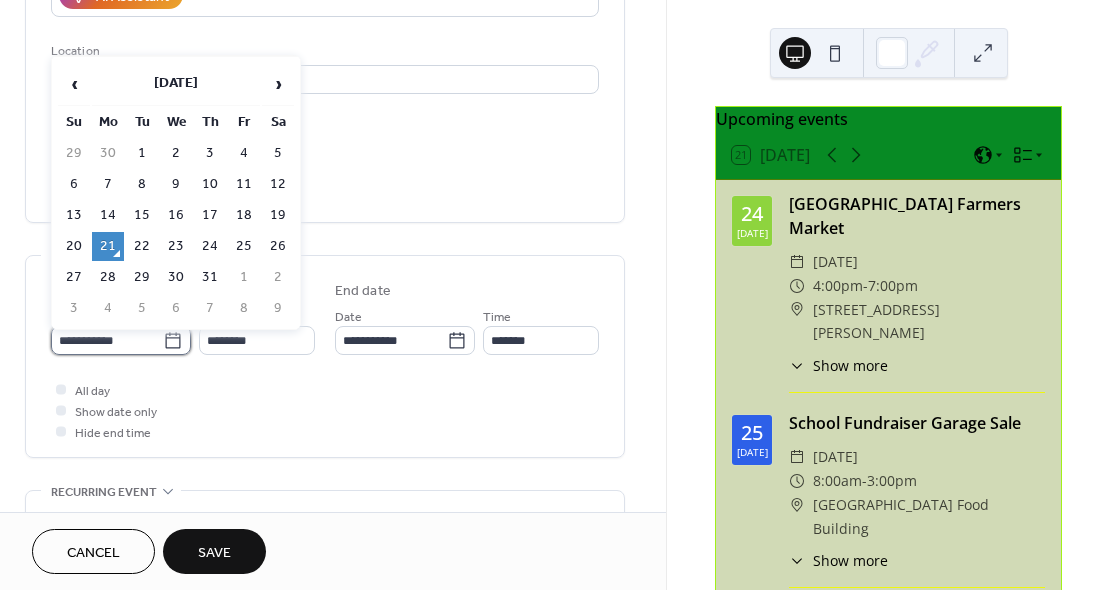 click on "**********" at bounding box center (107, 340) 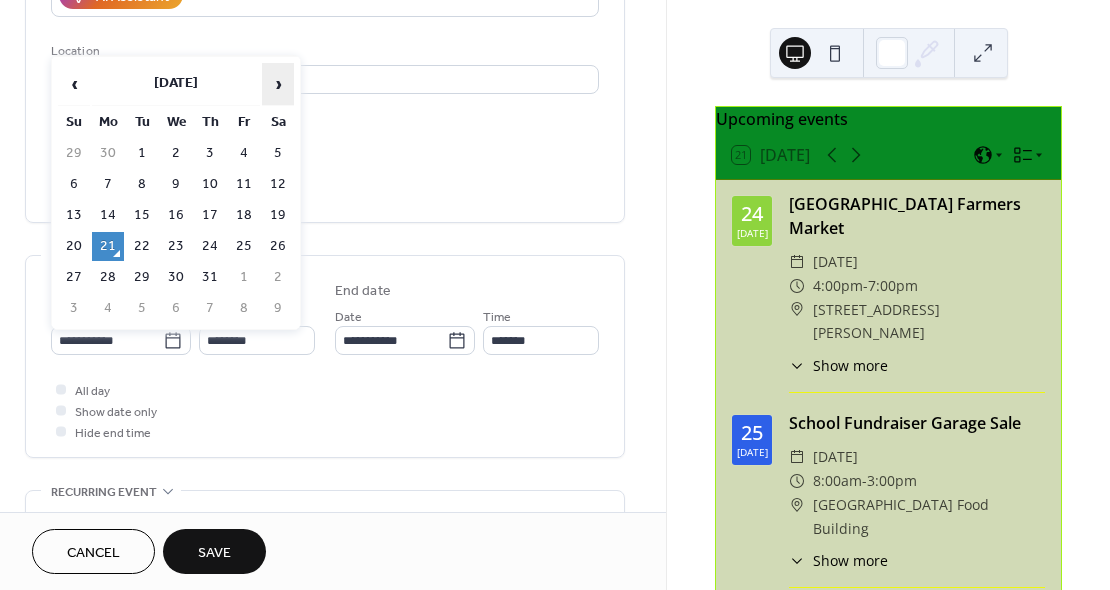 click on "›" at bounding box center [278, 84] 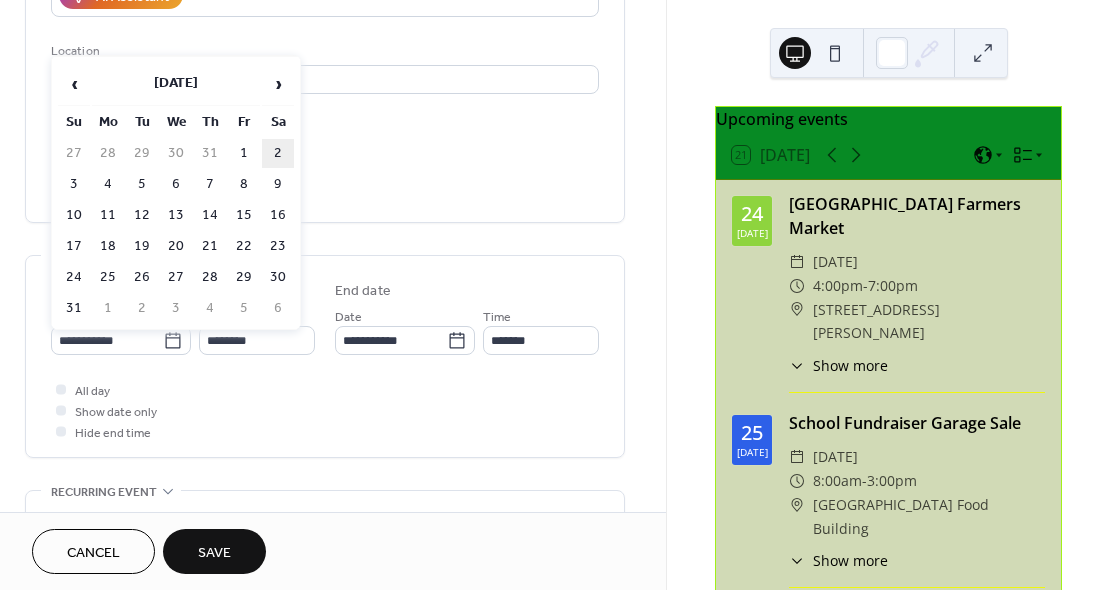 click on "2" at bounding box center [278, 153] 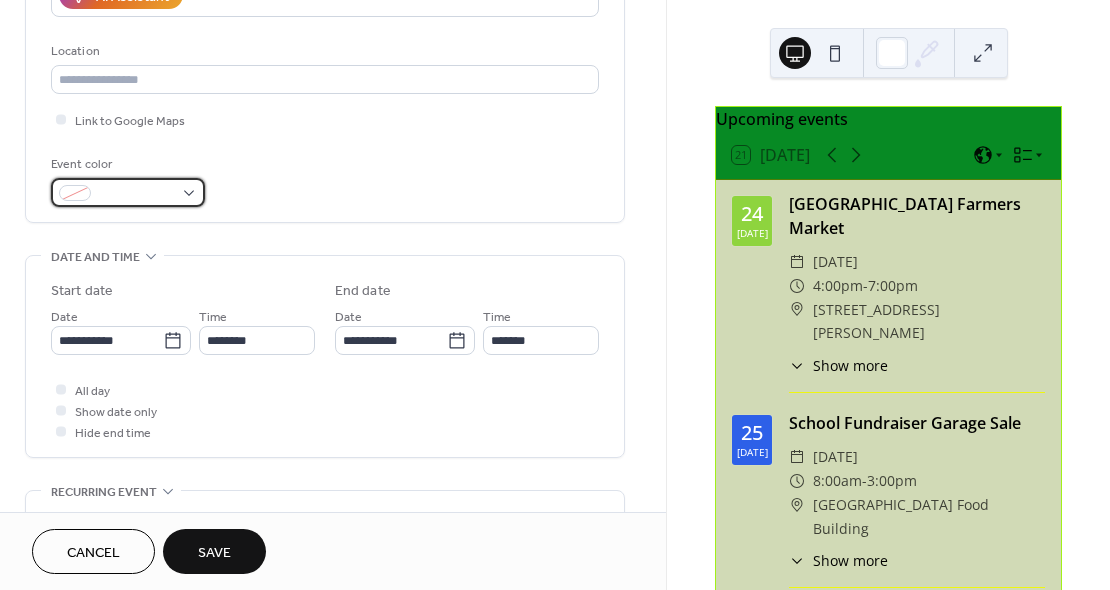click at bounding box center [128, 192] 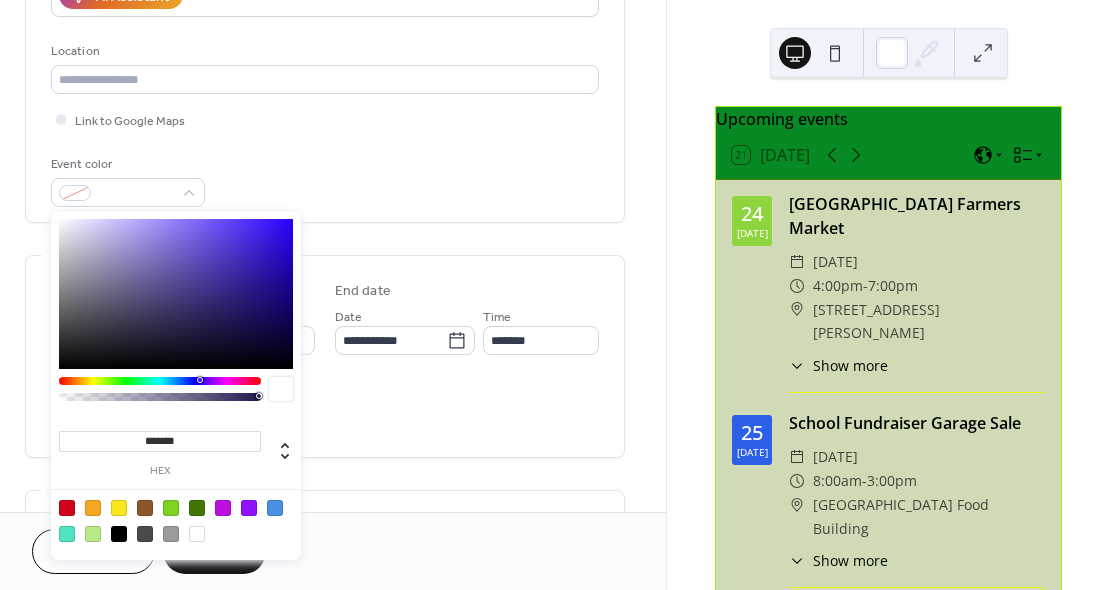 drag, startPoint x: 120, startPoint y: 437, endPoint x: 272, endPoint y: 438, distance: 152.0033 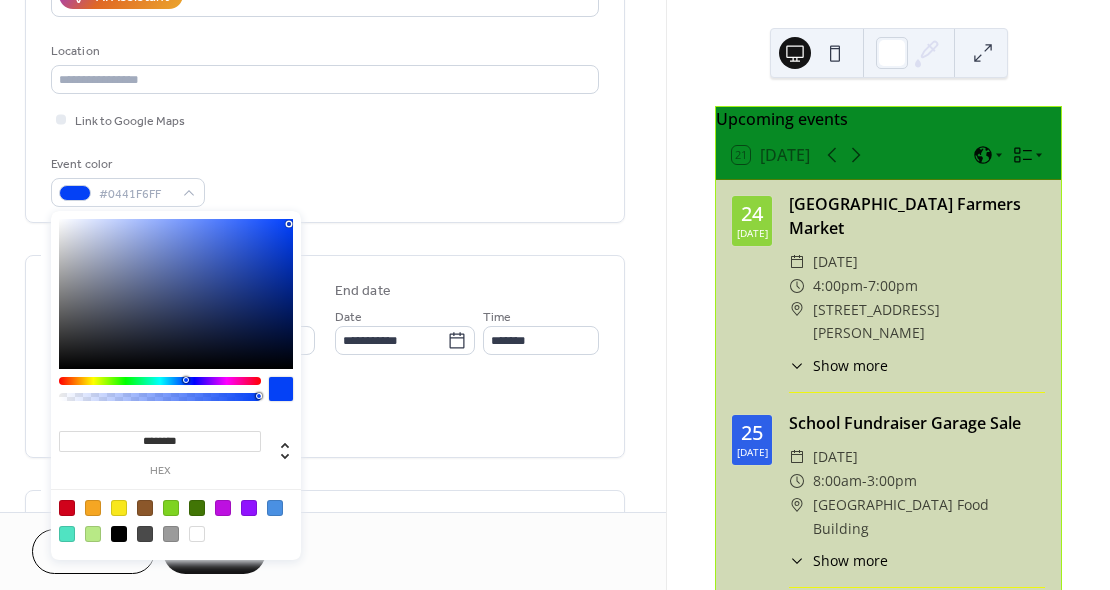 type on "*******" 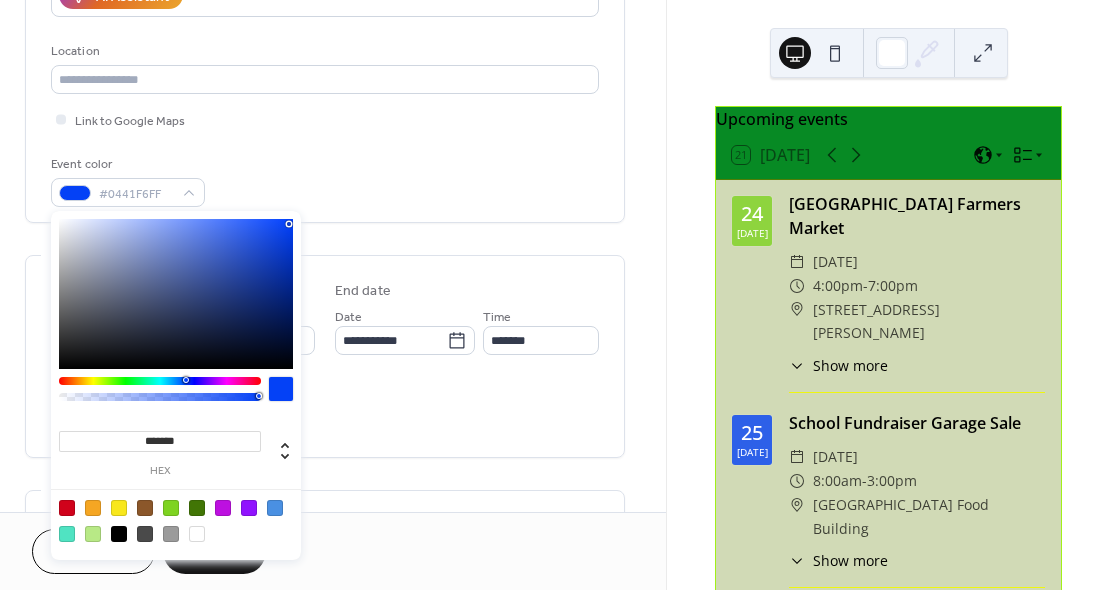 click at bounding box center (281, 389) 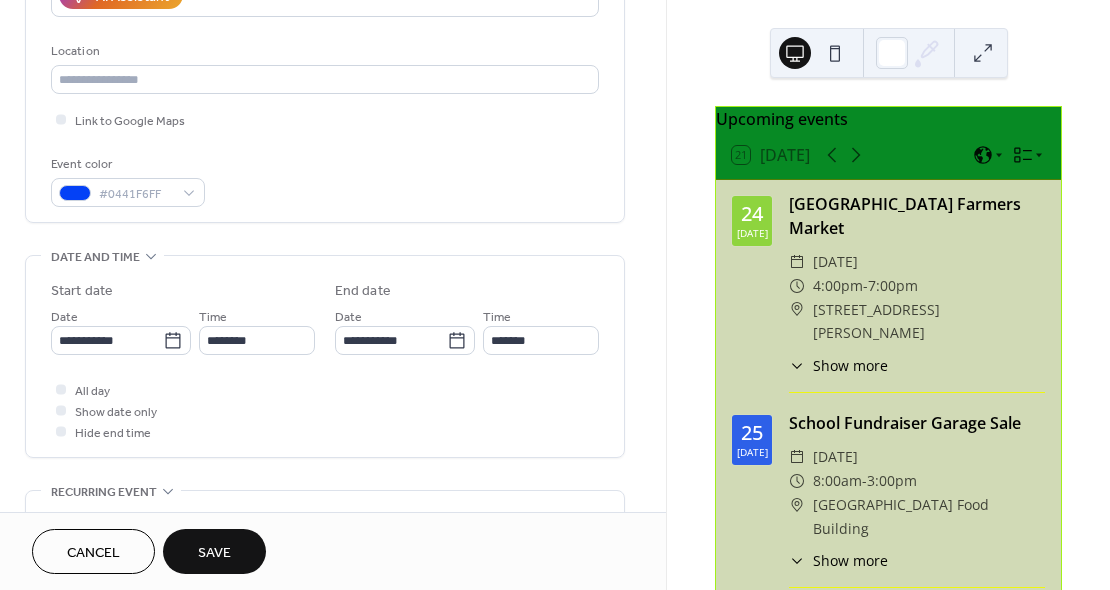 click on "All day Show date only Hide end time" at bounding box center [325, 410] 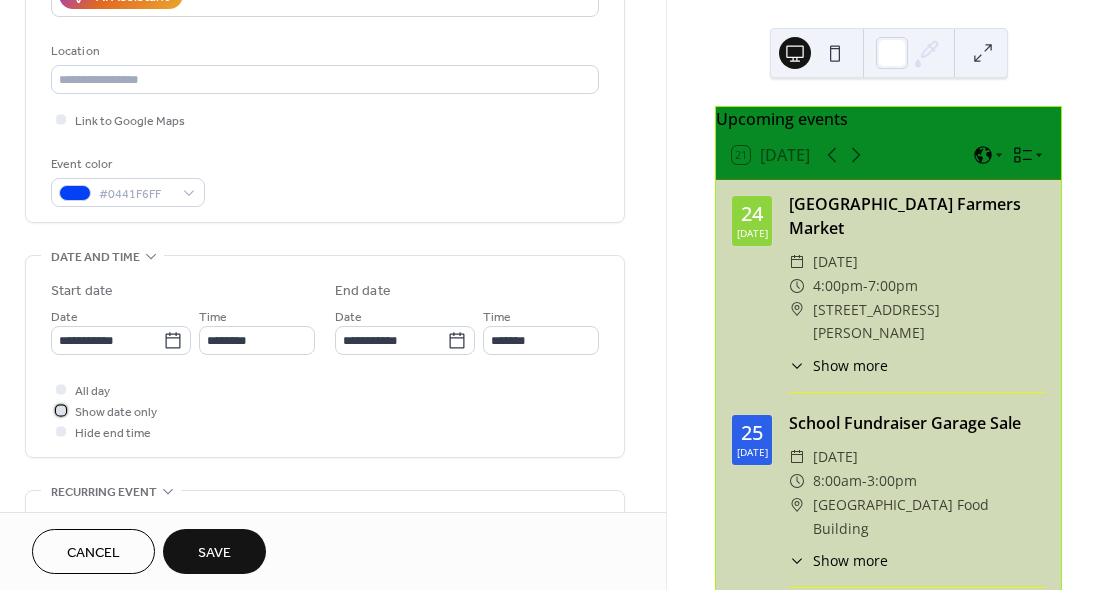 click at bounding box center [61, 410] 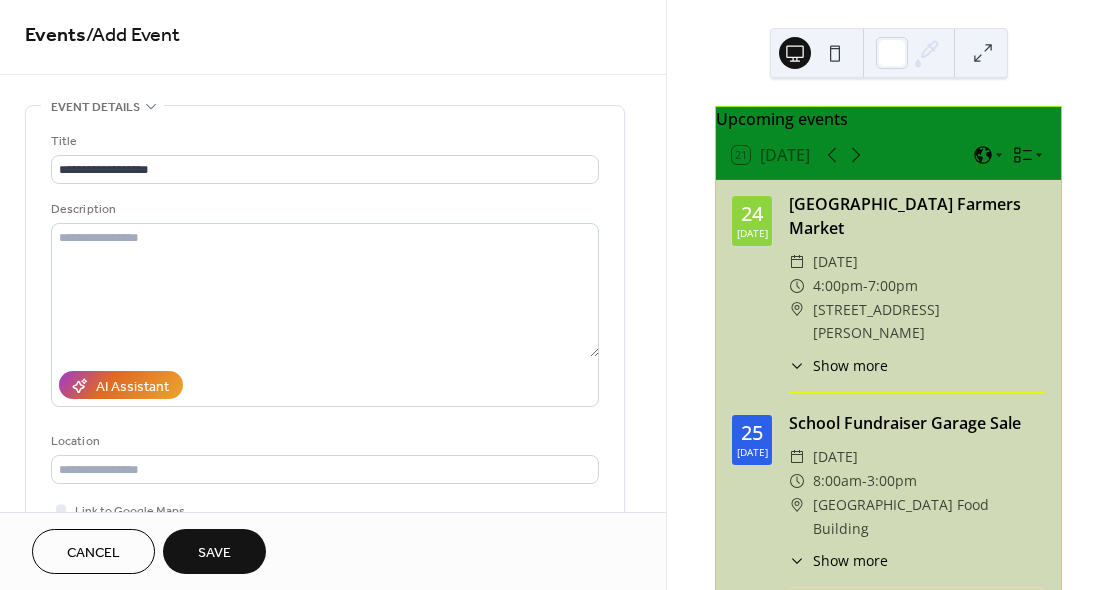 scroll, scrollTop: 0, scrollLeft: 0, axis: both 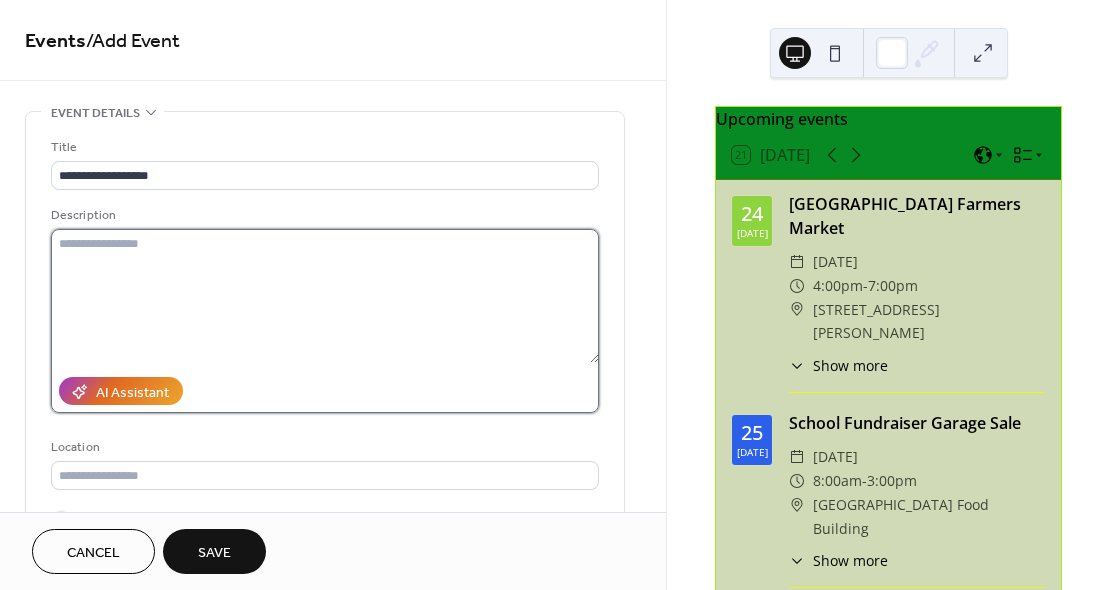 click at bounding box center (325, 296) 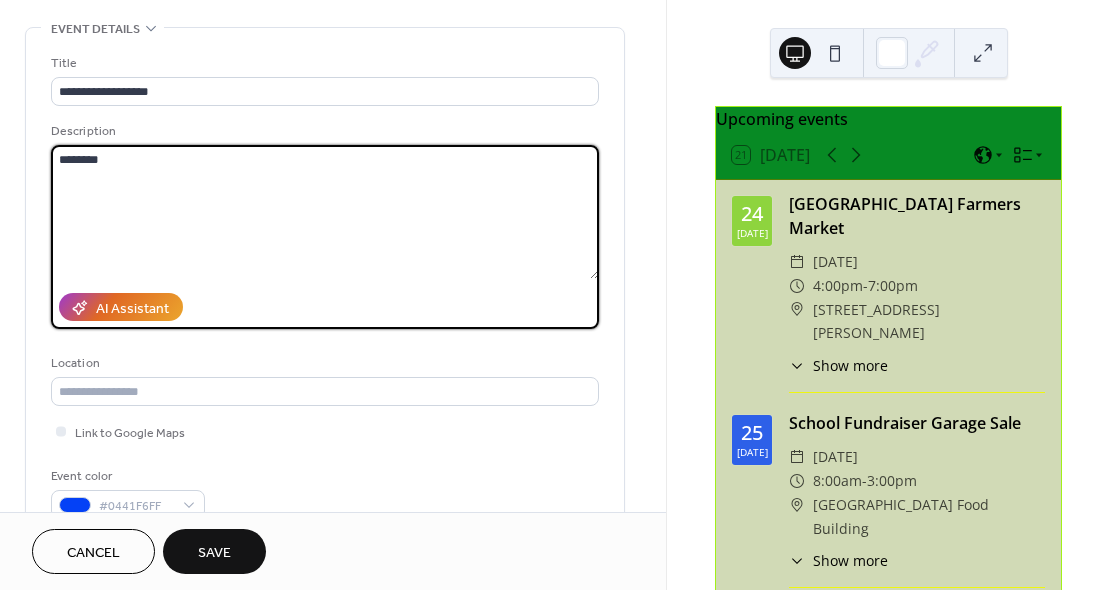 scroll, scrollTop: 130, scrollLeft: 0, axis: vertical 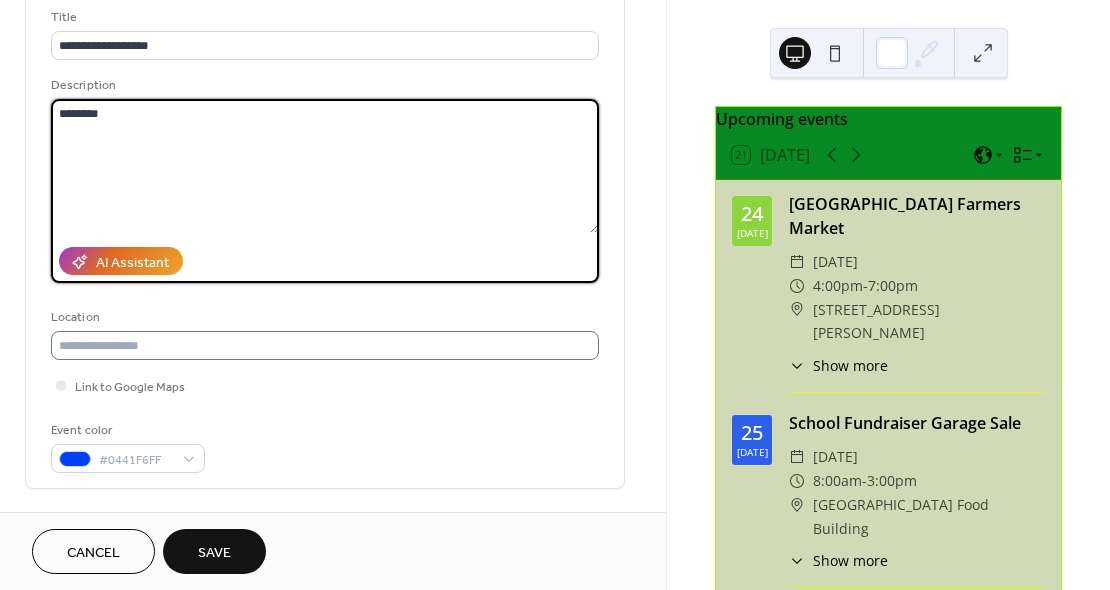 type on "********" 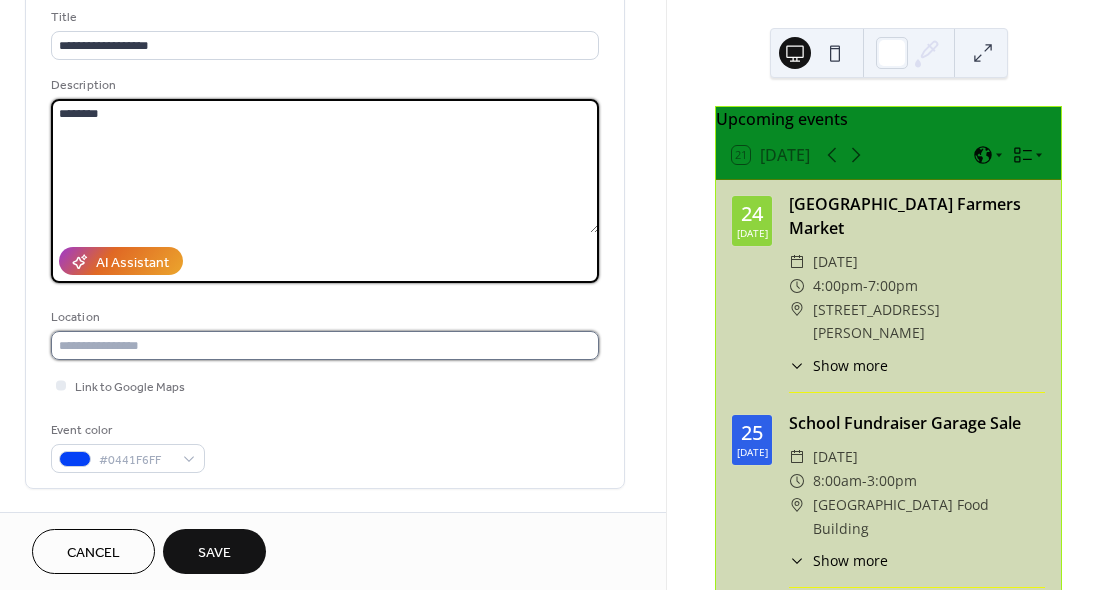 click at bounding box center [325, 345] 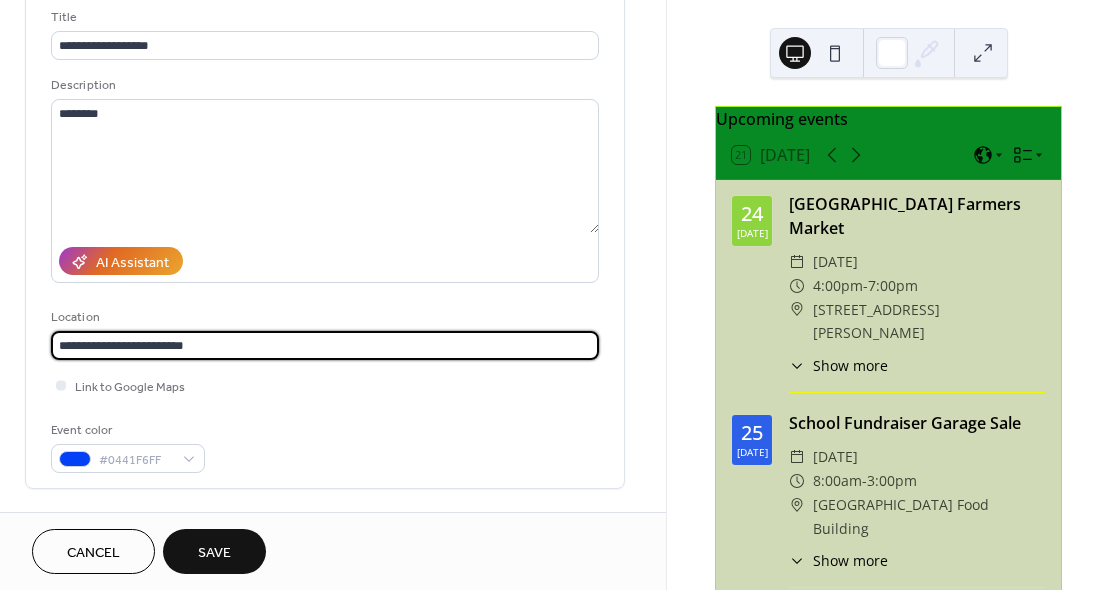 click on "**********" at bounding box center [325, 345] 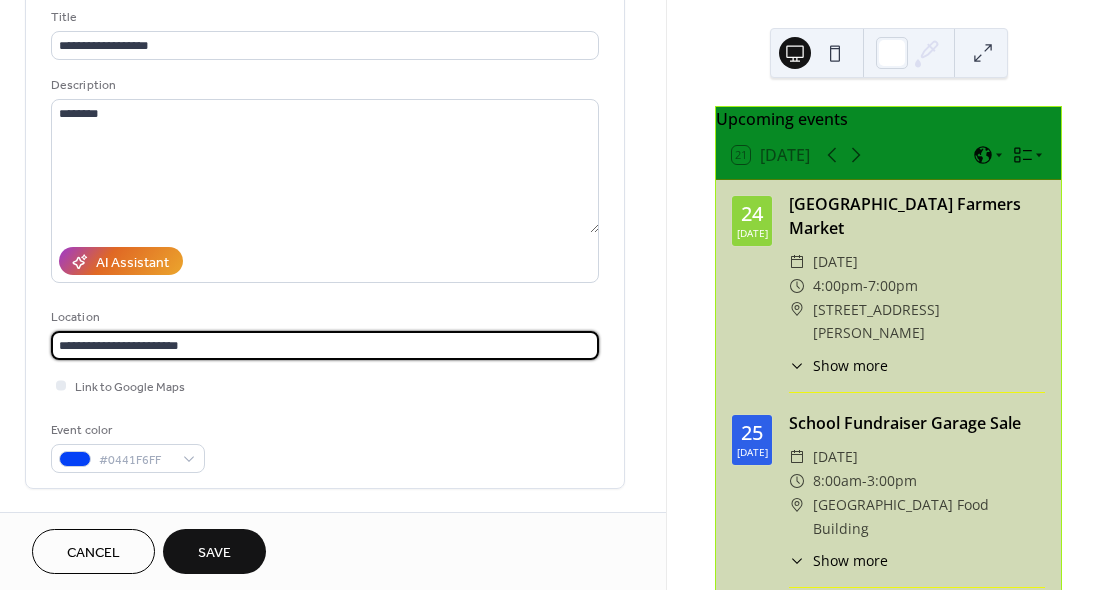 click on "**********" at bounding box center (325, 345) 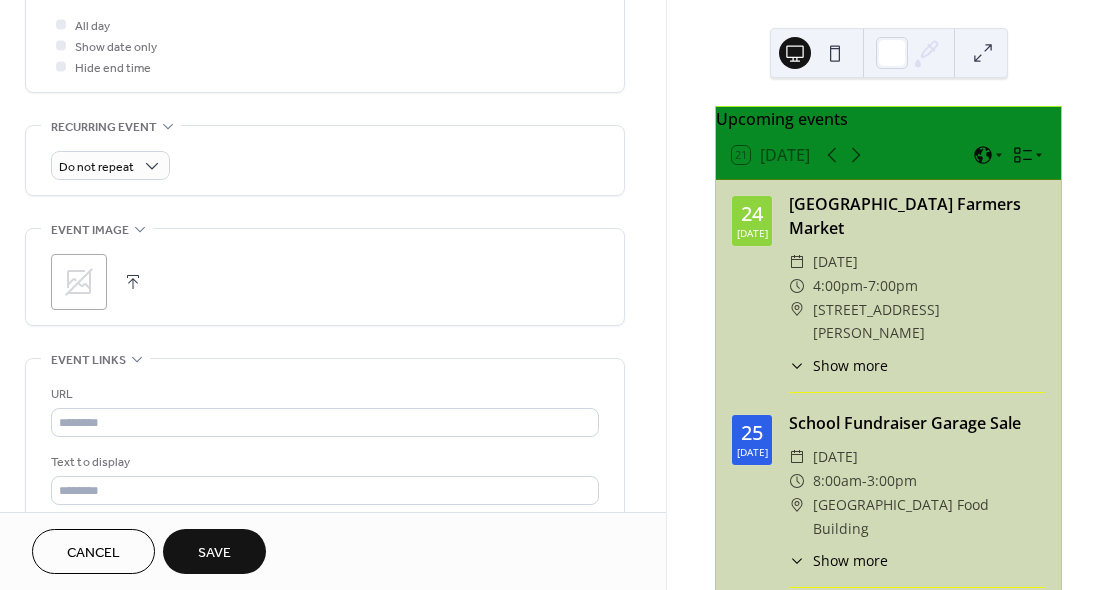scroll, scrollTop: 754, scrollLeft: 0, axis: vertical 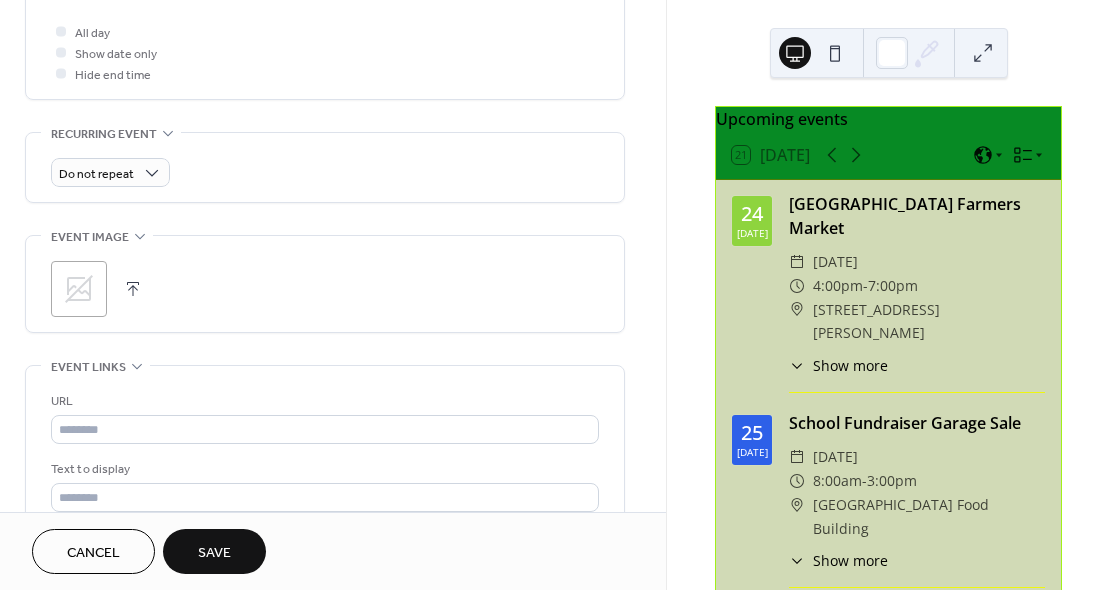 type on "**********" 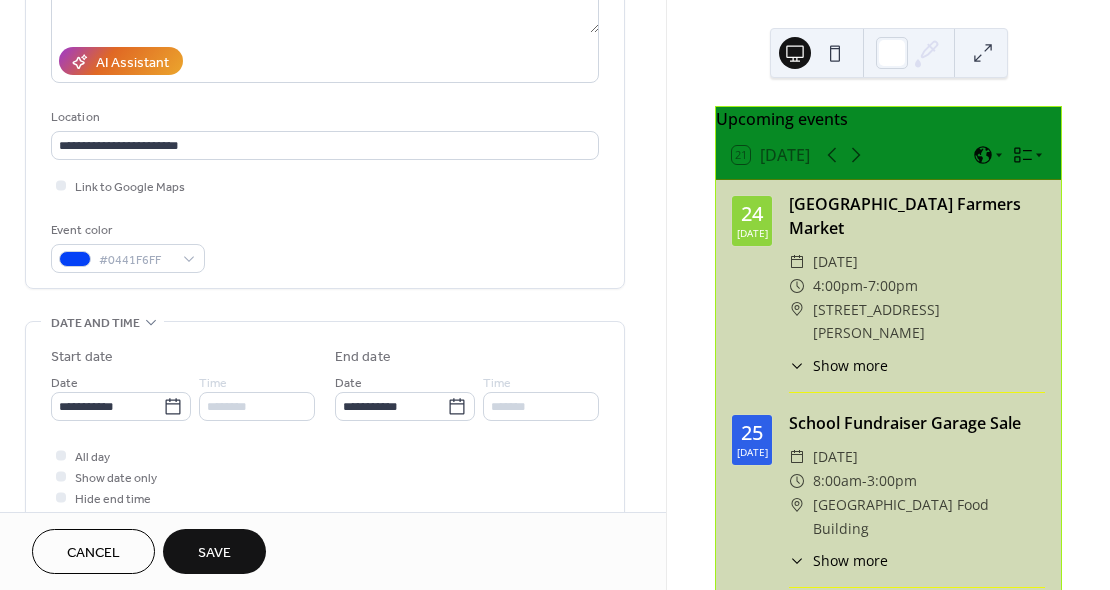 scroll, scrollTop: 0, scrollLeft: 0, axis: both 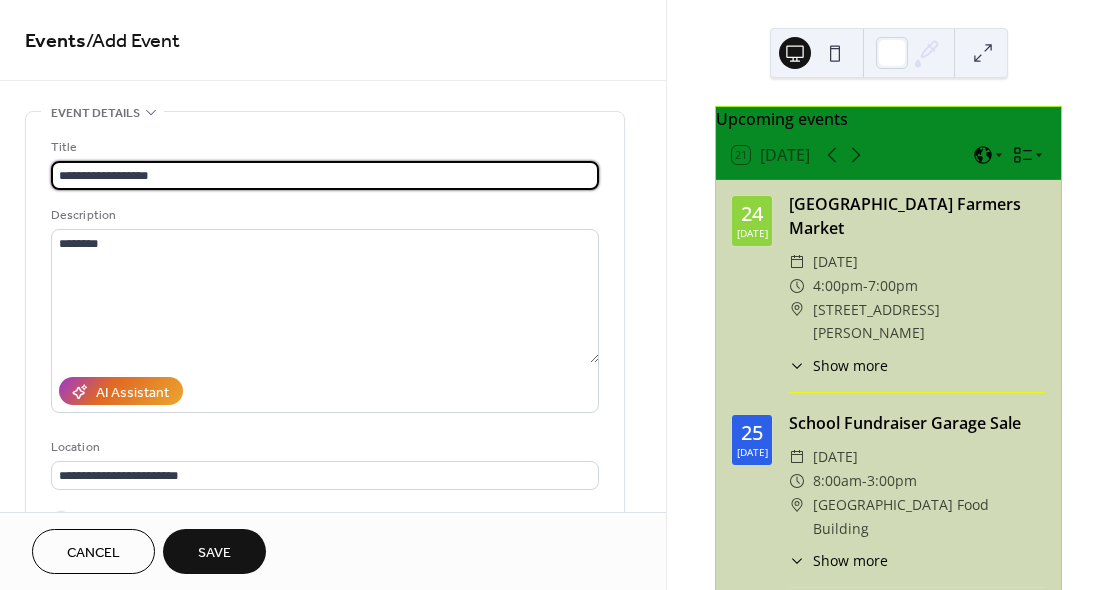 click on "**********" at bounding box center (325, 175) 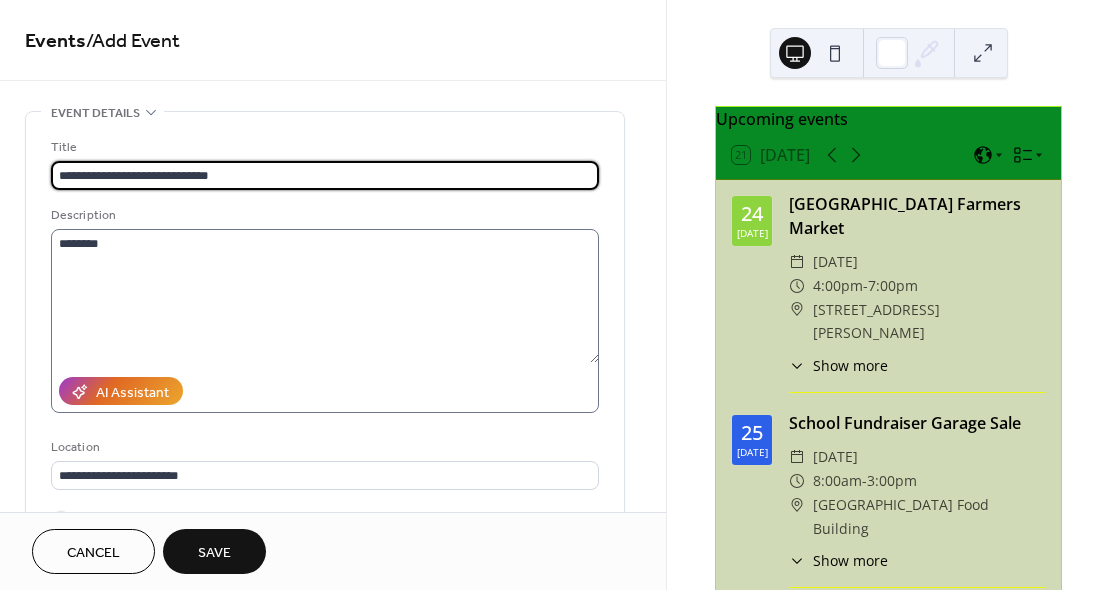 type on "**********" 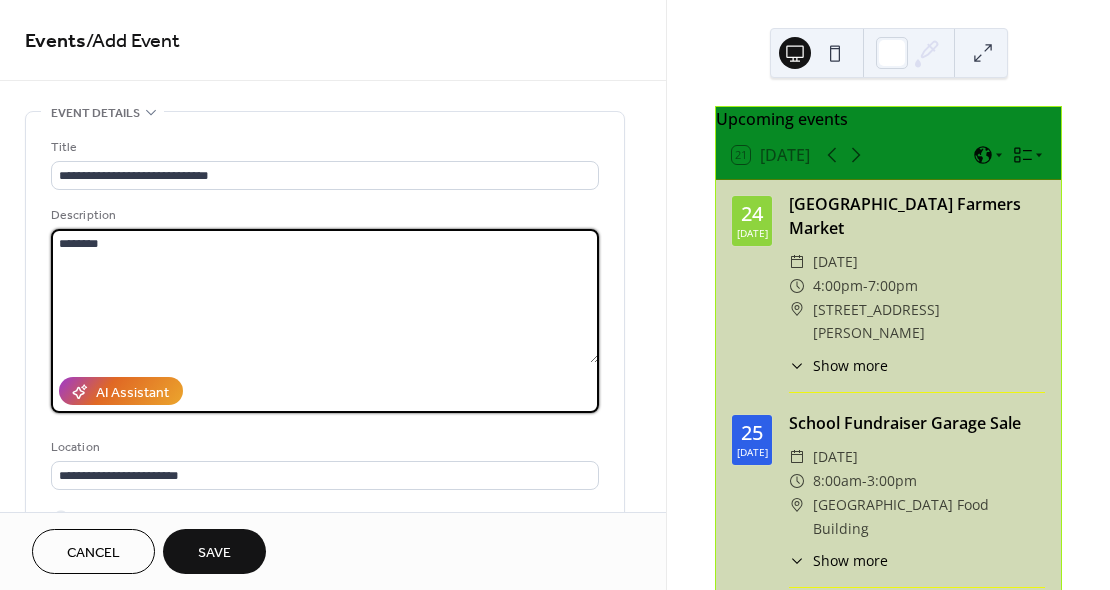 click on "********" at bounding box center [325, 296] 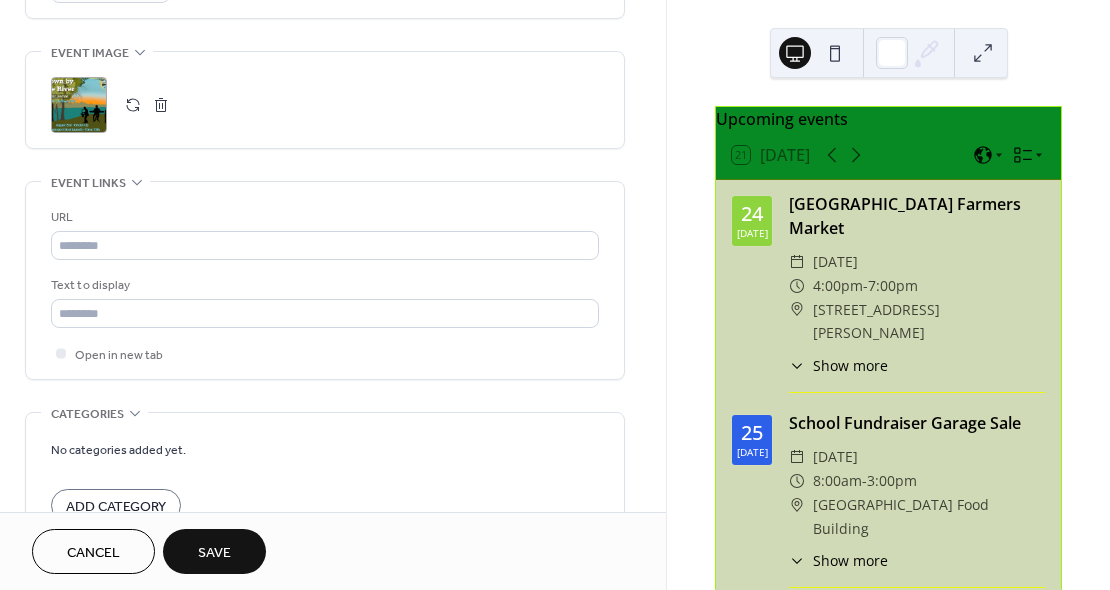 scroll, scrollTop: 1058, scrollLeft: 0, axis: vertical 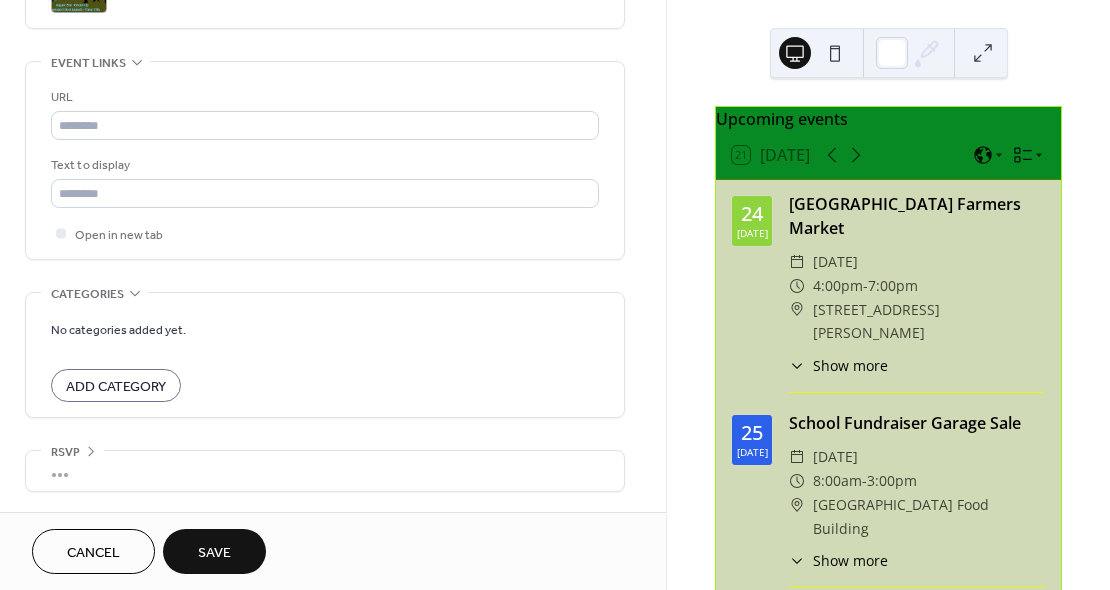 type on "**********" 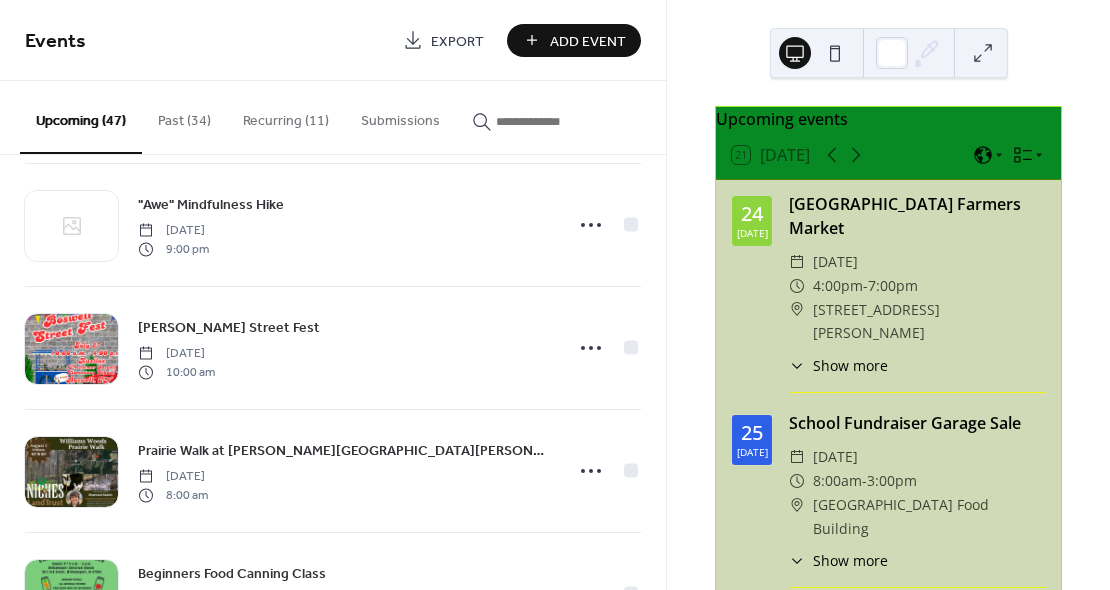 scroll, scrollTop: 863, scrollLeft: 0, axis: vertical 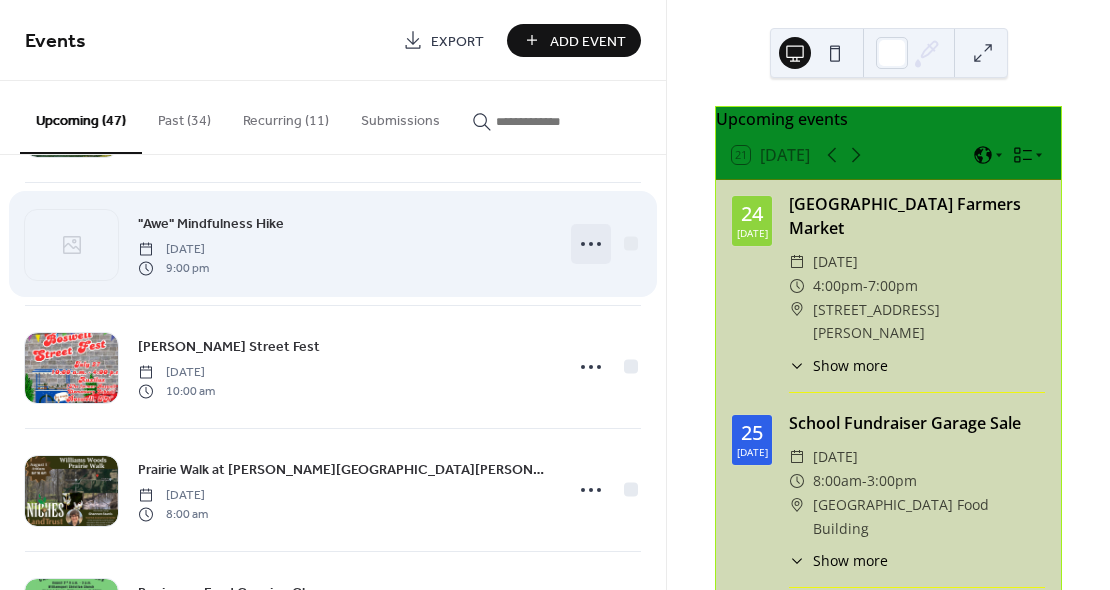click 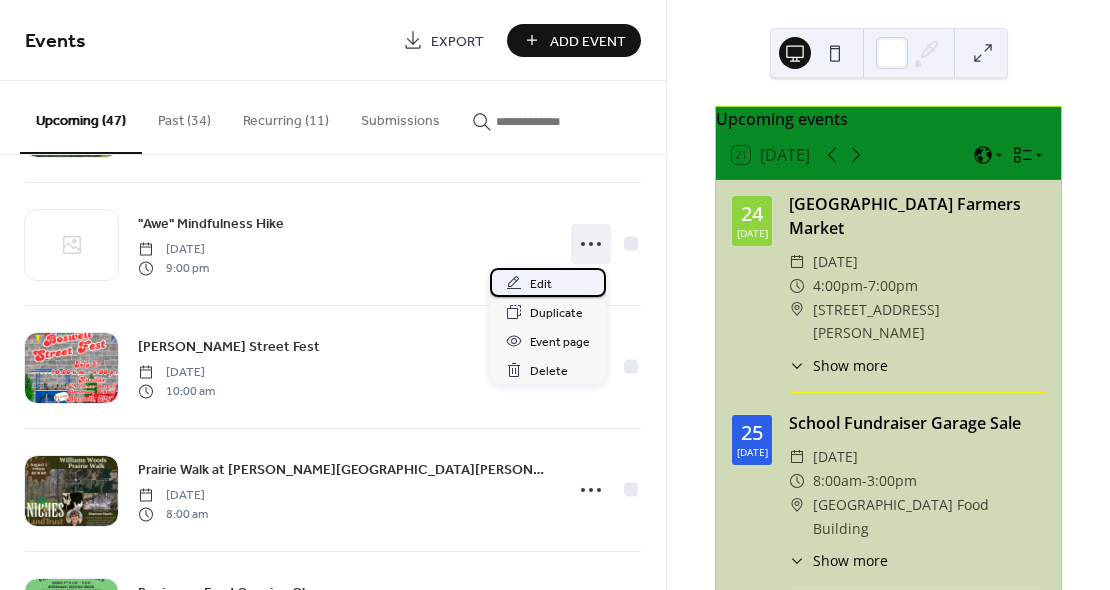 click on "Edit" at bounding box center [541, 284] 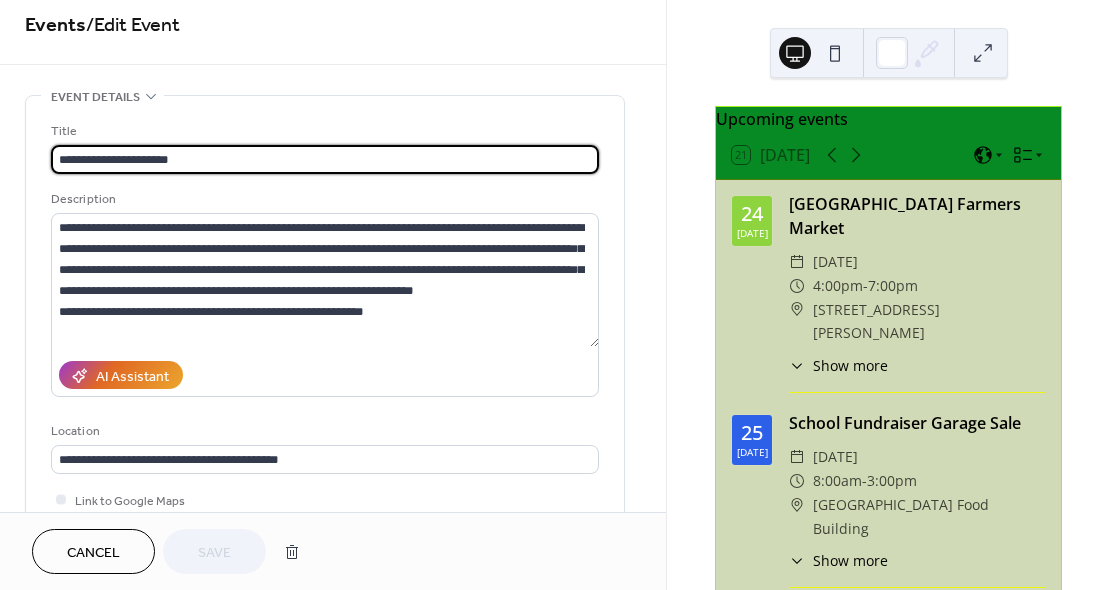 scroll, scrollTop: 0, scrollLeft: 0, axis: both 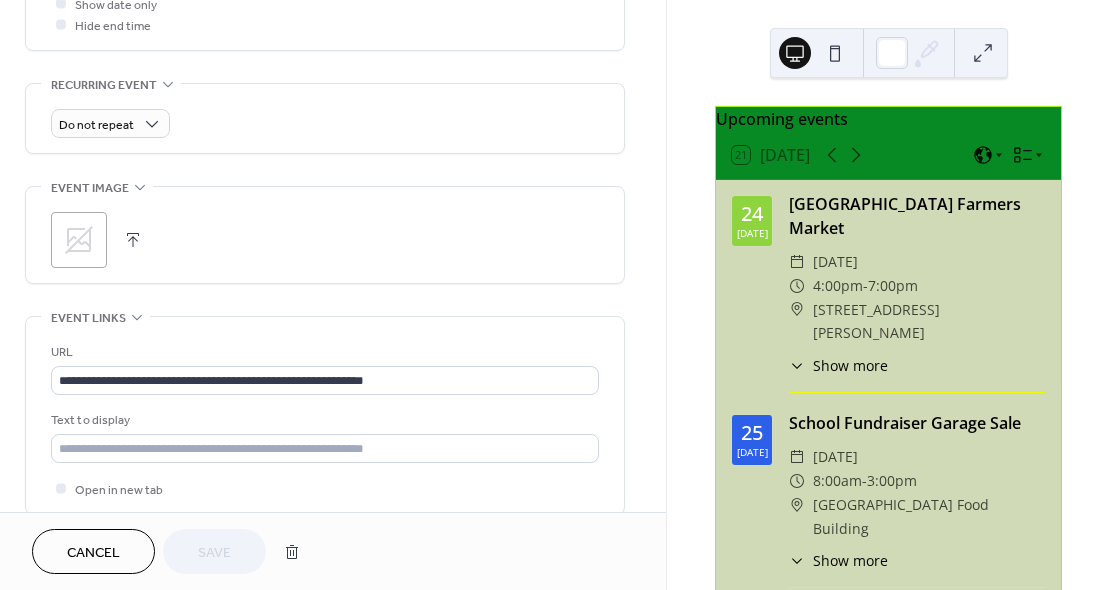click at bounding box center [133, 240] 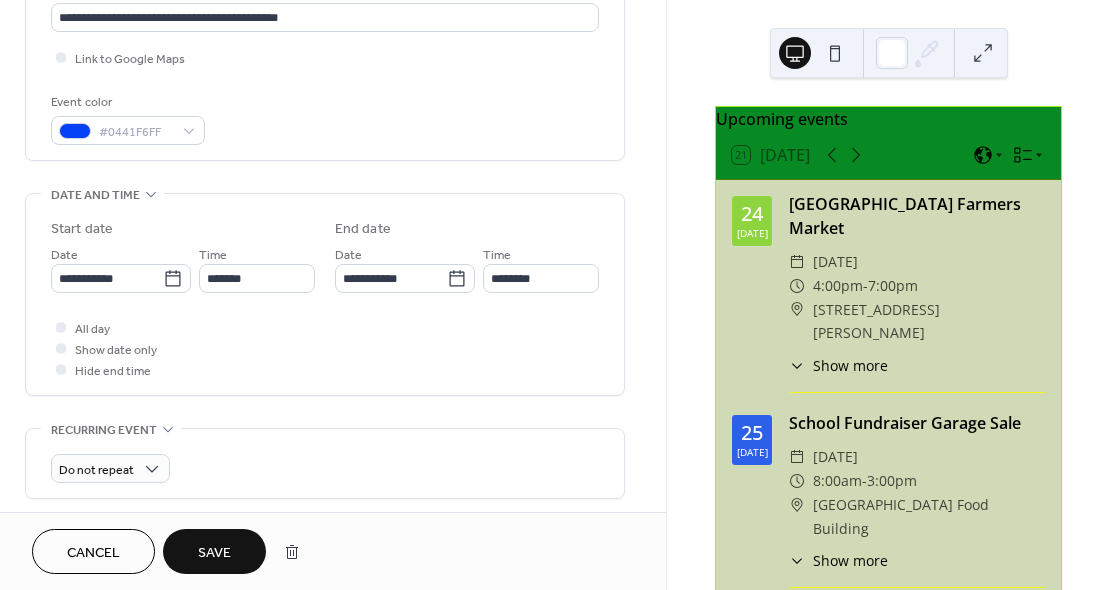 scroll, scrollTop: 453, scrollLeft: 0, axis: vertical 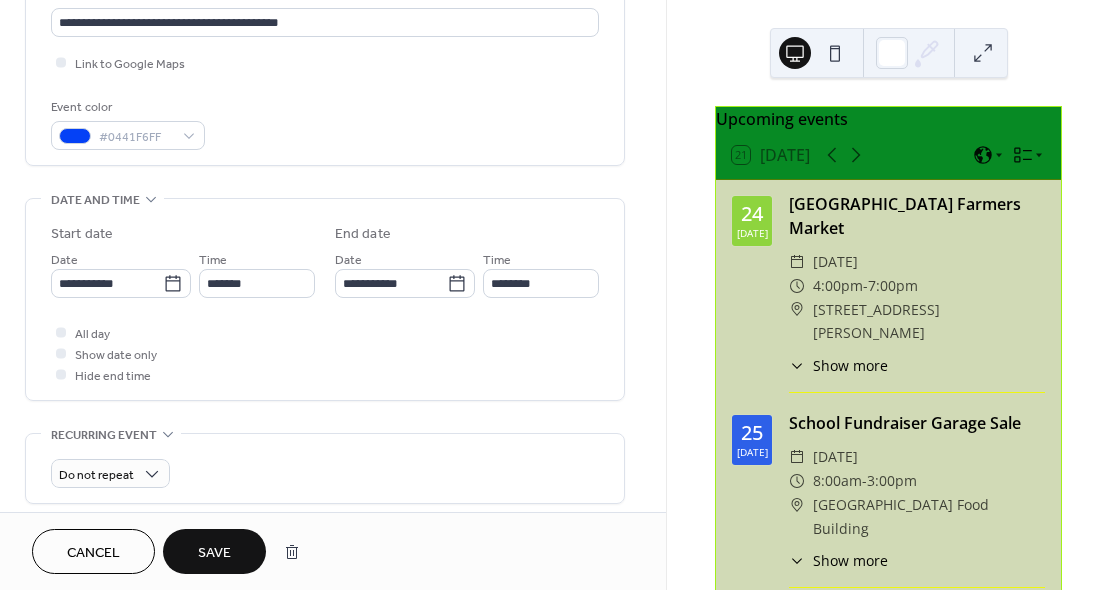 click on "Save" at bounding box center [214, 553] 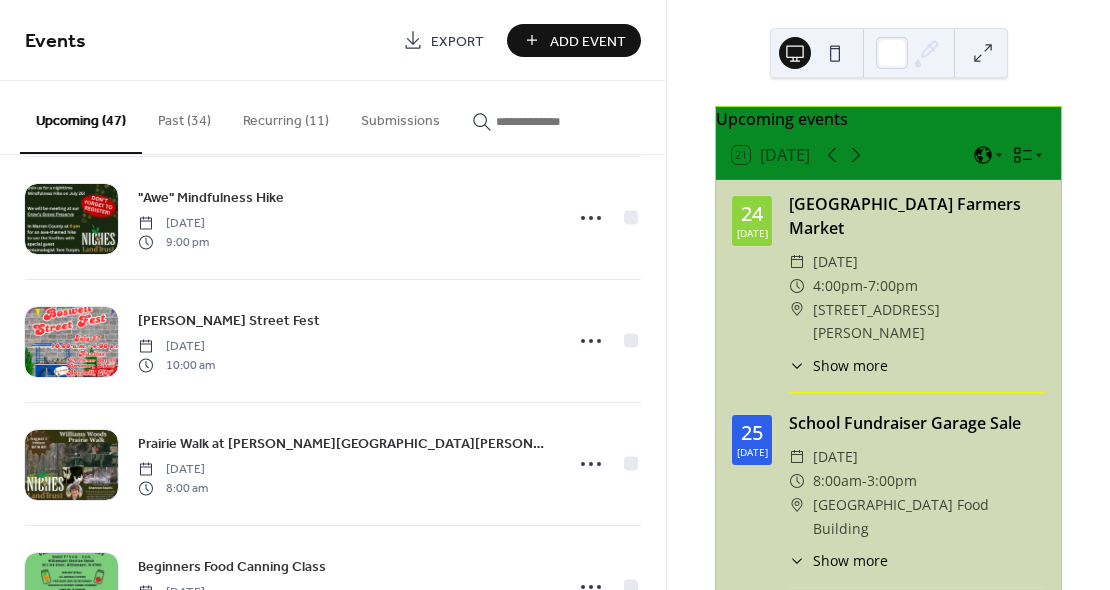 scroll, scrollTop: 896, scrollLeft: 0, axis: vertical 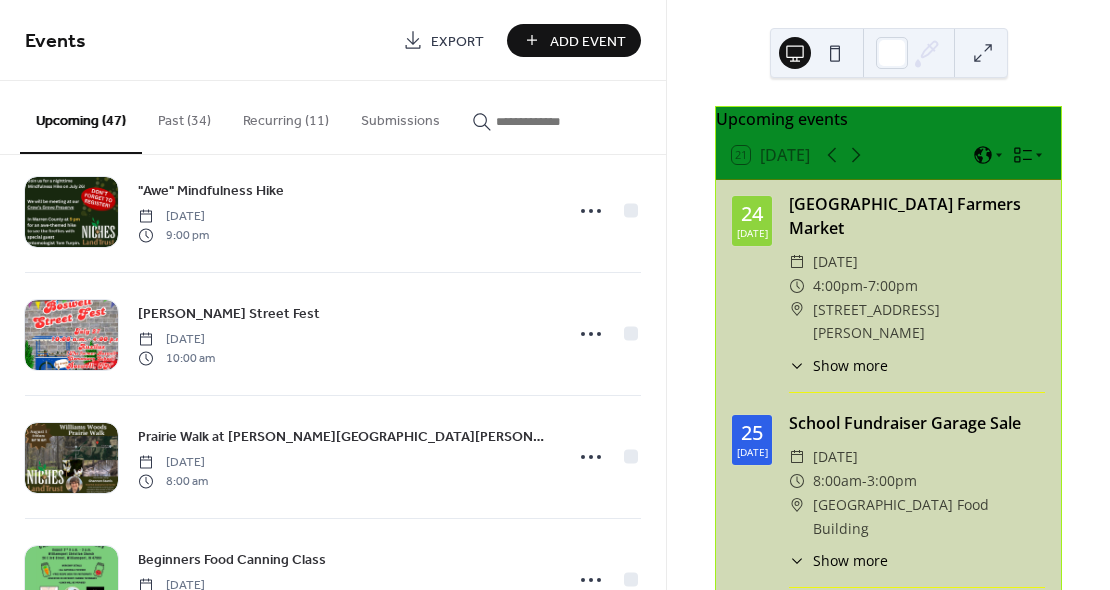 click on "Add Event" at bounding box center [588, 41] 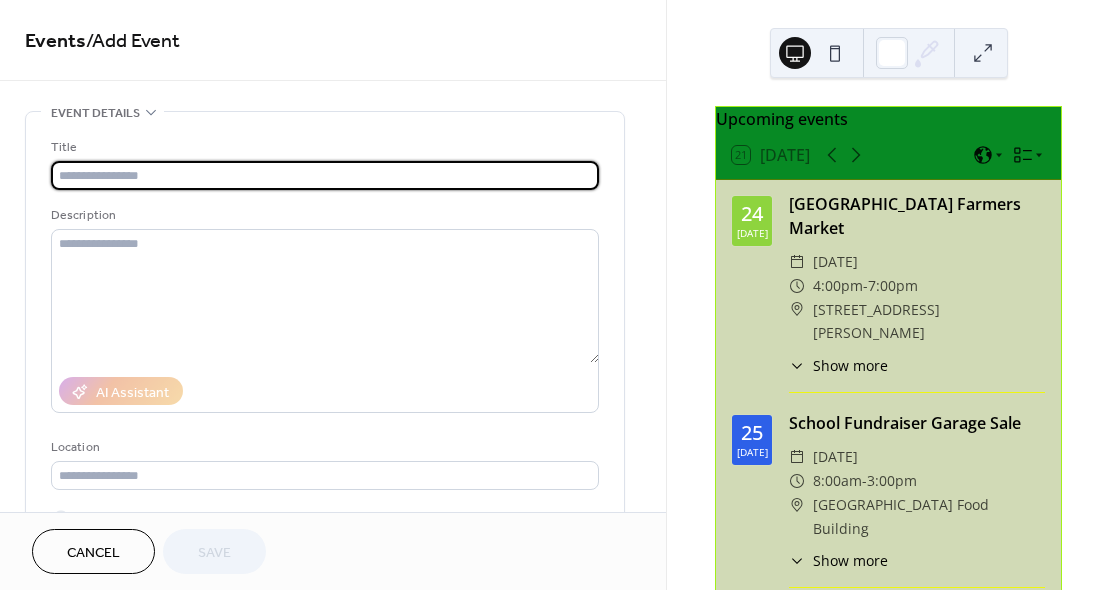 click at bounding box center (325, 175) 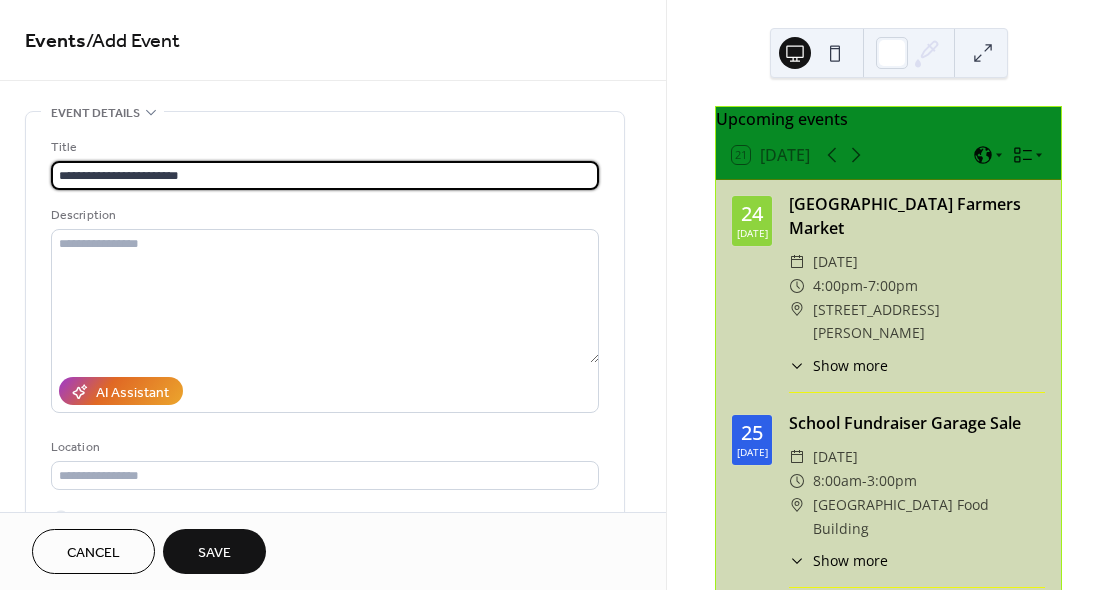 type on "**********" 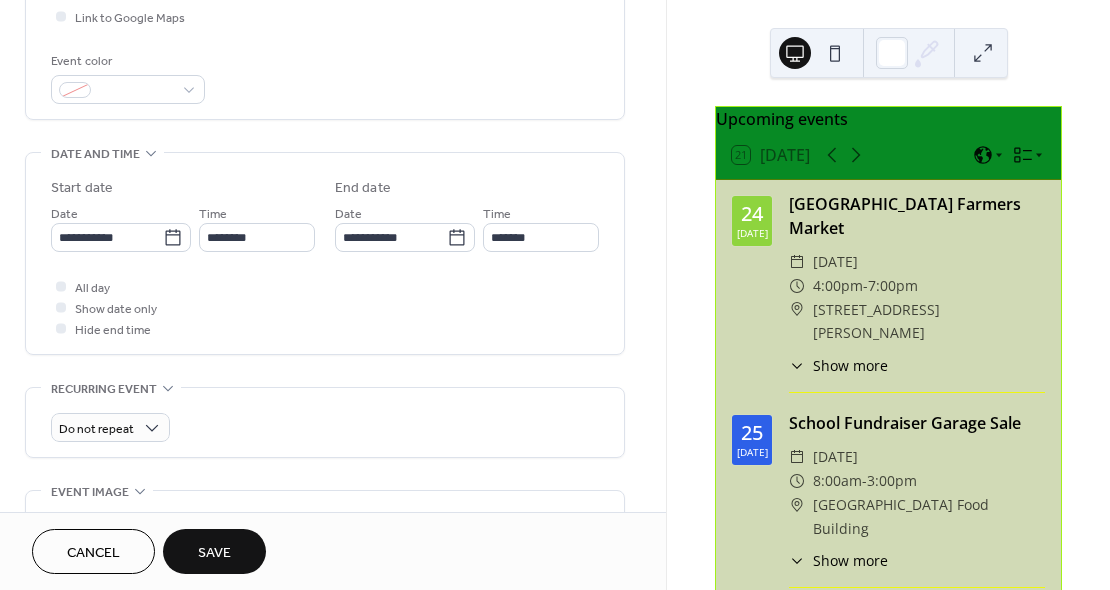 scroll, scrollTop: 506, scrollLeft: 0, axis: vertical 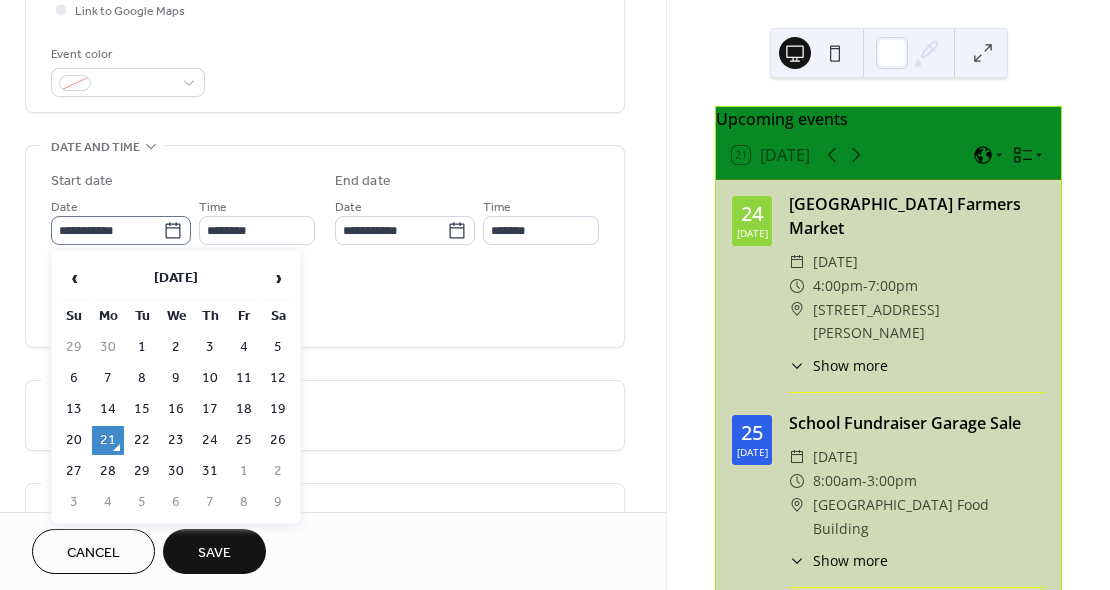 click 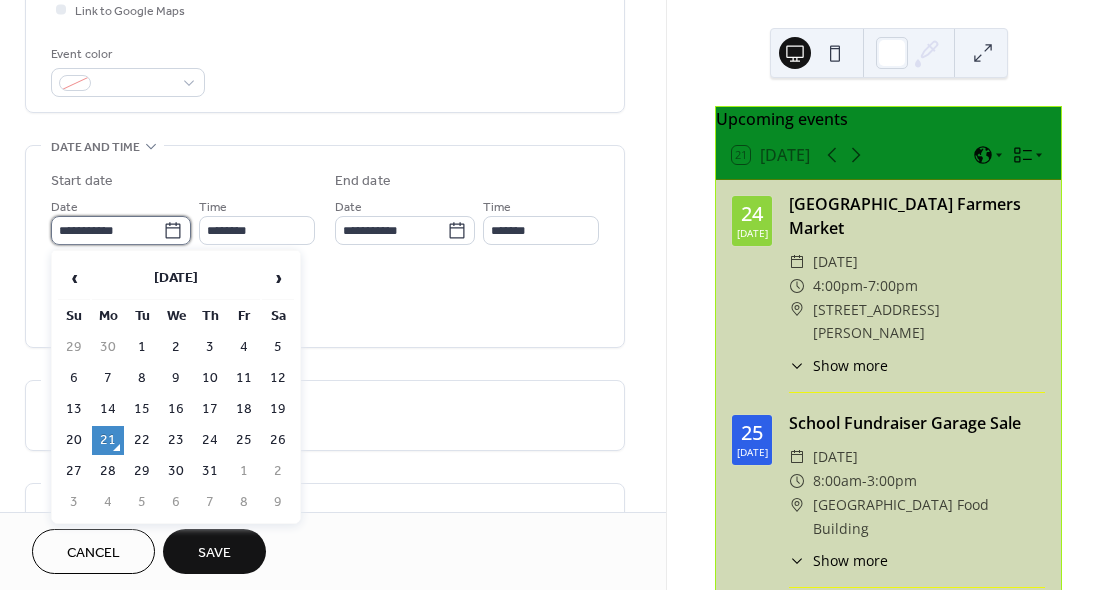click on "**********" at bounding box center [107, 230] 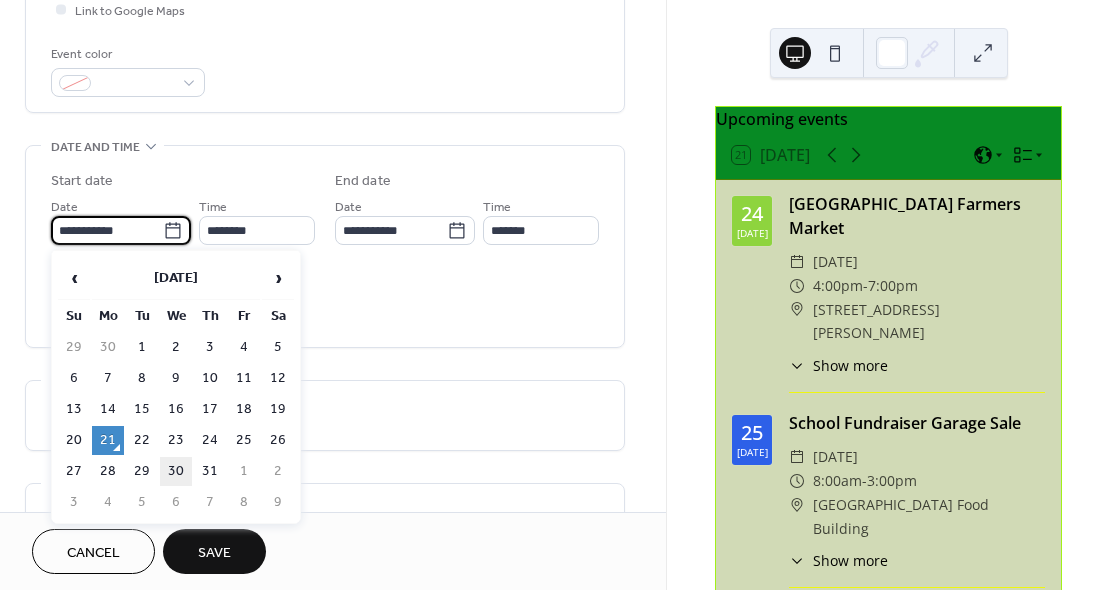 click on "30" at bounding box center (176, 471) 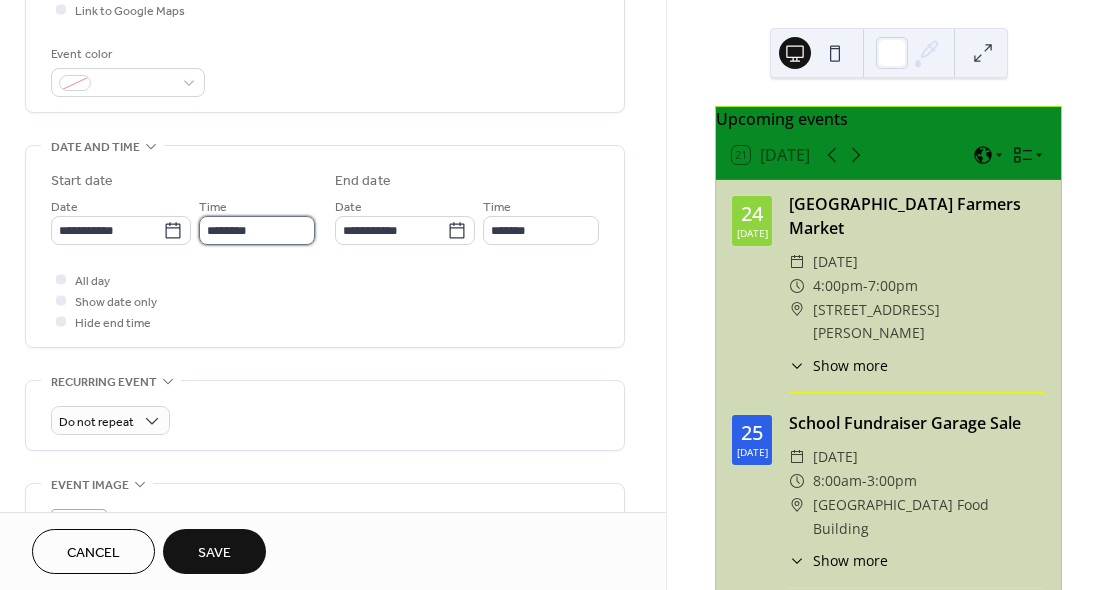click on "********" at bounding box center (257, 230) 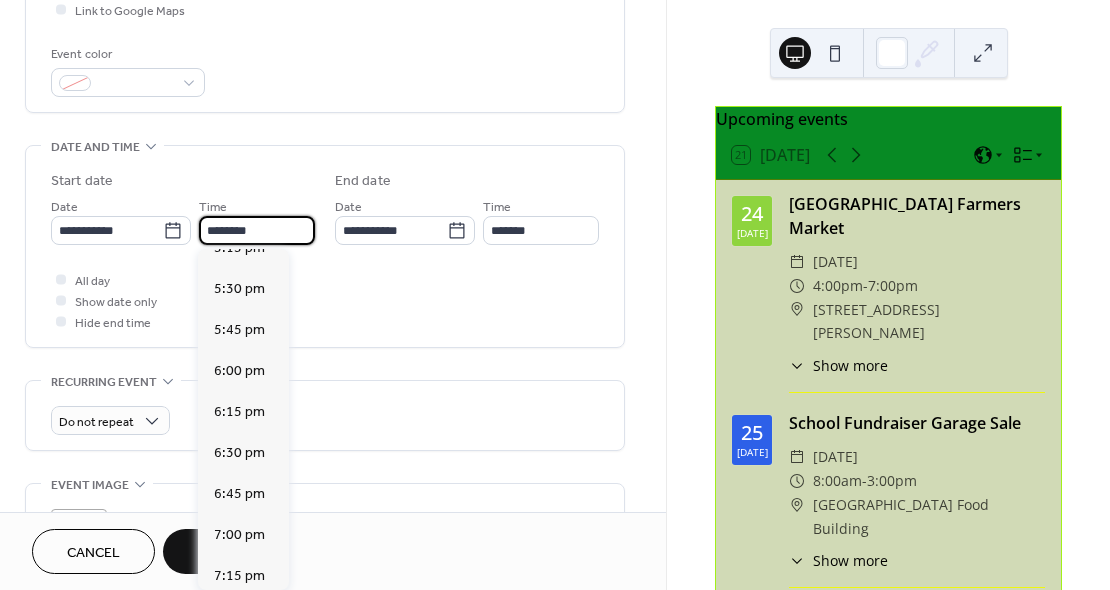 scroll, scrollTop: 2856, scrollLeft: 0, axis: vertical 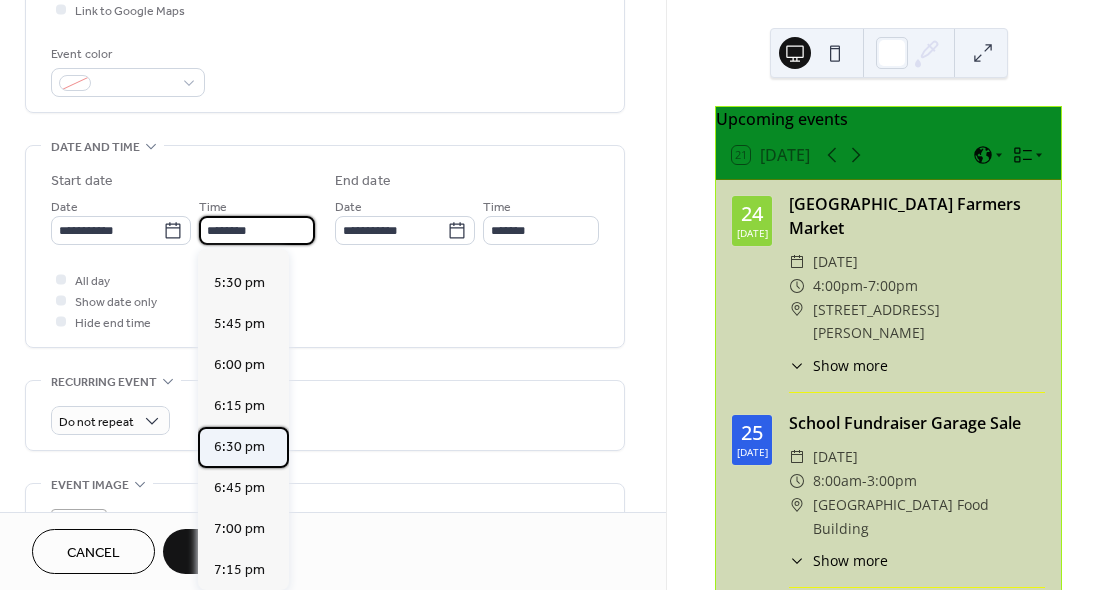 click on "6:30 pm" at bounding box center [239, 447] 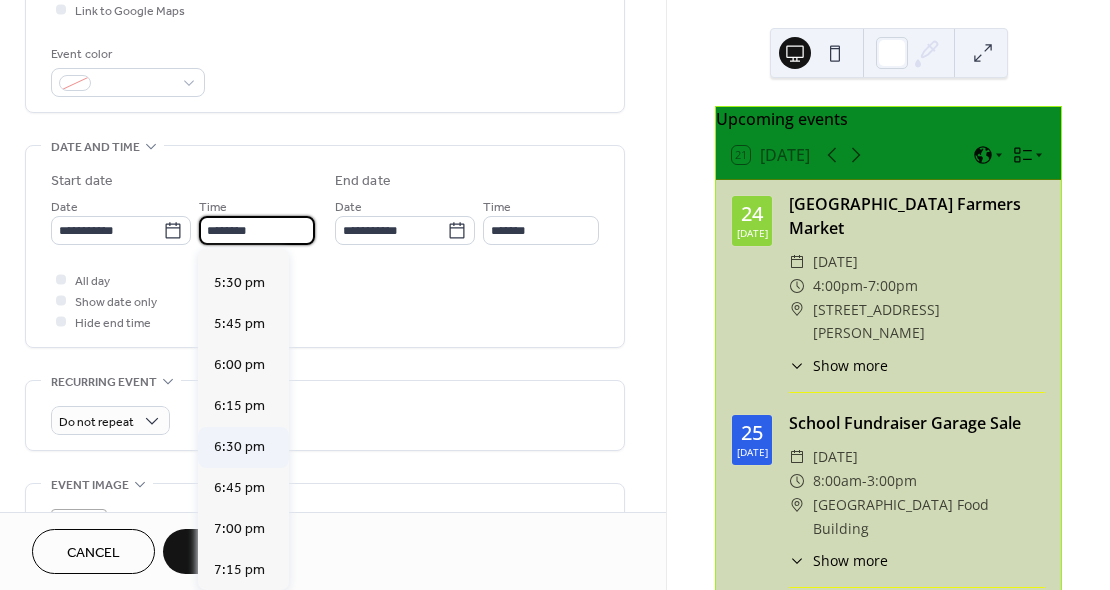 type on "*******" 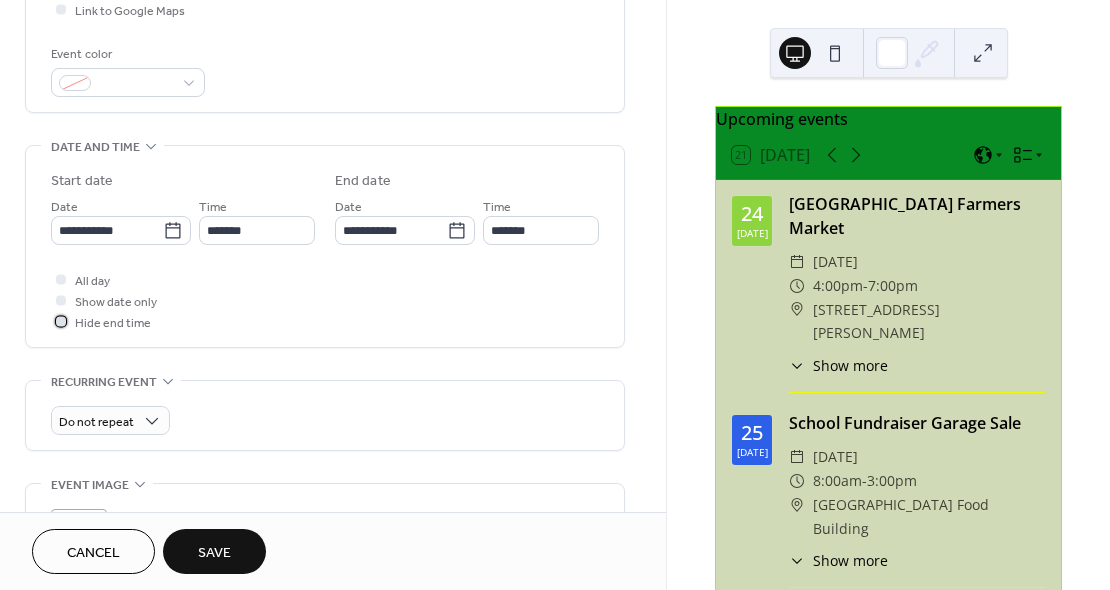 click at bounding box center (61, 321) 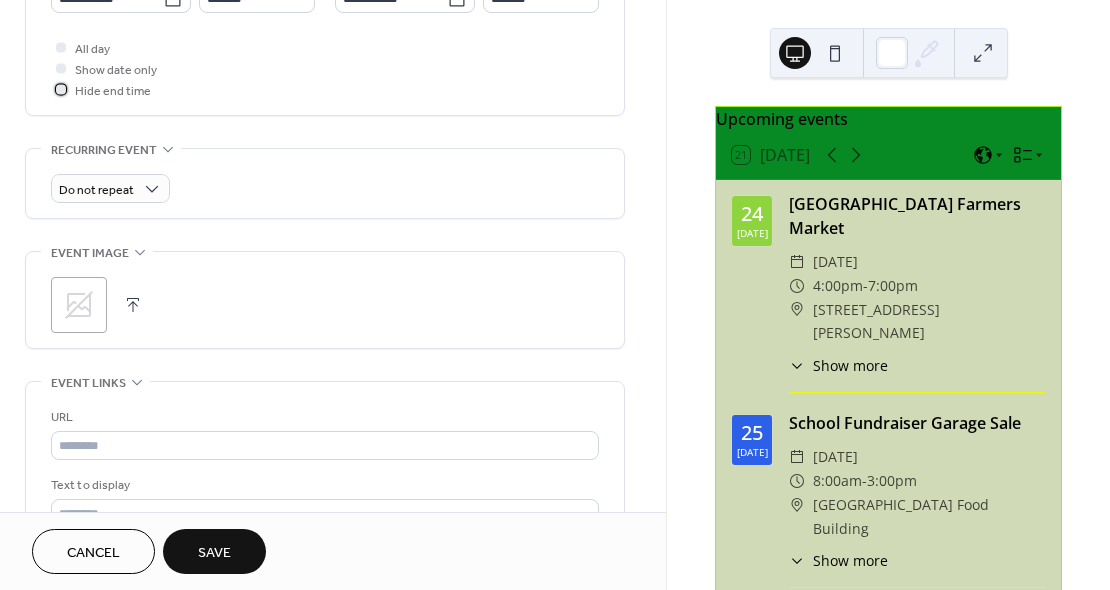 scroll, scrollTop: 763, scrollLeft: 0, axis: vertical 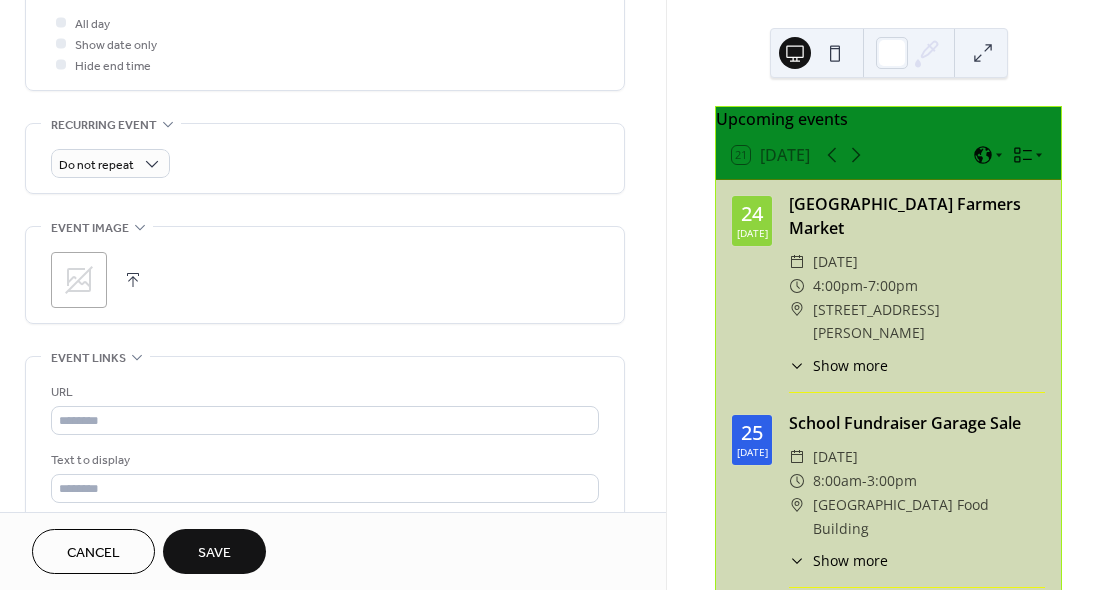 click at bounding box center [133, 280] 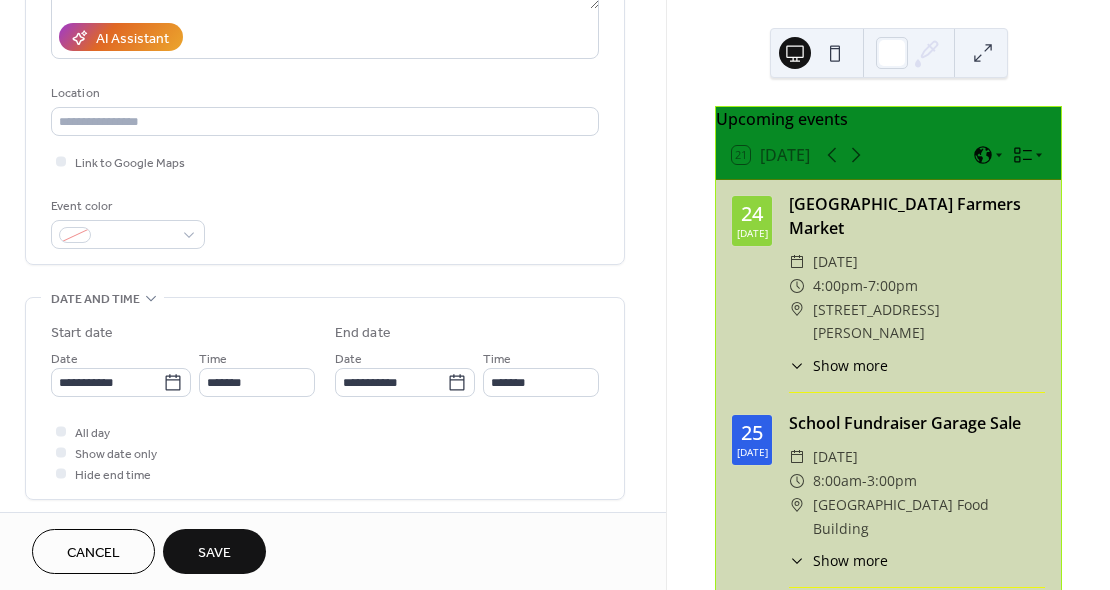 scroll, scrollTop: 314, scrollLeft: 0, axis: vertical 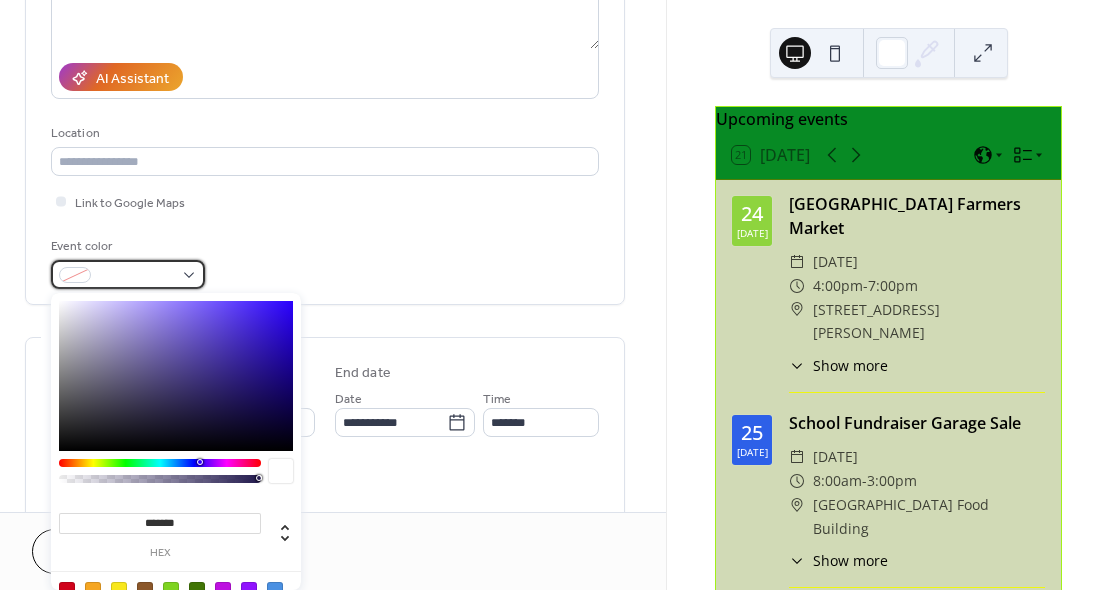 click at bounding box center (128, 274) 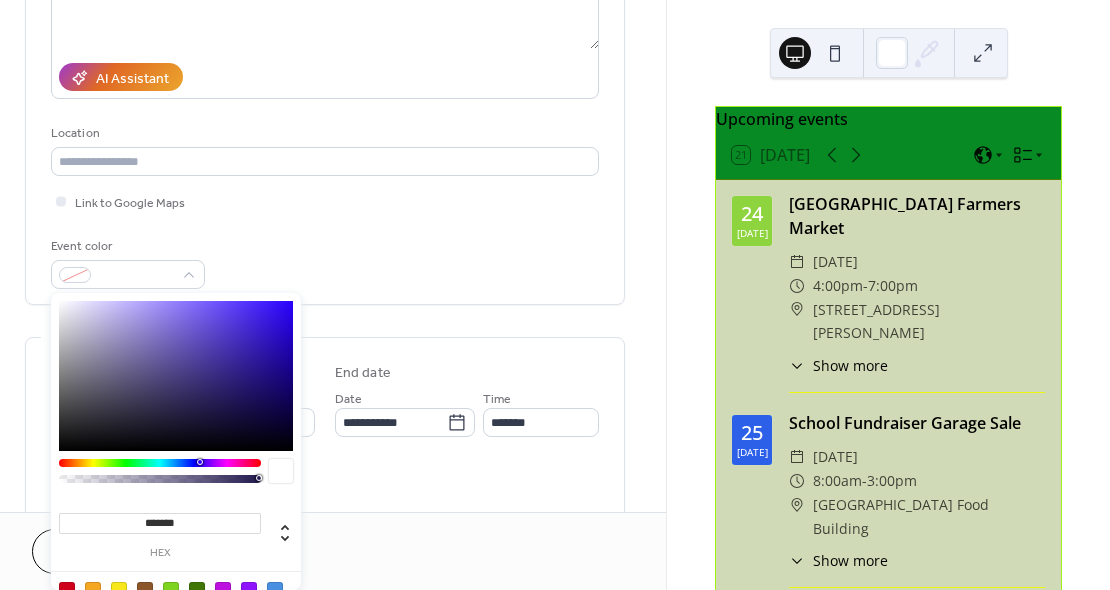 click on "*******" at bounding box center [160, 523] 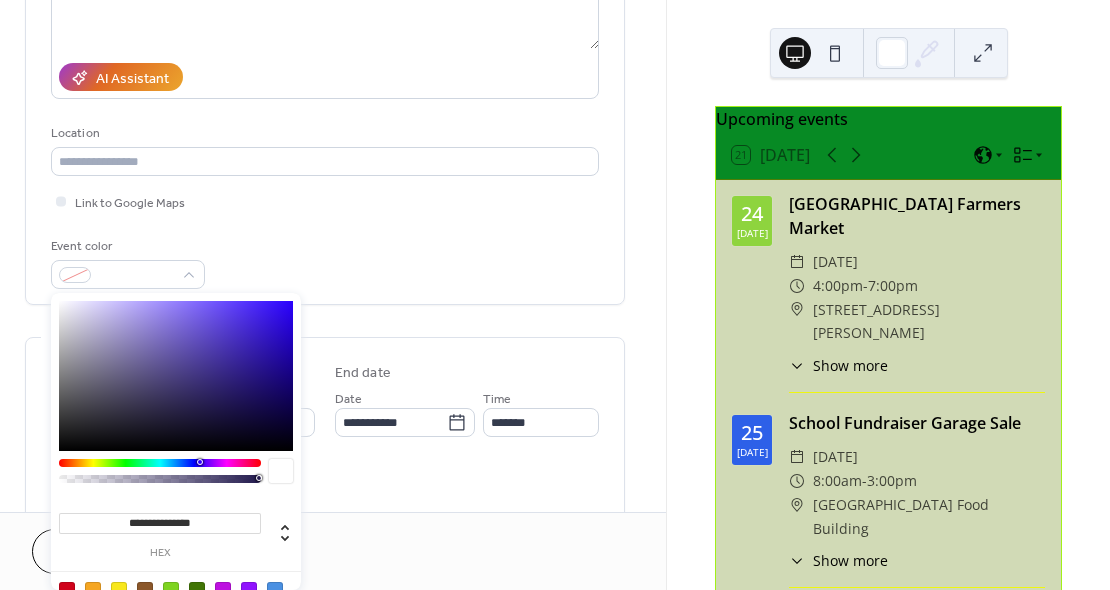 click on "**********" at bounding box center [160, 523] 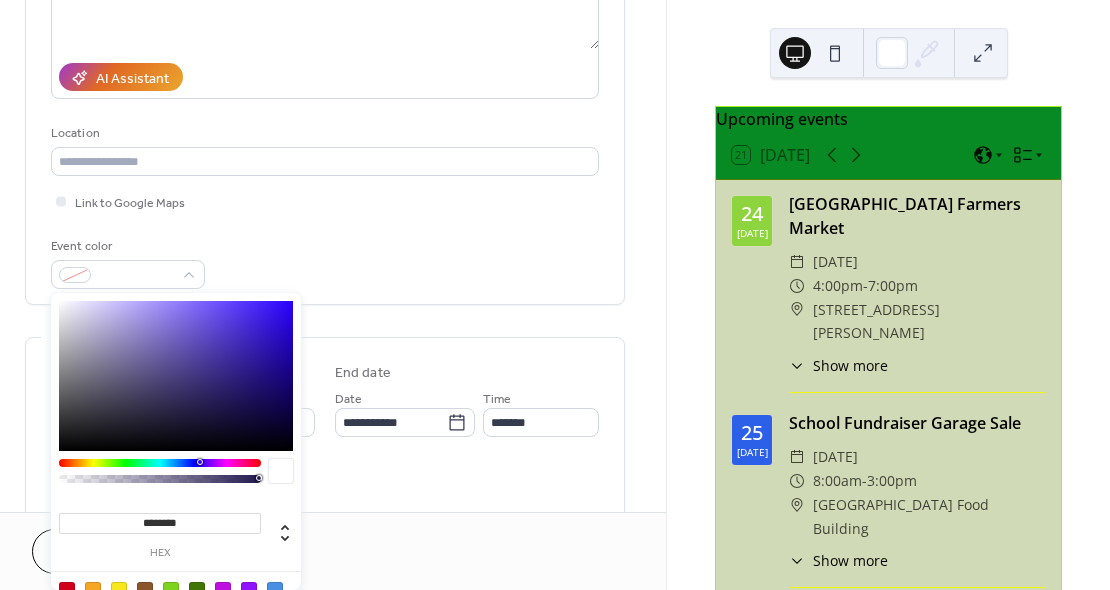 click on "********" at bounding box center (160, 523) 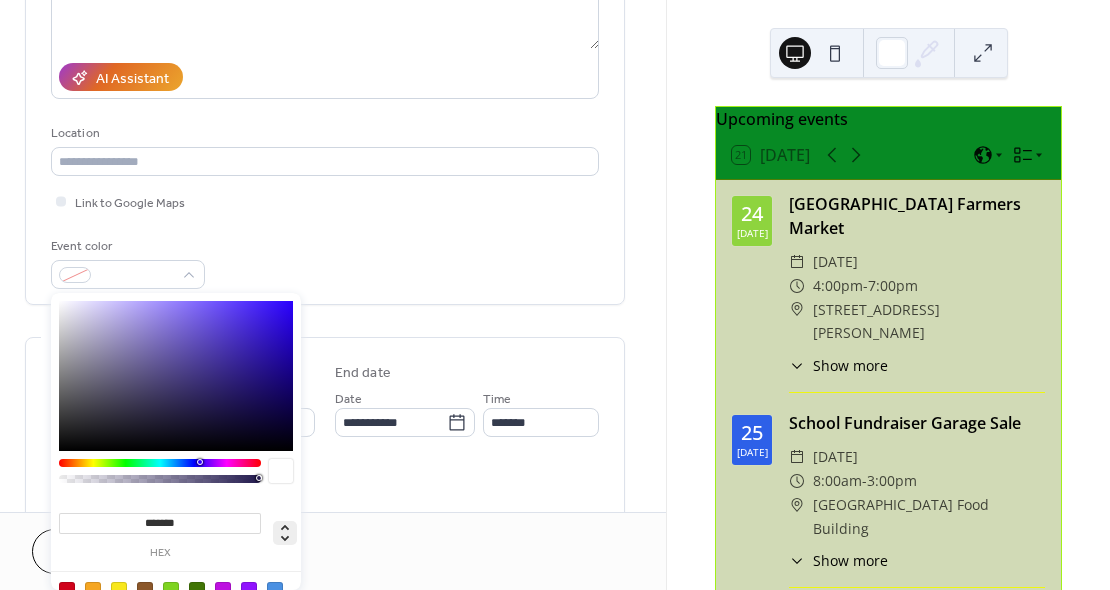 click 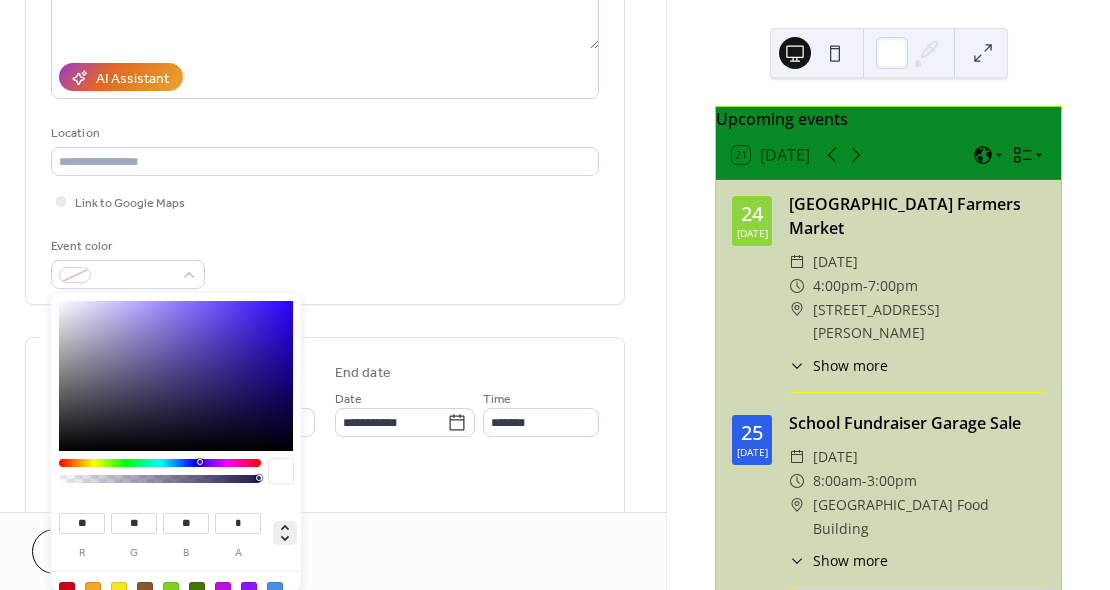 click 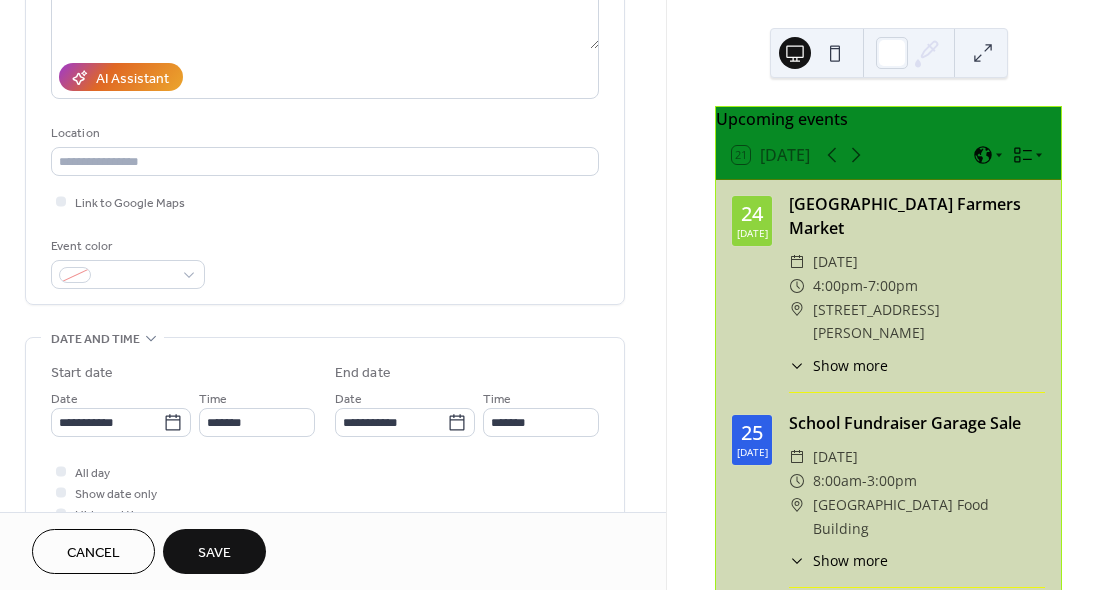click on "Event color" at bounding box center (325, 262) 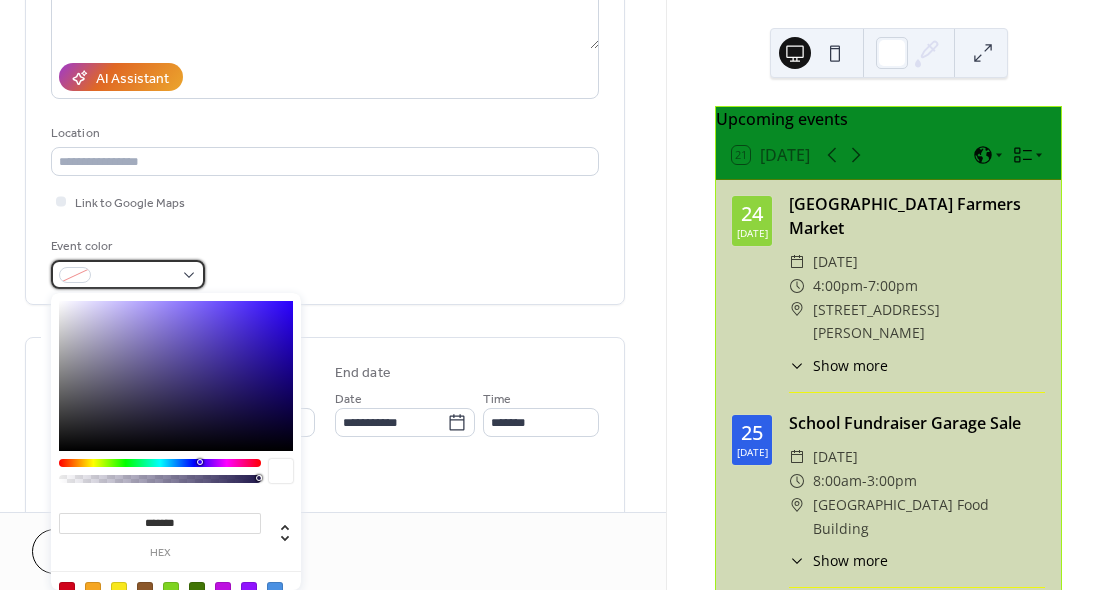click at bounding box center [128, 274] 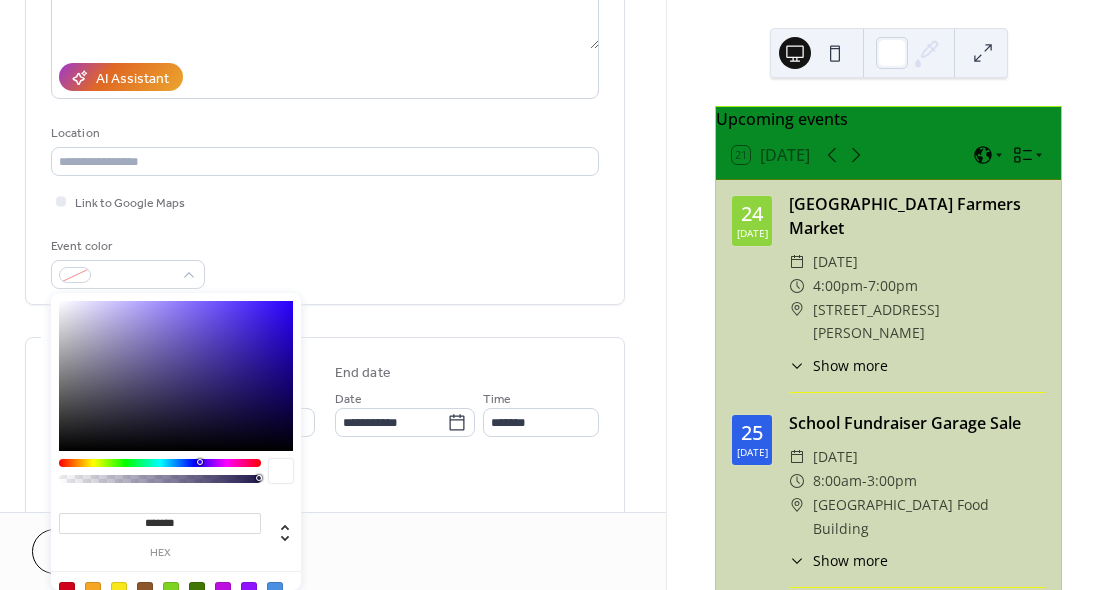 drag, startPoint x: 129, startPoint y: 516, endPoint x: 251, endPoint y: 521, distance: 122.10242 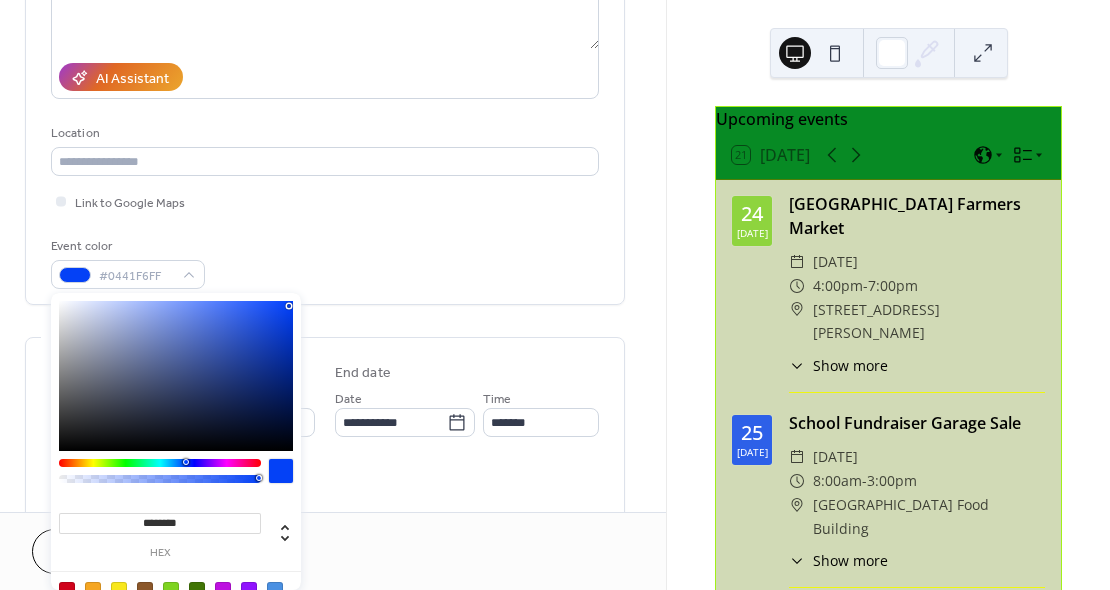 type on "*******" 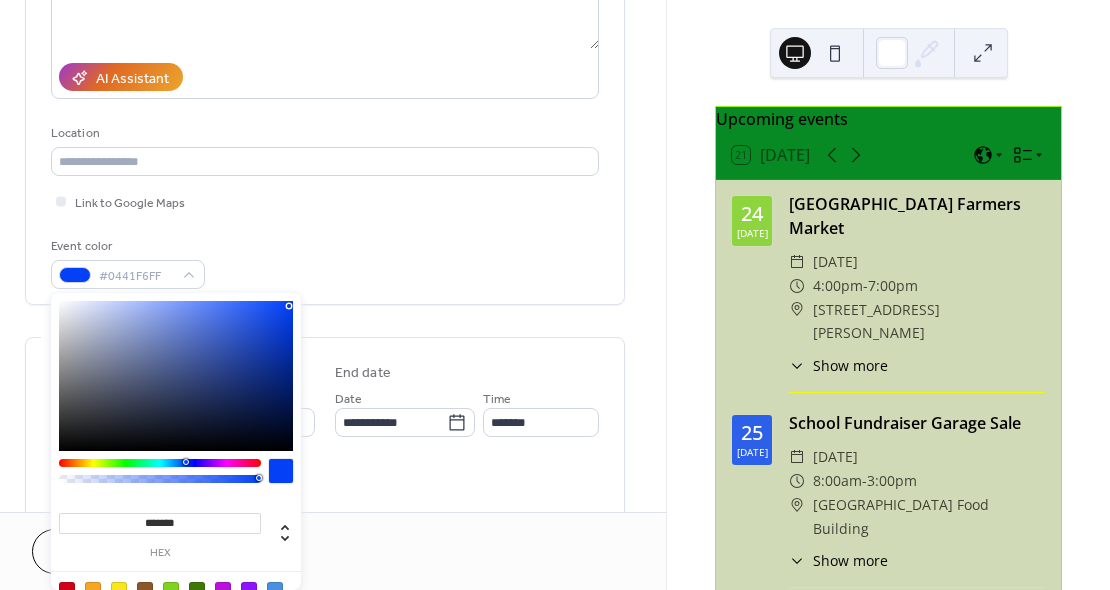 click at bounding box center [281, 471] 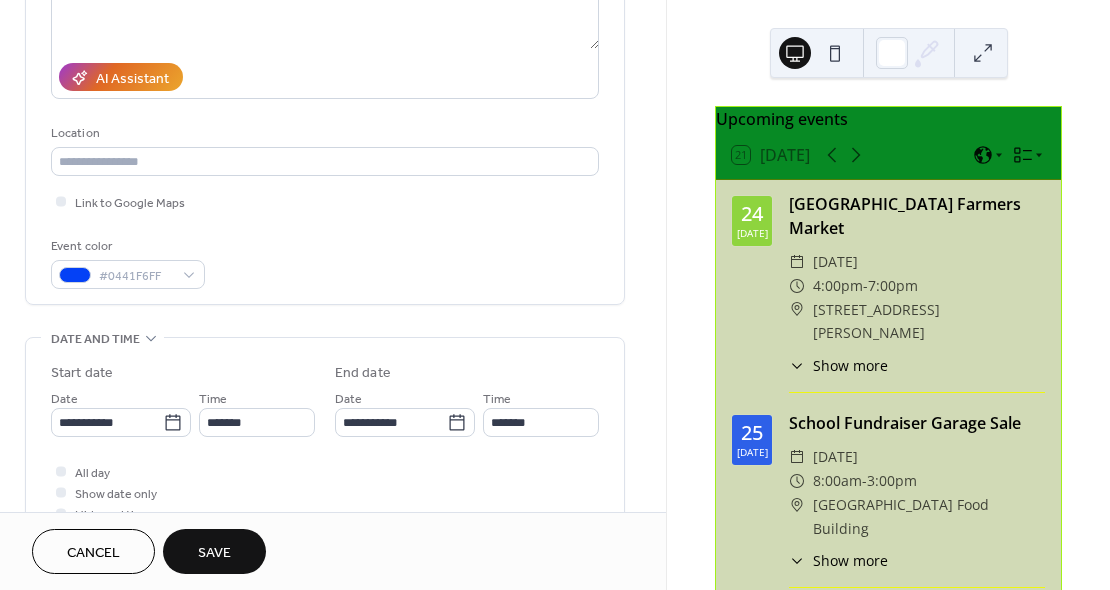 click on "All day Show date only Hide end time" at bounding box center (325, 492) 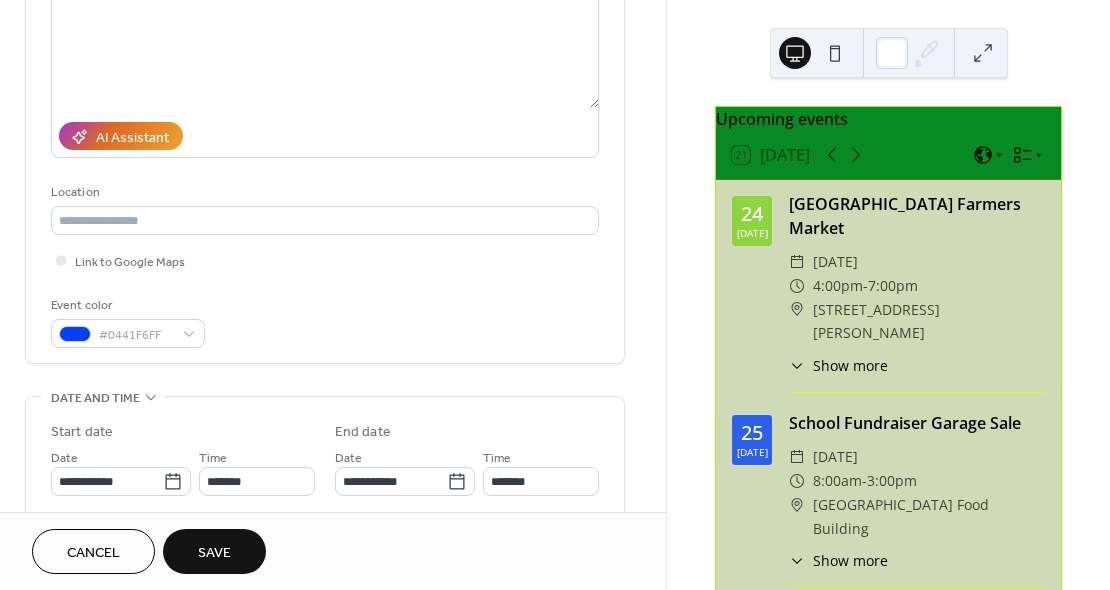scroll, scrollTop: 243, scrollLeft: 0, axis: vertical 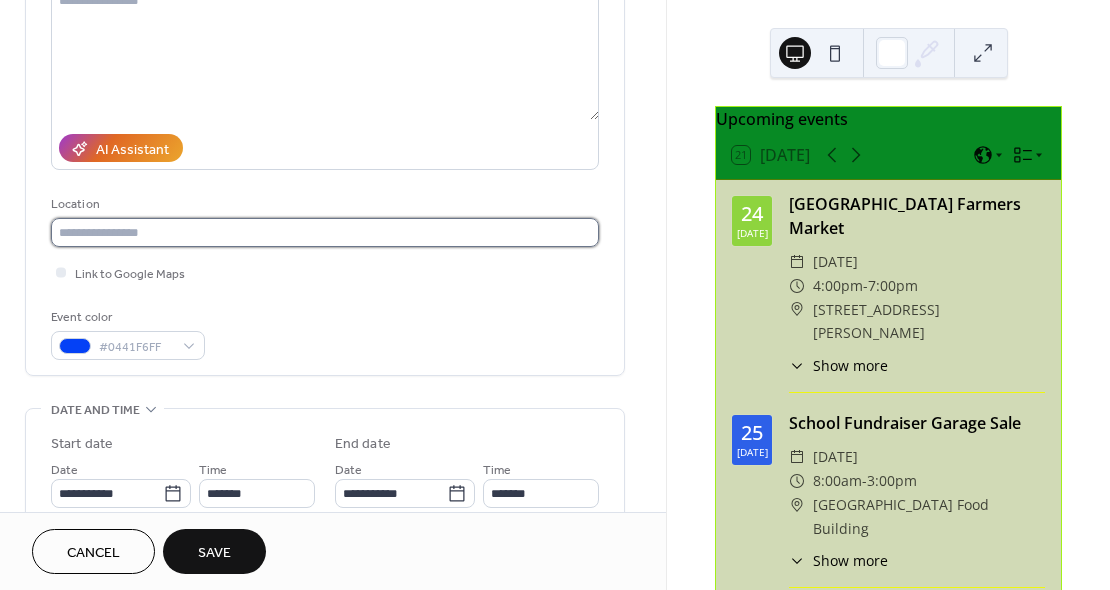 click at bounding box center (325, 232) 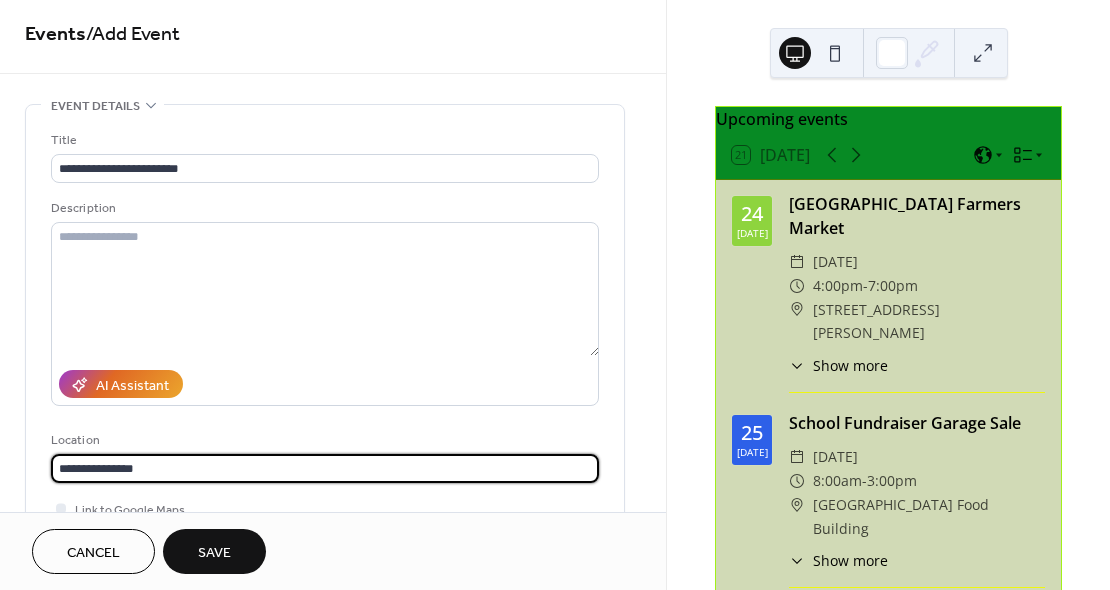 scroll, scrollTop: 0, scrollLeft: 0, axis: both 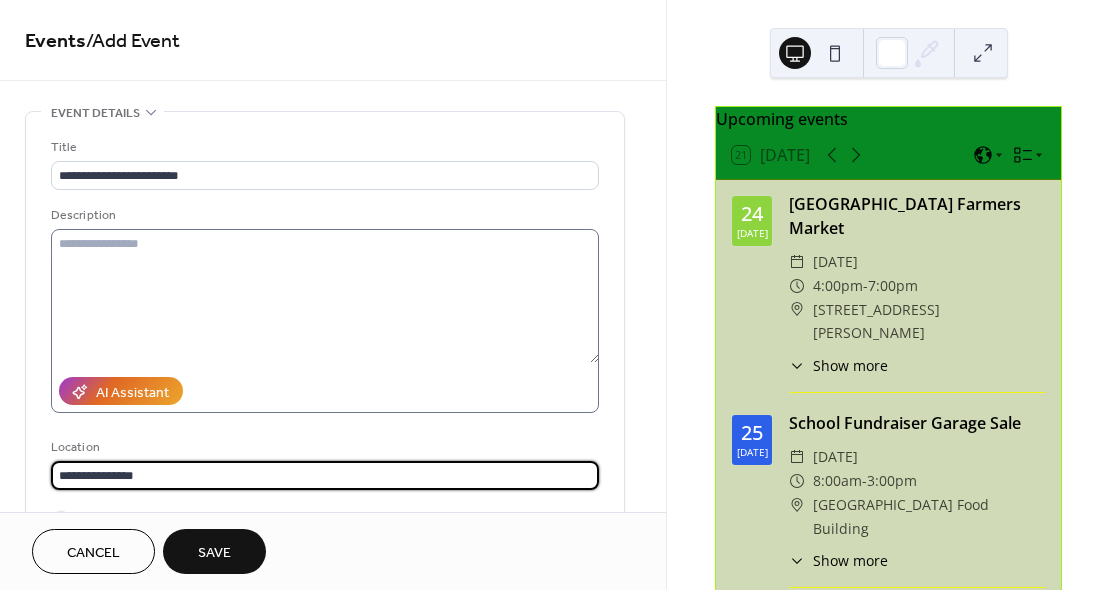 type on "**********" 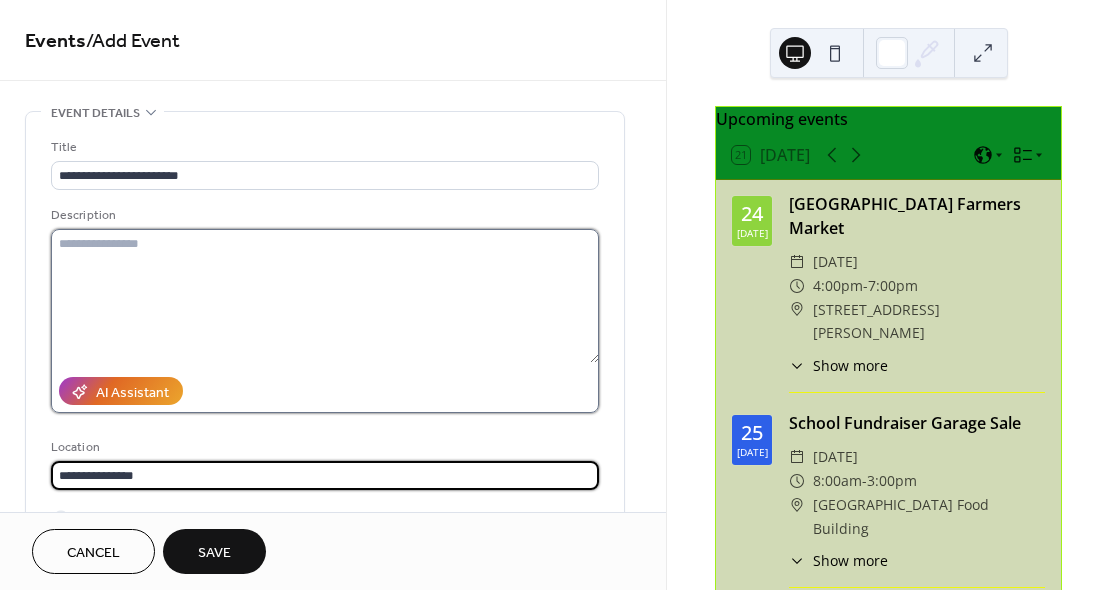 click at bounding box center [325, 296] 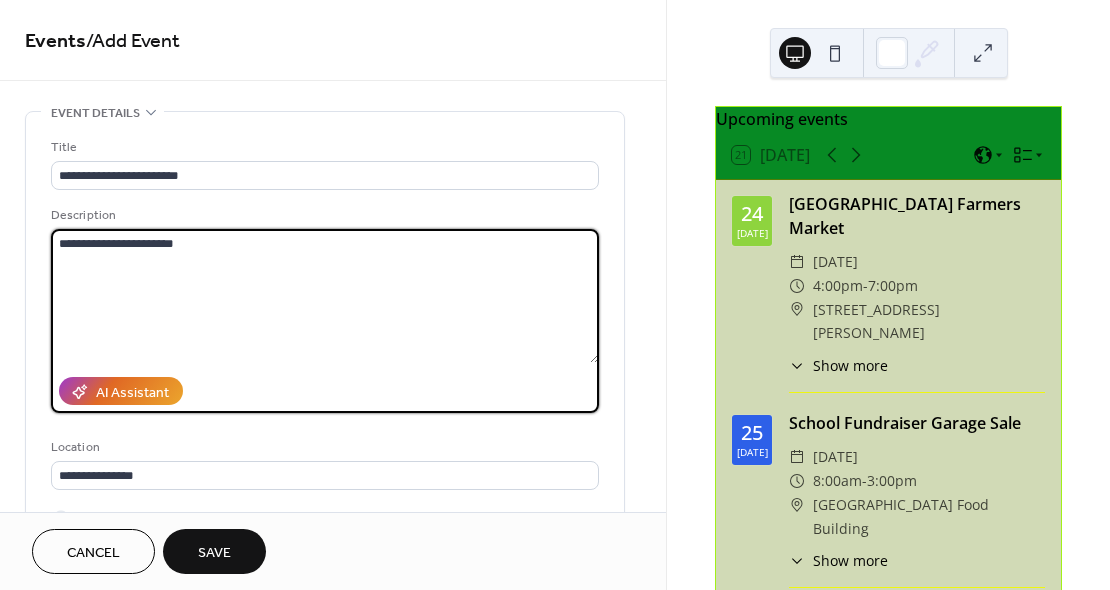 click on "**********" at bounding box center [325, 296] 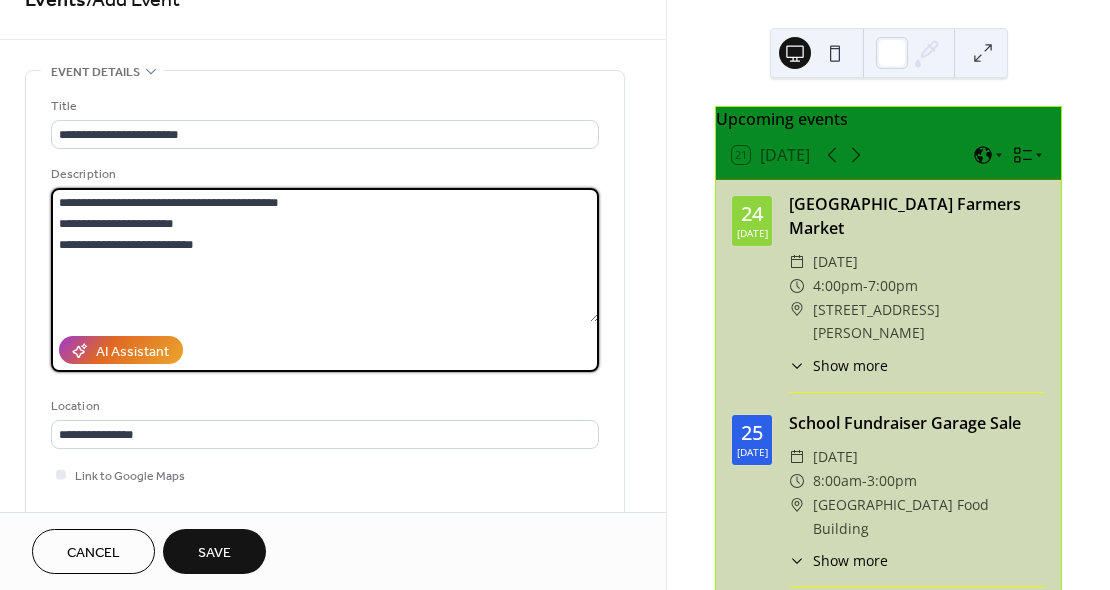 scroll, scrollTop: 0, scrollLeft: 0, axis: both 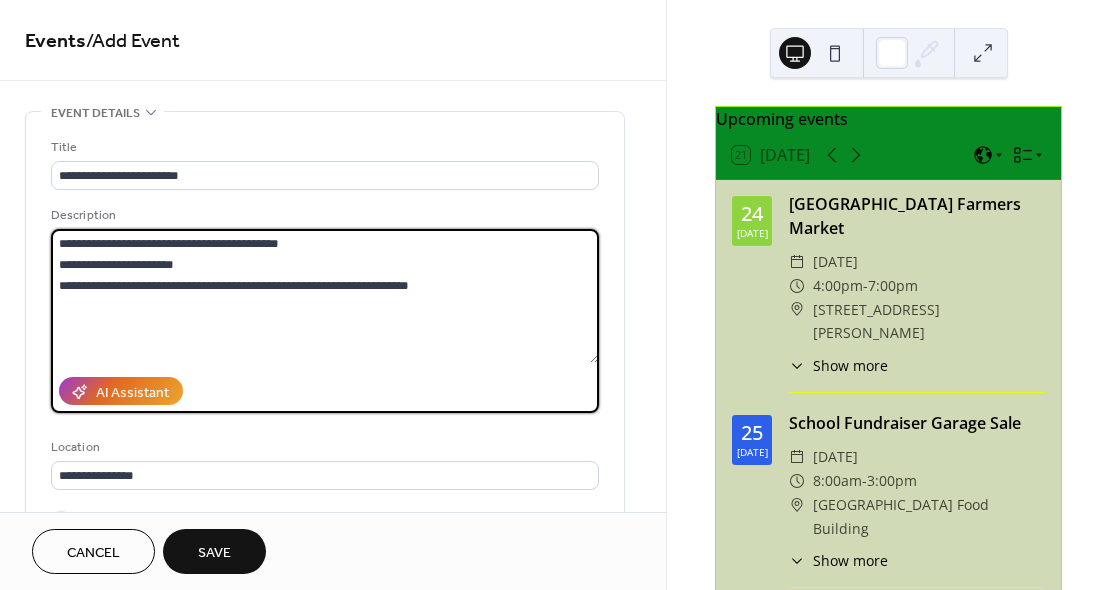 click on "**********" at bounding box center [325, 296] 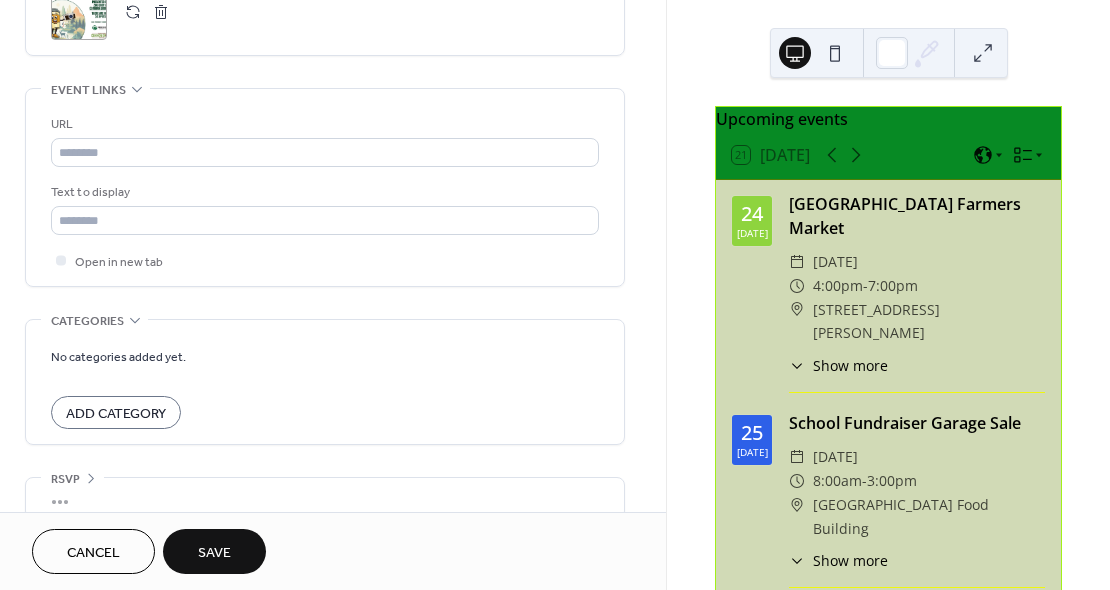 scroll, scrollTop: 1058, scrollLeft: 0, axis: vertical 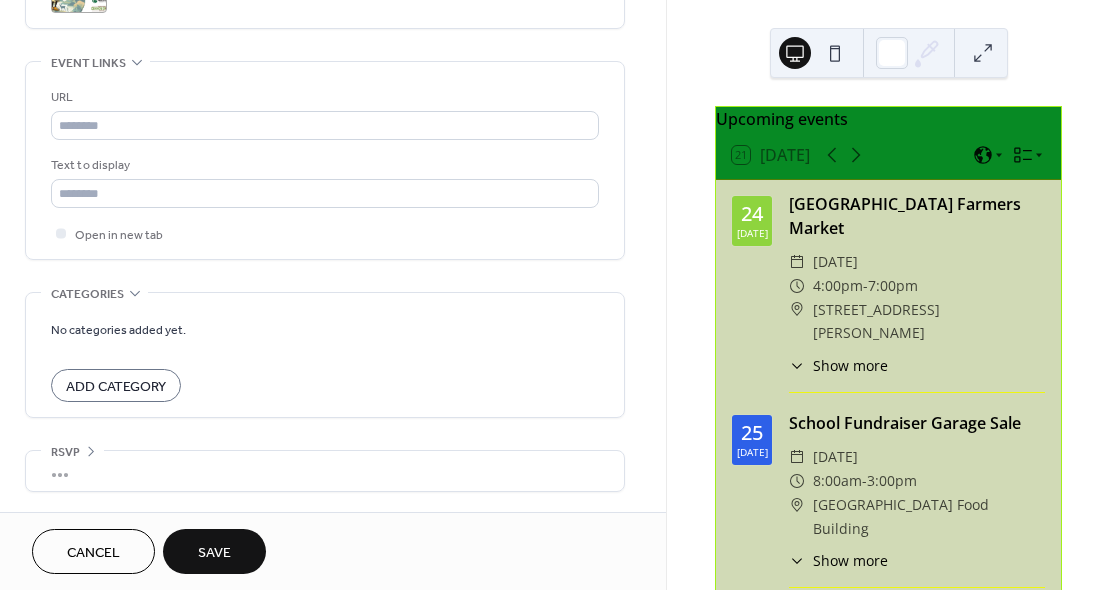 type on "**********" 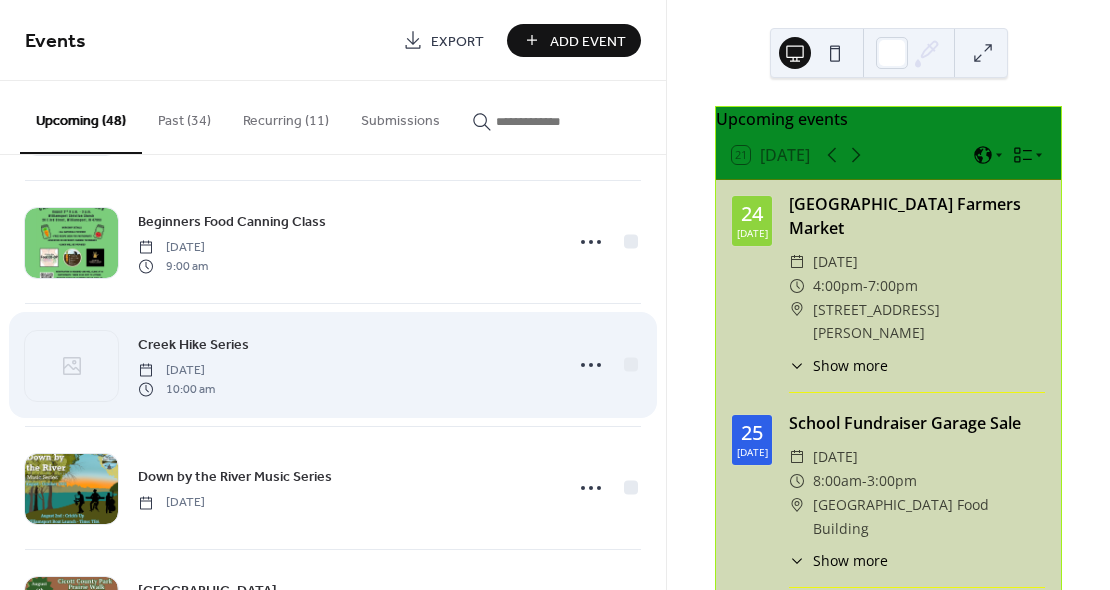 scroll, scrollTop: 1354, scrollLeft: 0, axis: vertical 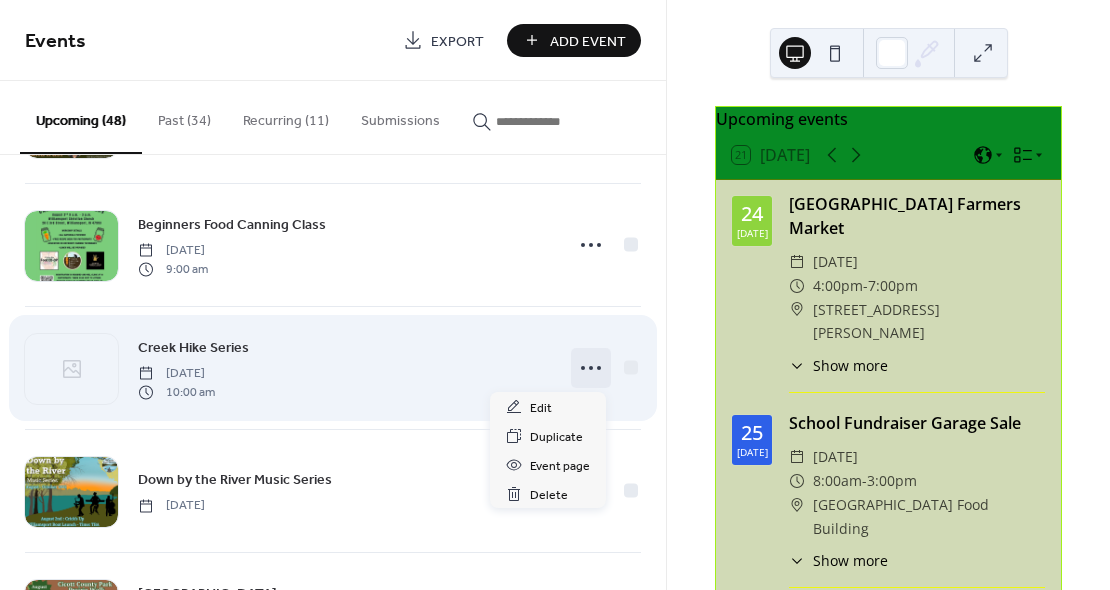click 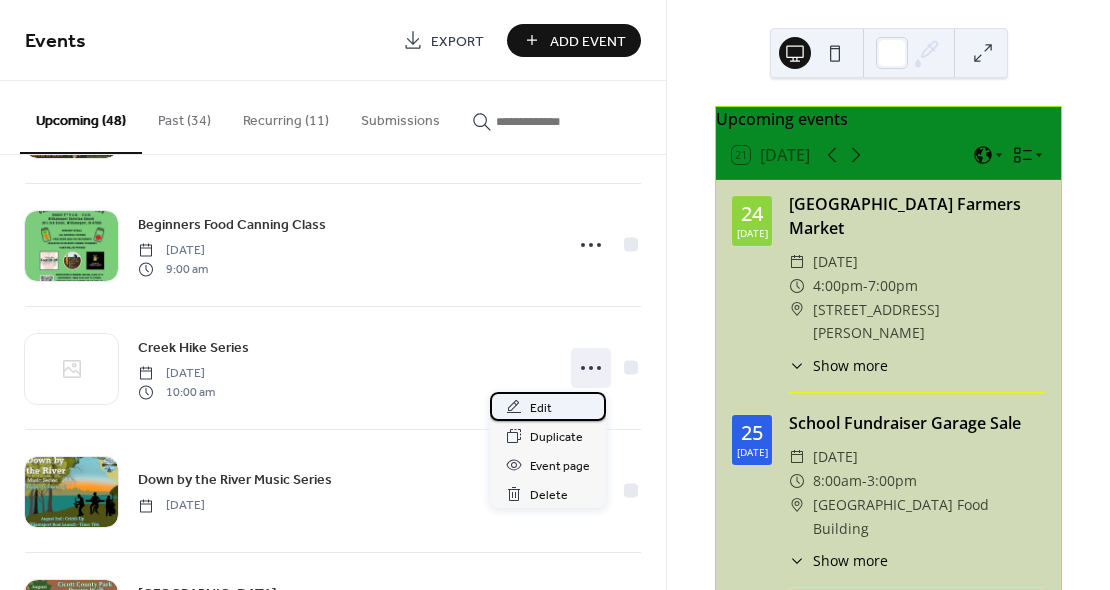 click on "Edit" at bounding box center [541, 408] 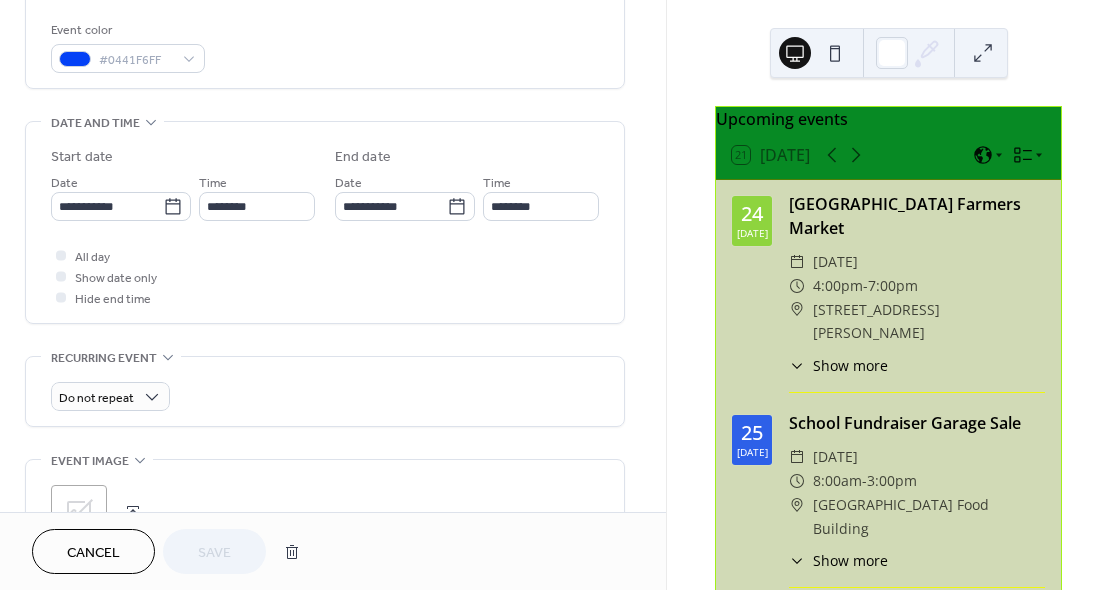 scroll, scrollTop: 1058, scrollLeft: 0, axis: vertical 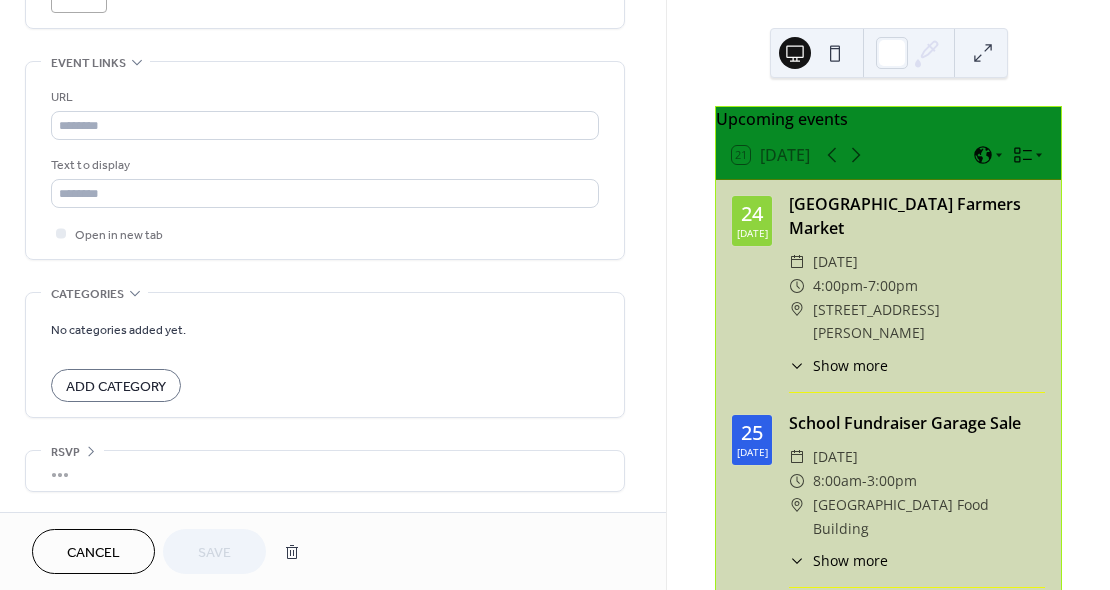 click on "Cancel" at bounding box center (93, 553) 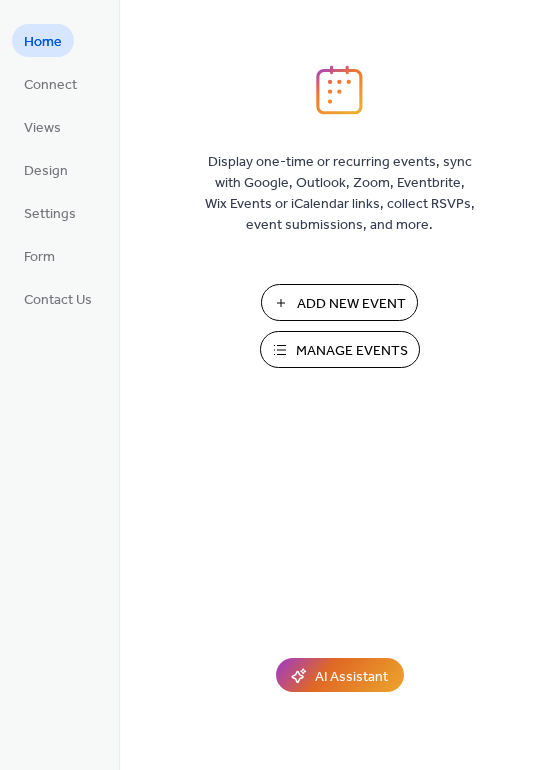 scroll, scrollTop: 0, scrollLeft: 0, axis: both 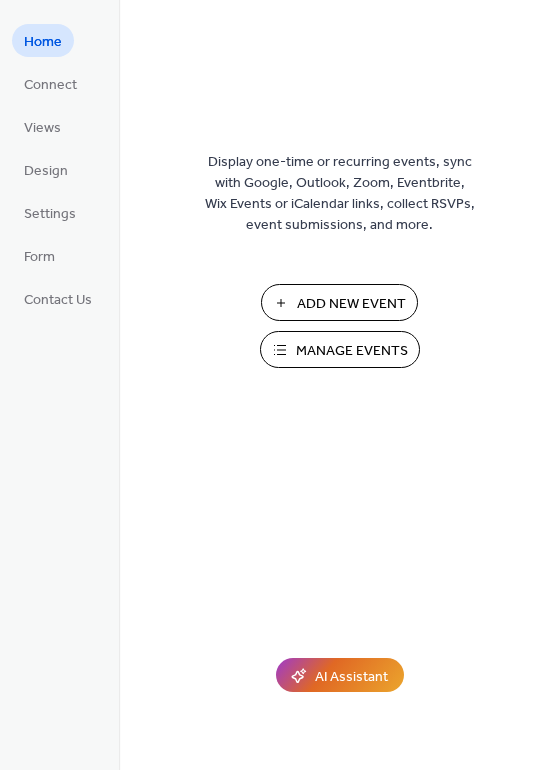 click on "Add New Event" at bounding box center (351, 304) 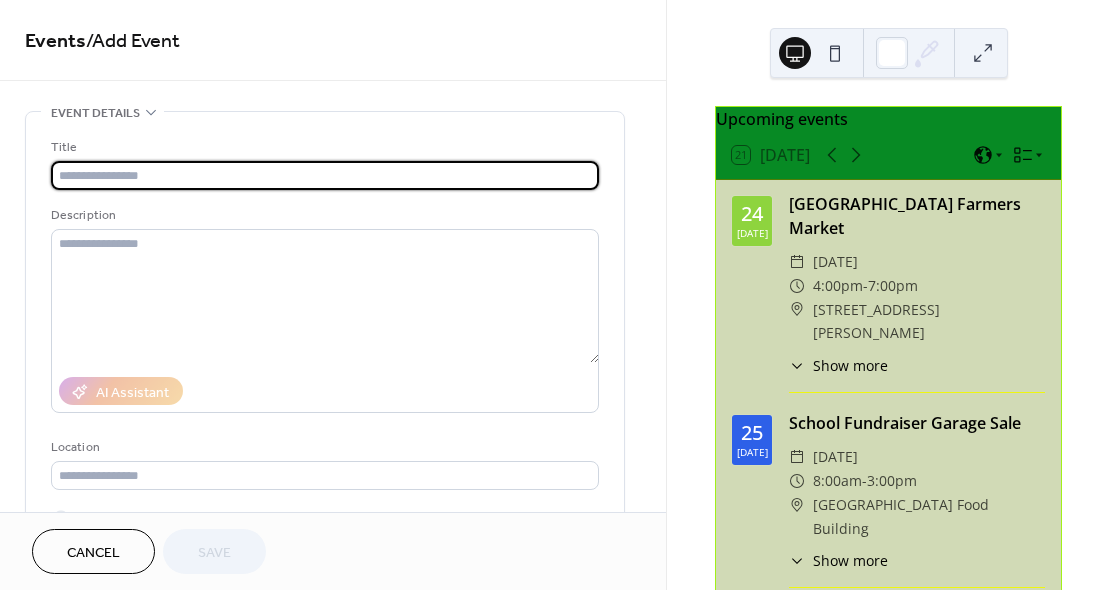 scroll, scrollTop: 0, scrollLeft: 0, axis: both 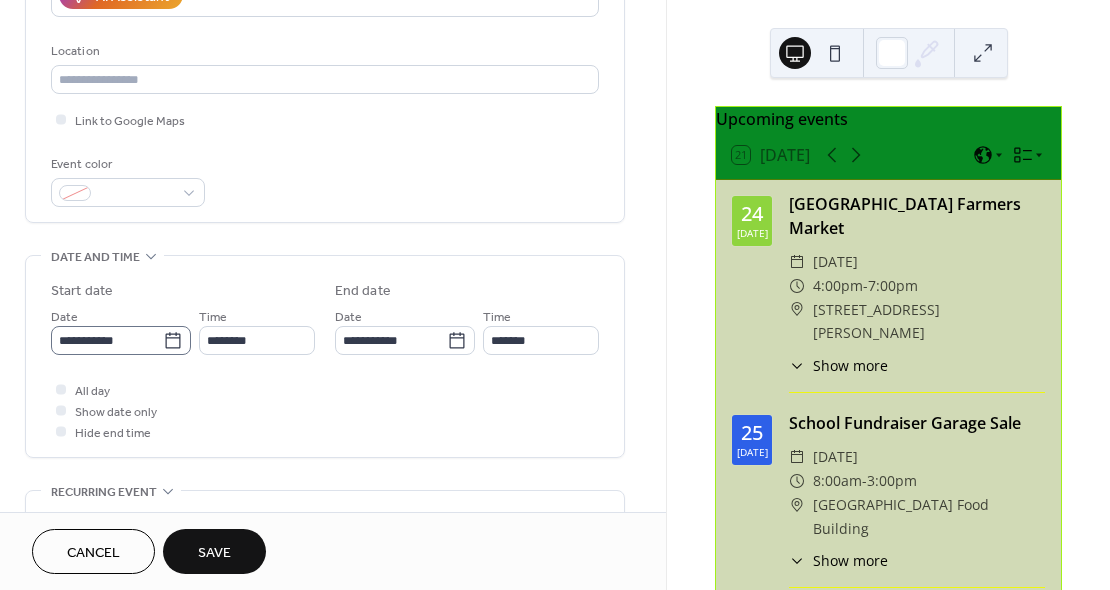 type on "**********" 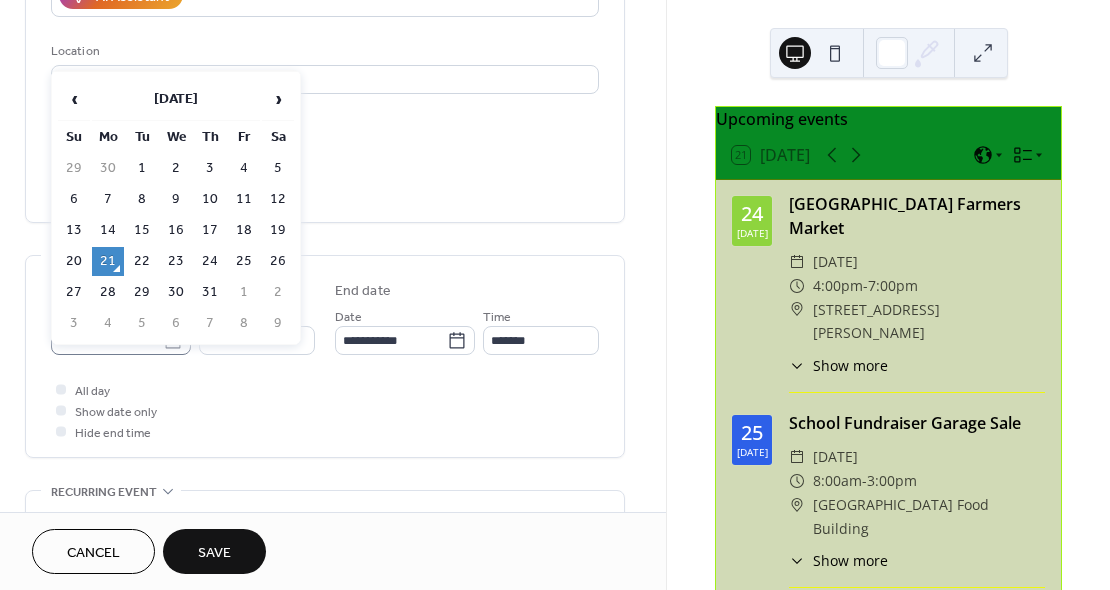 click on "**********" at bounding box center (555, 295) 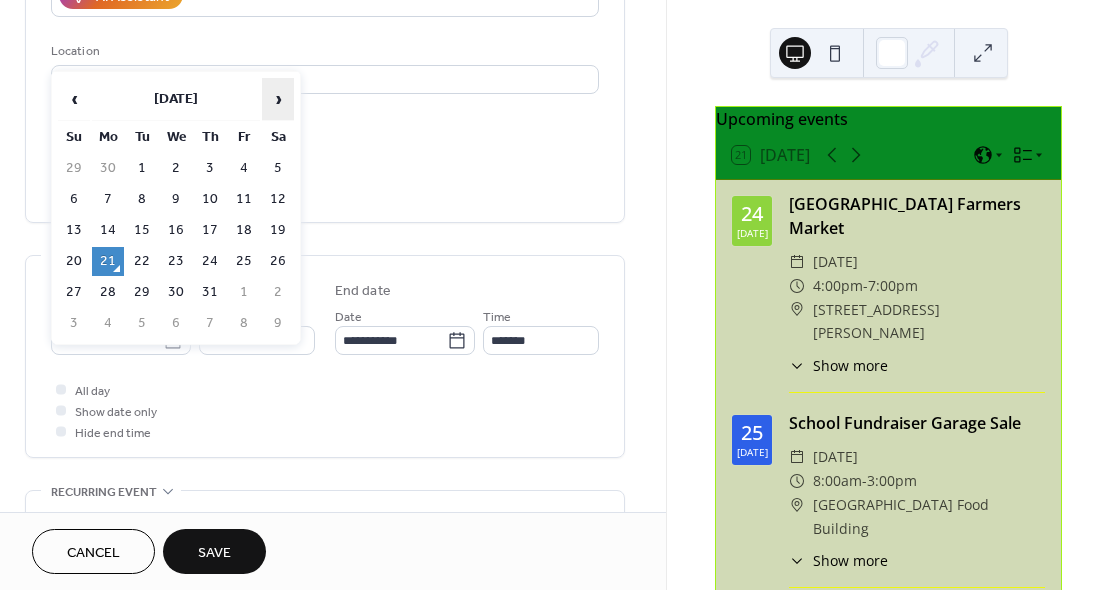 click on "›" at bounding box center [278, 99] 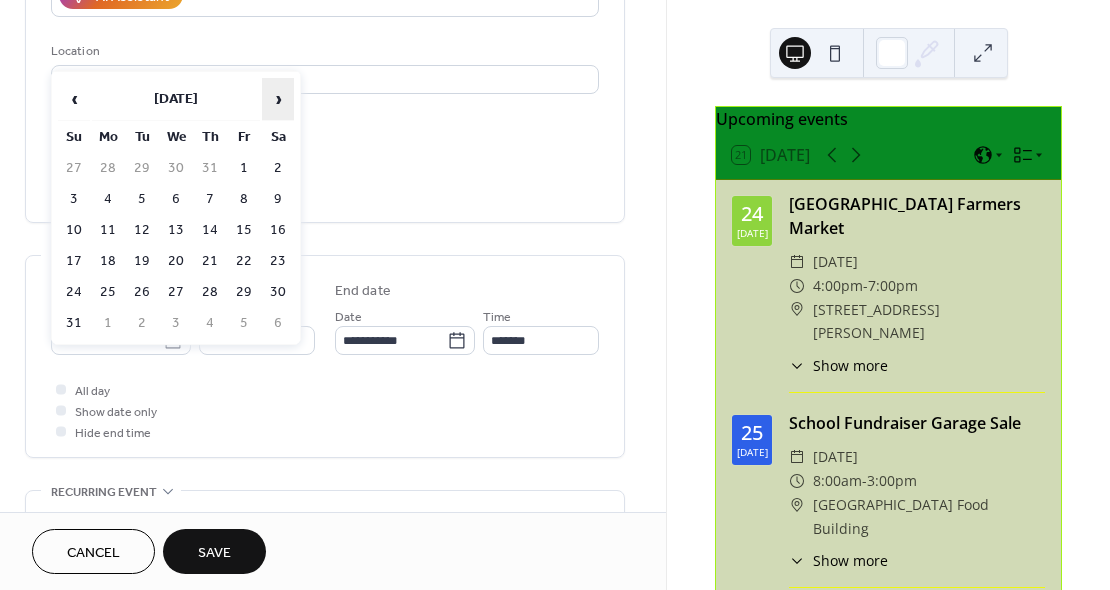 click on "›" at bounding box center [278, 99] 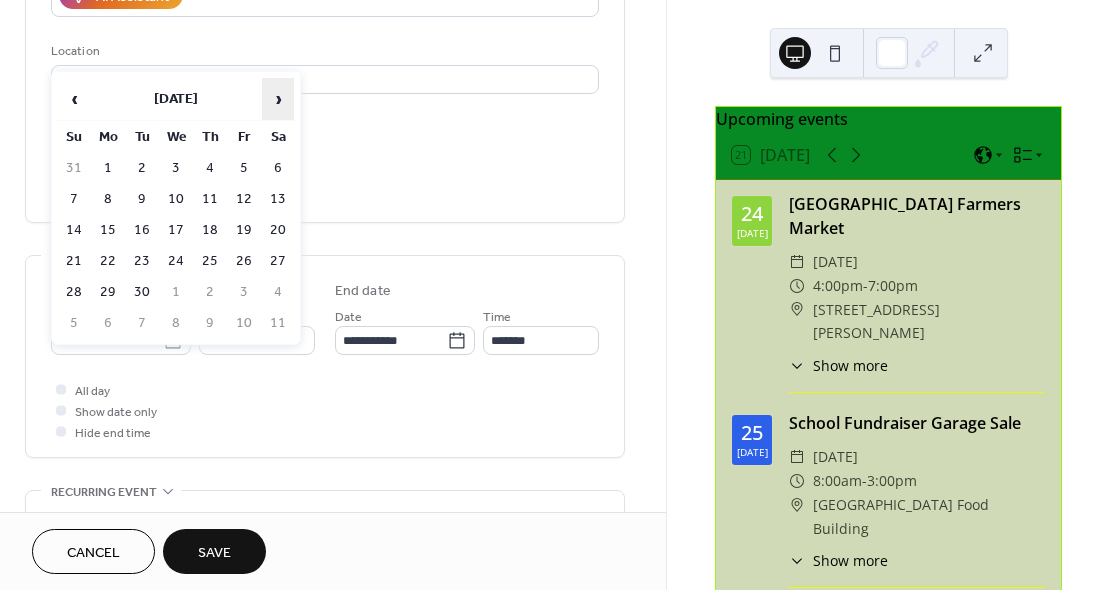 click on "›" at bounding box center [278, 99] 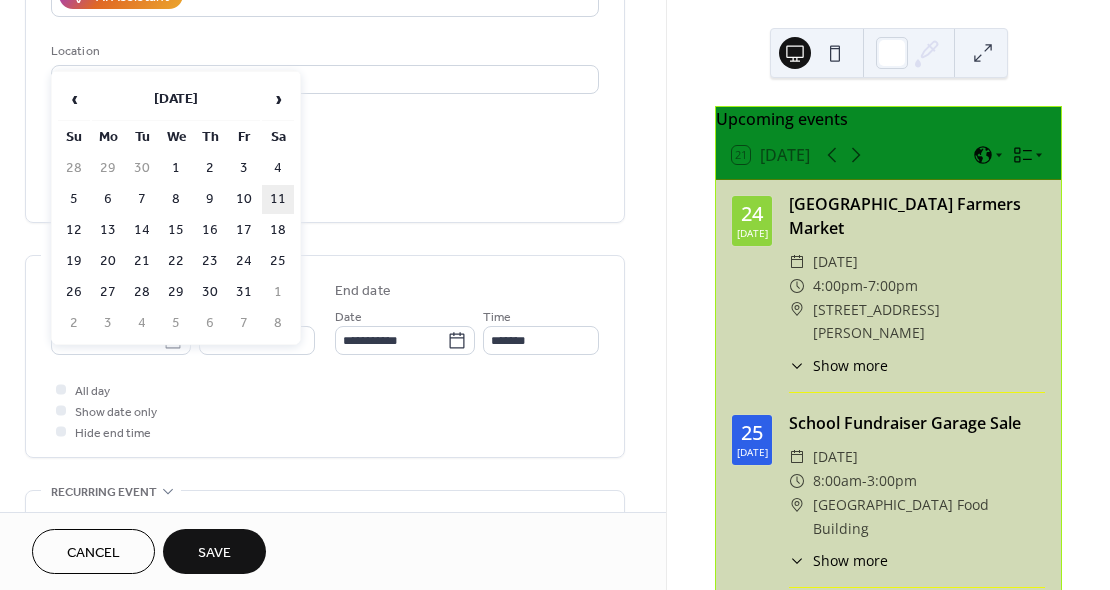 click on "11" at bounding box center (278, 199) 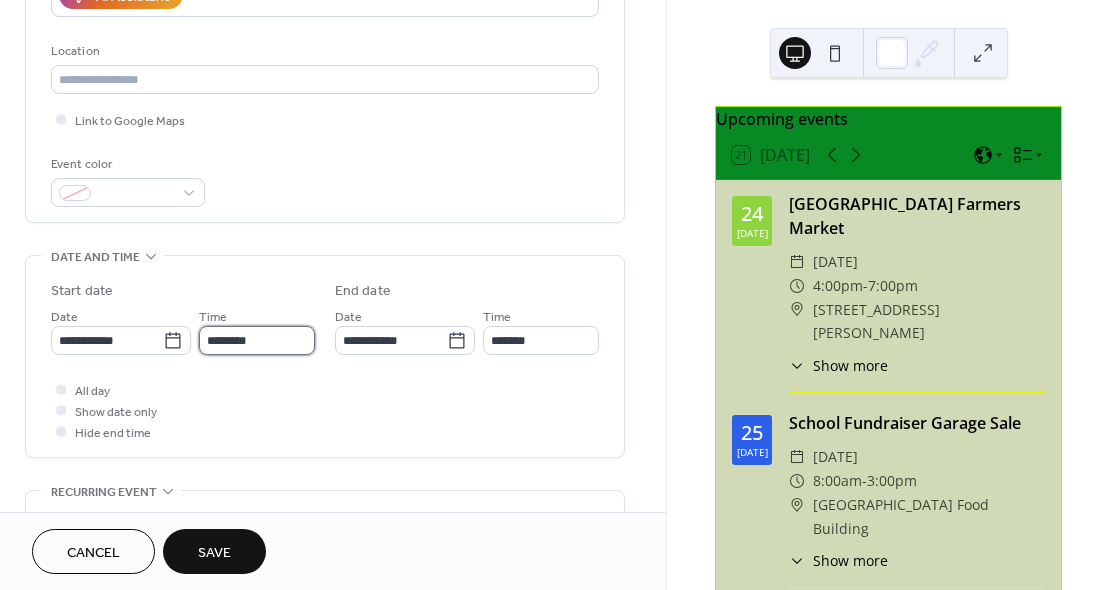 click on "********" at bounding box center (257, 340) 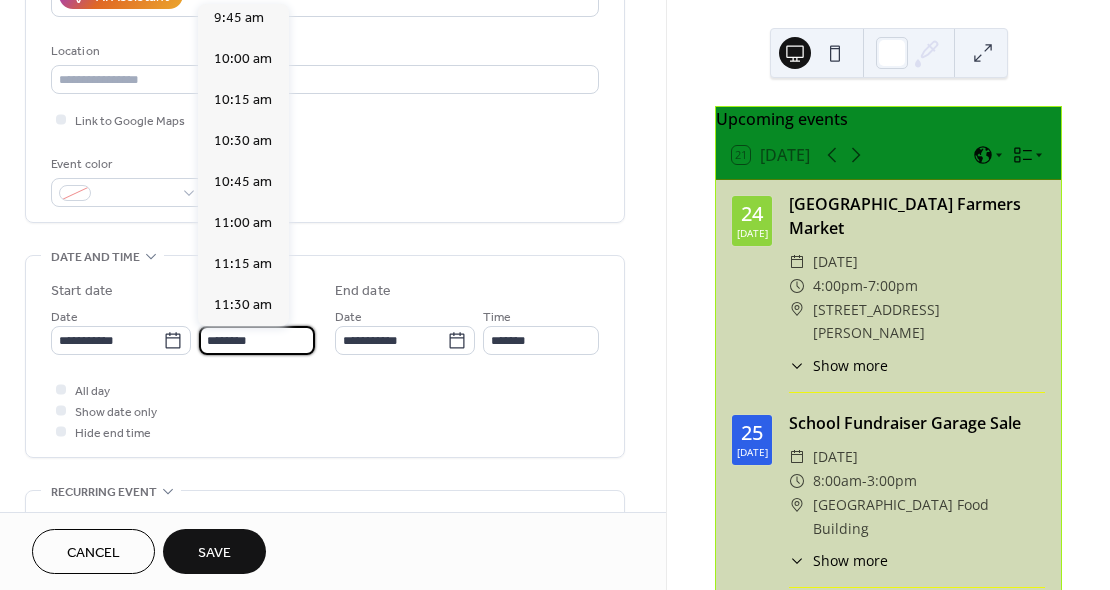 scroll, scrollTop: 1580, scrollLeft: 0, axis: vertical 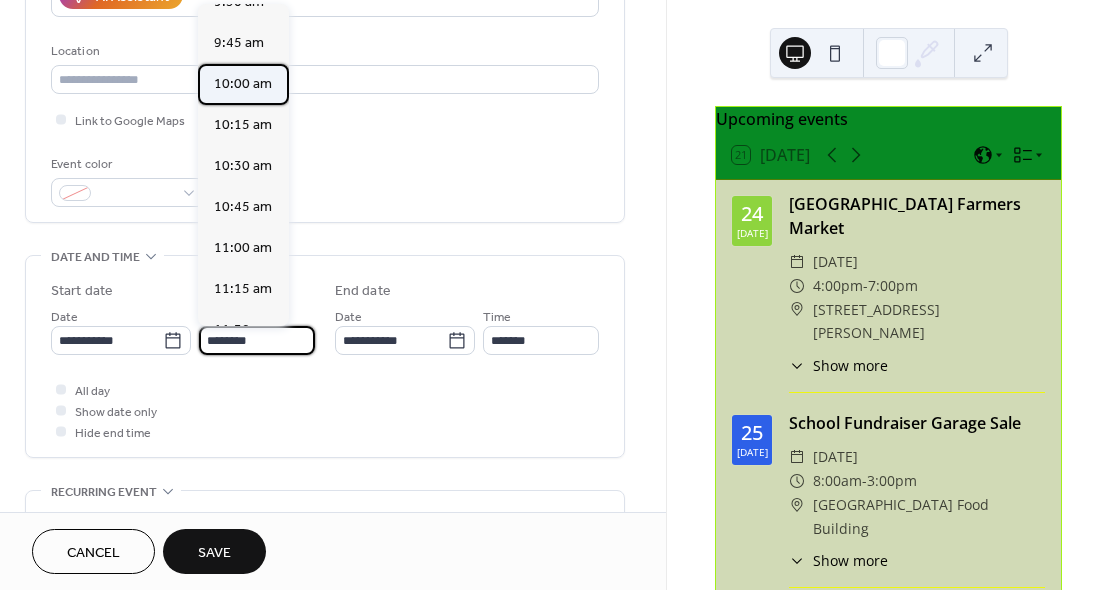 click on "10:00 am" at bounding box center (243, 84) 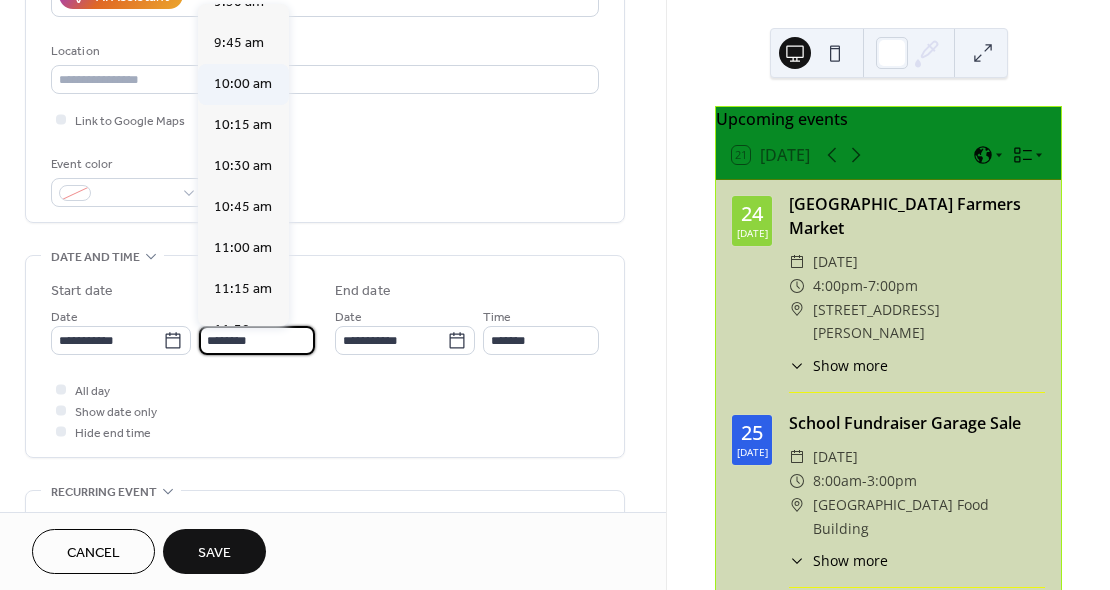 type on "********" 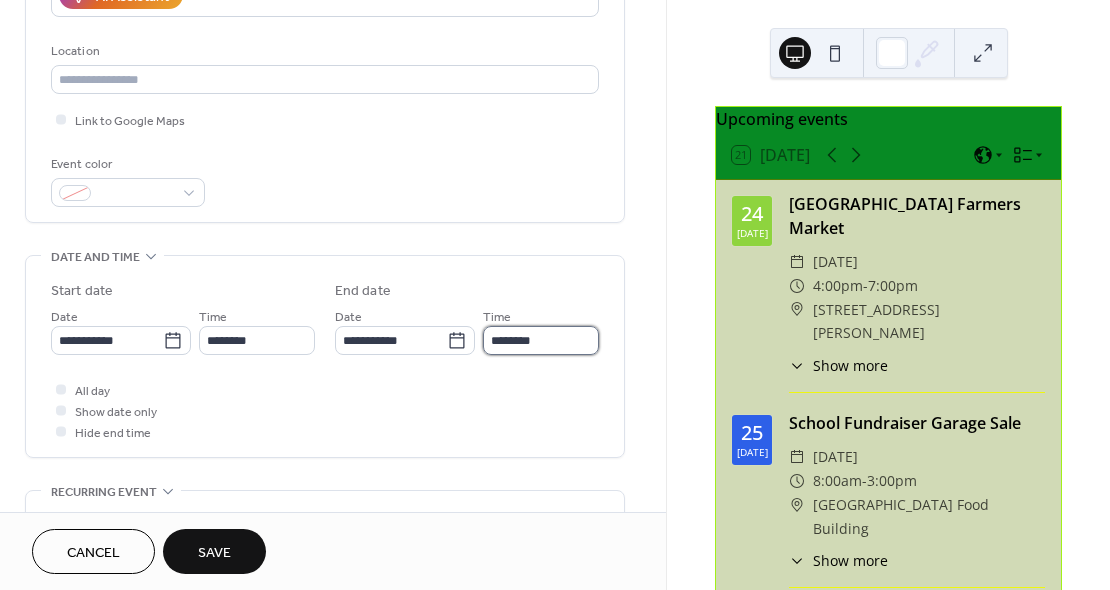 click on "********" at bounding box center (541, 340) 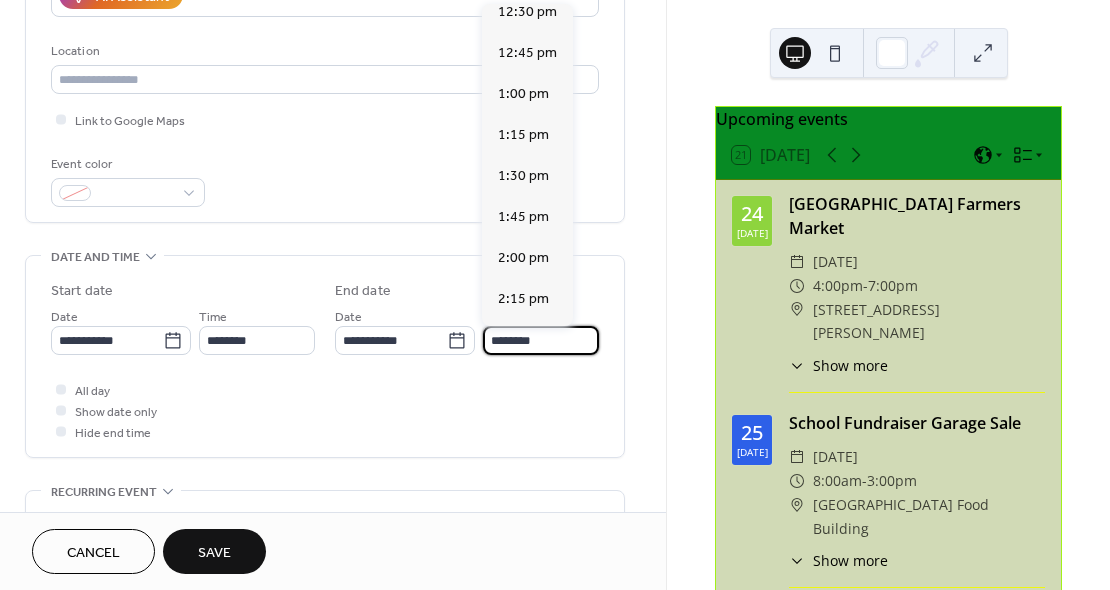 scroll, scrollTop: 390, scrollLeft: 0, axis: vertical 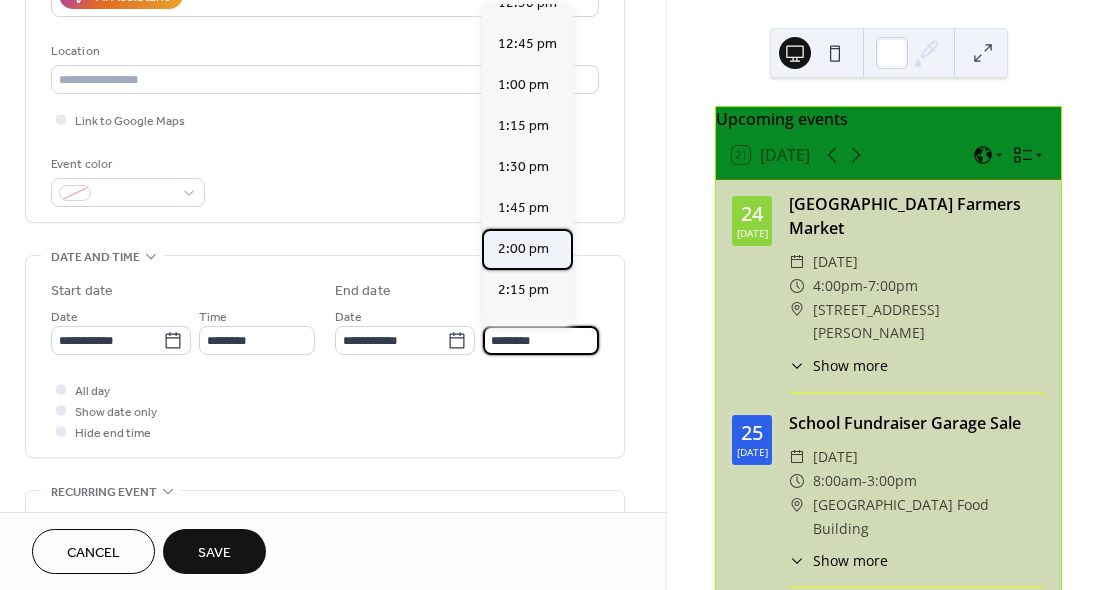 click on "2:00 pm" at bounding box center [523, 249] 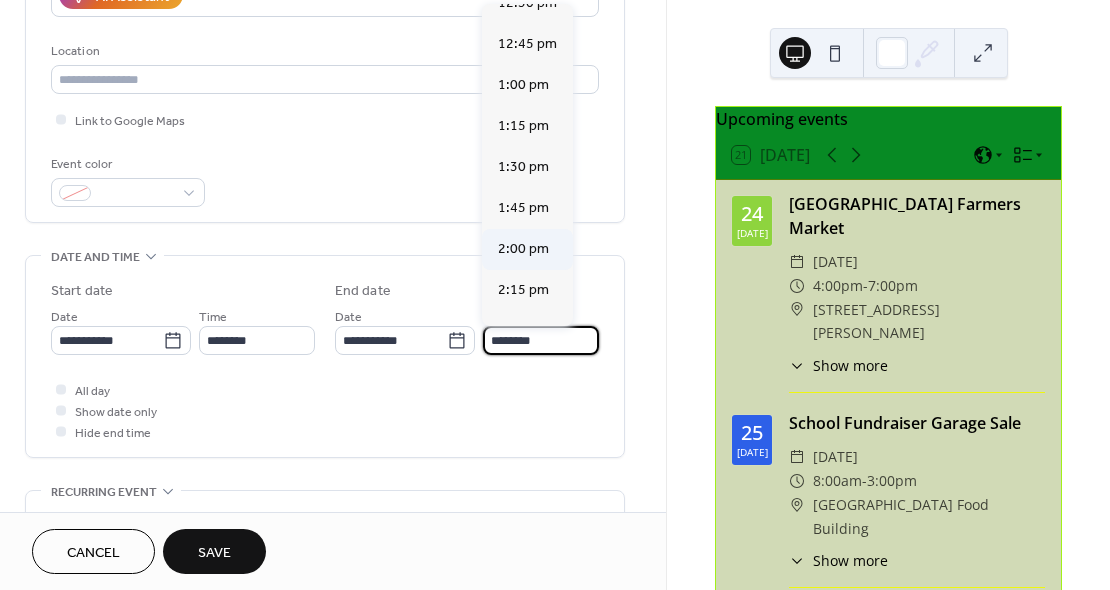 type on "*******" 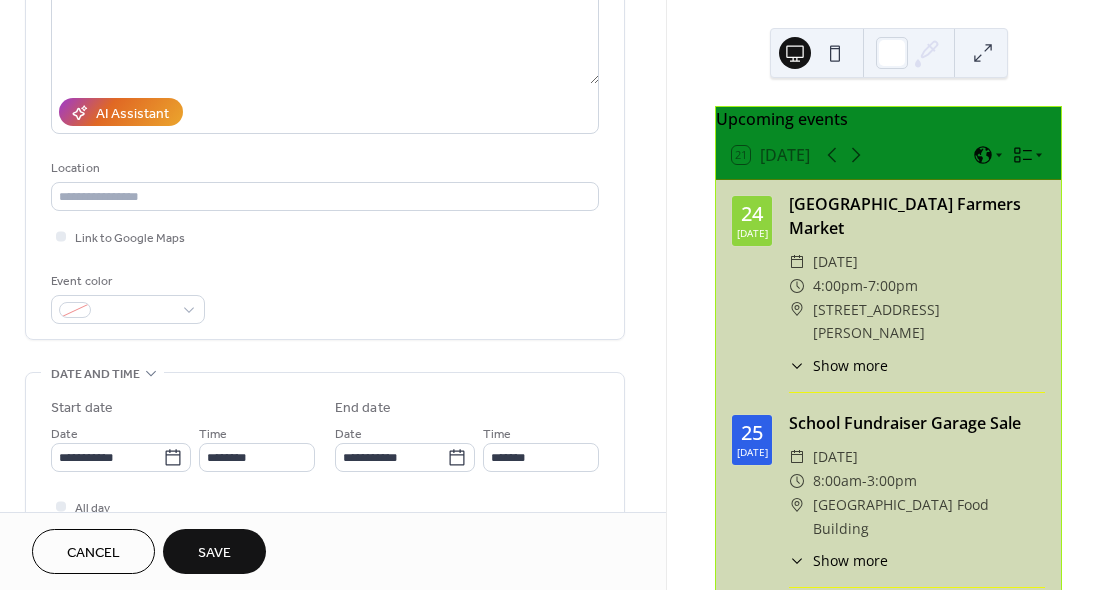 scroll, scrollTop: 233, scrollLeft: 0, axis: vertical 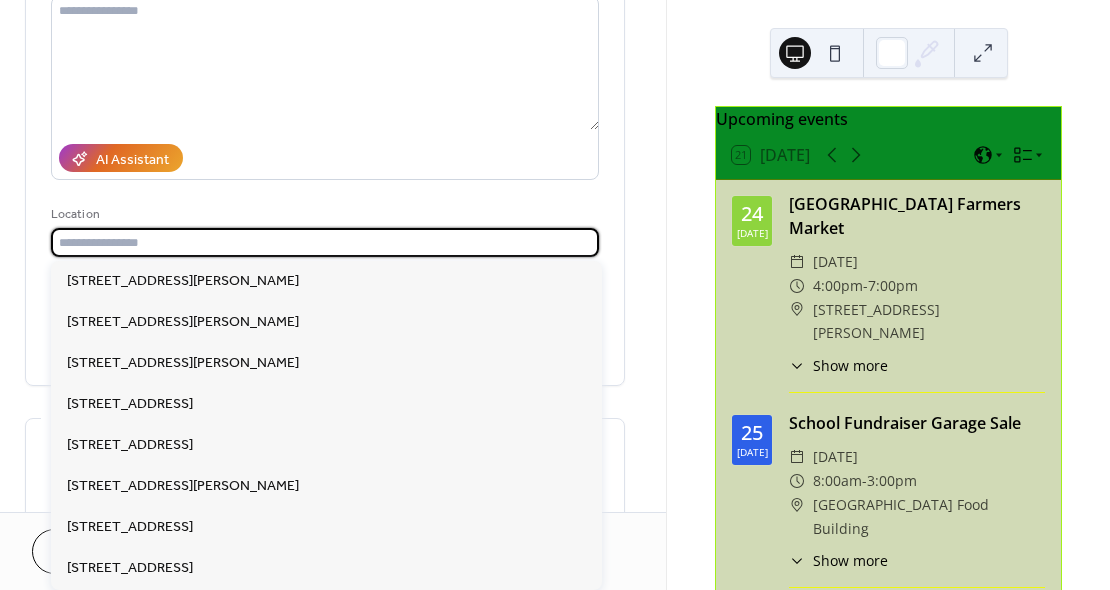 click at bounding box center (325, 242) 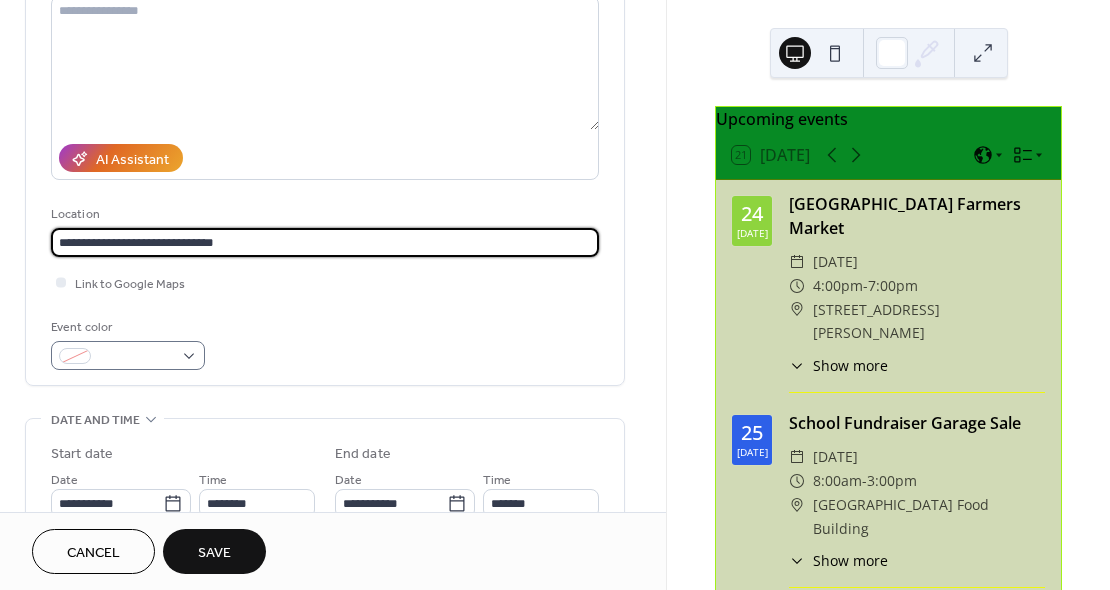 type on "**********" 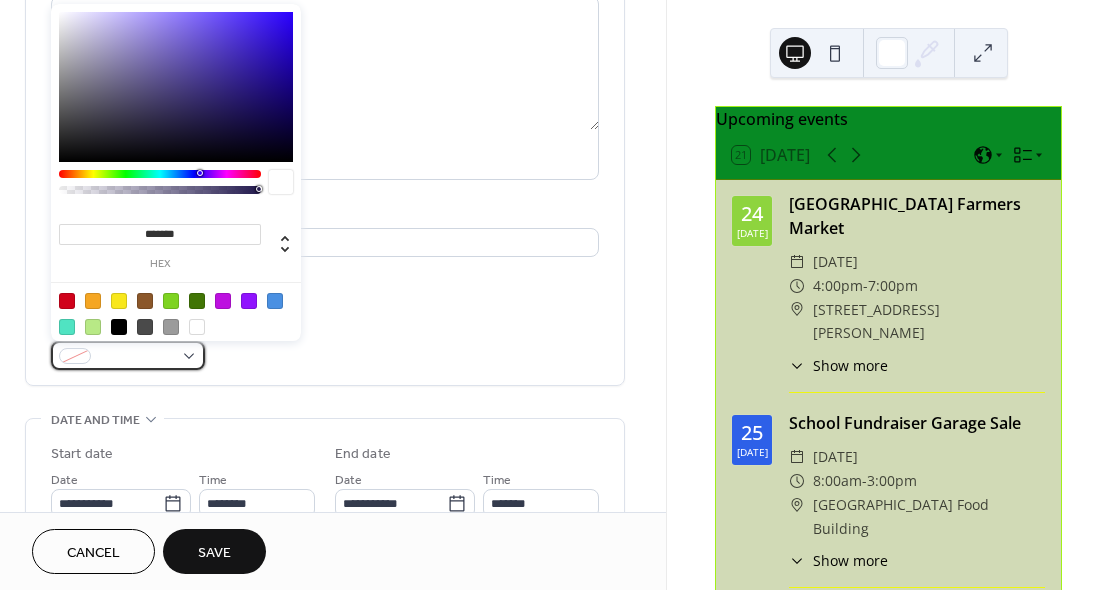 click at bounding box center (128, 355) 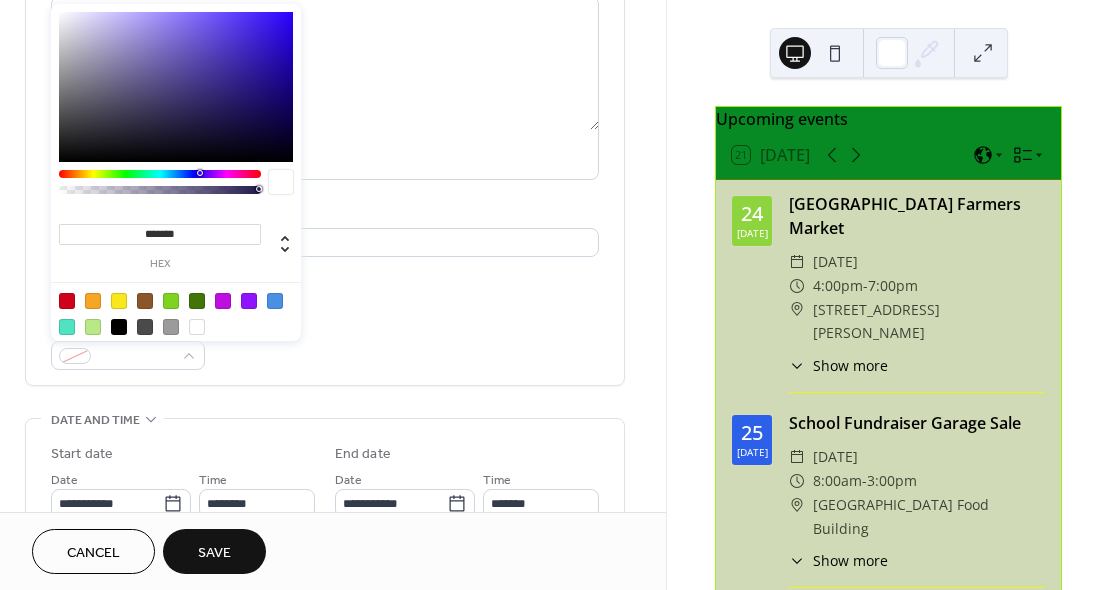drag, startPoint x: 132, startPoint y: 226, endPoint x: 226, endPoint y: 233, distance: 94.26028 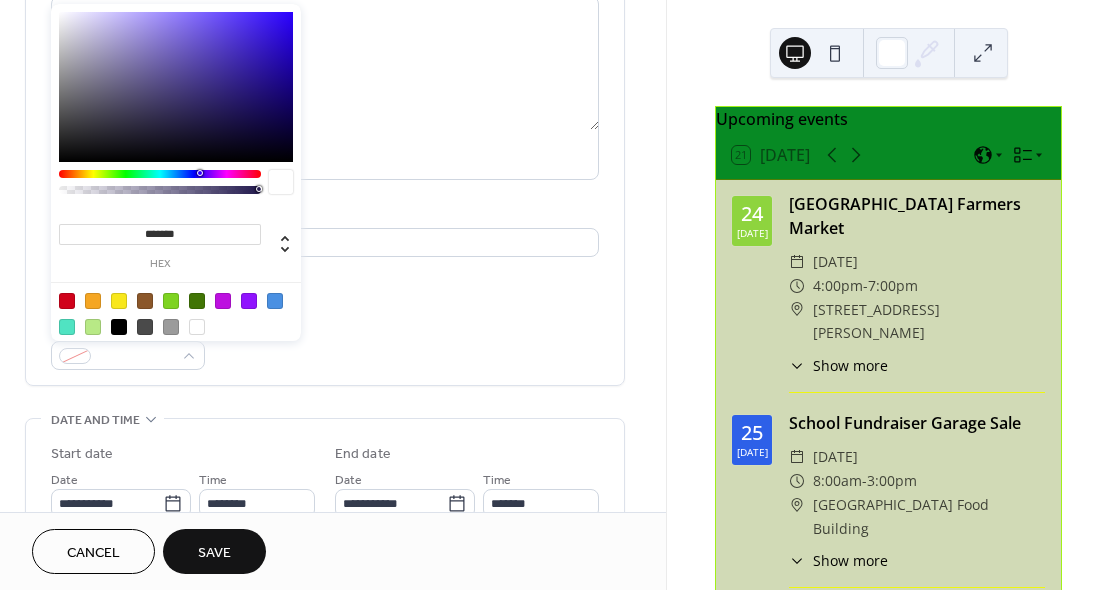 click on "*******" at bounding box center [160, 234] 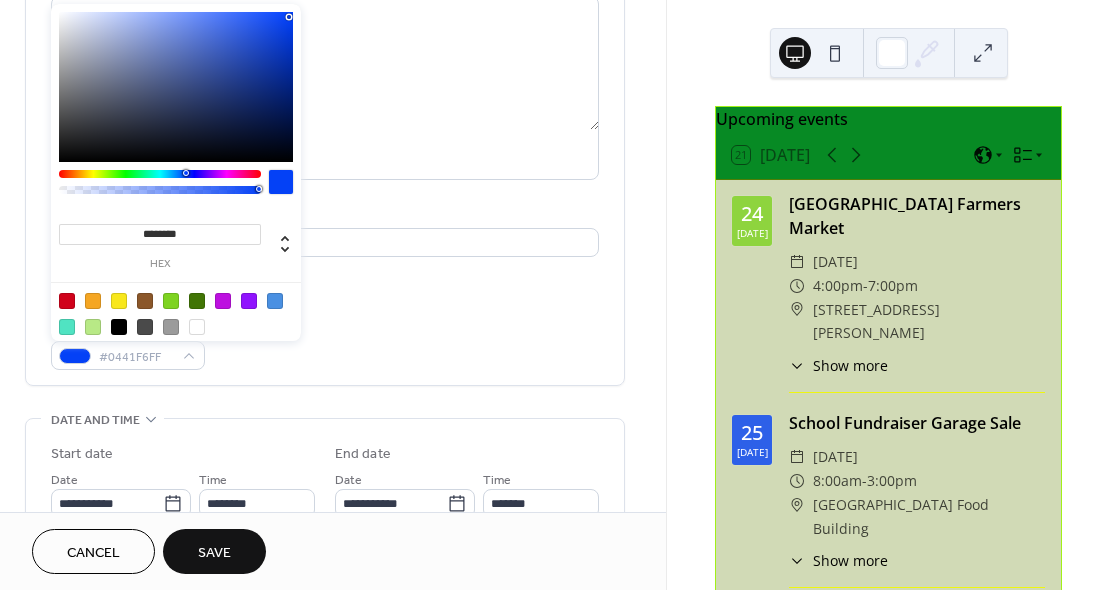 type on "*******" 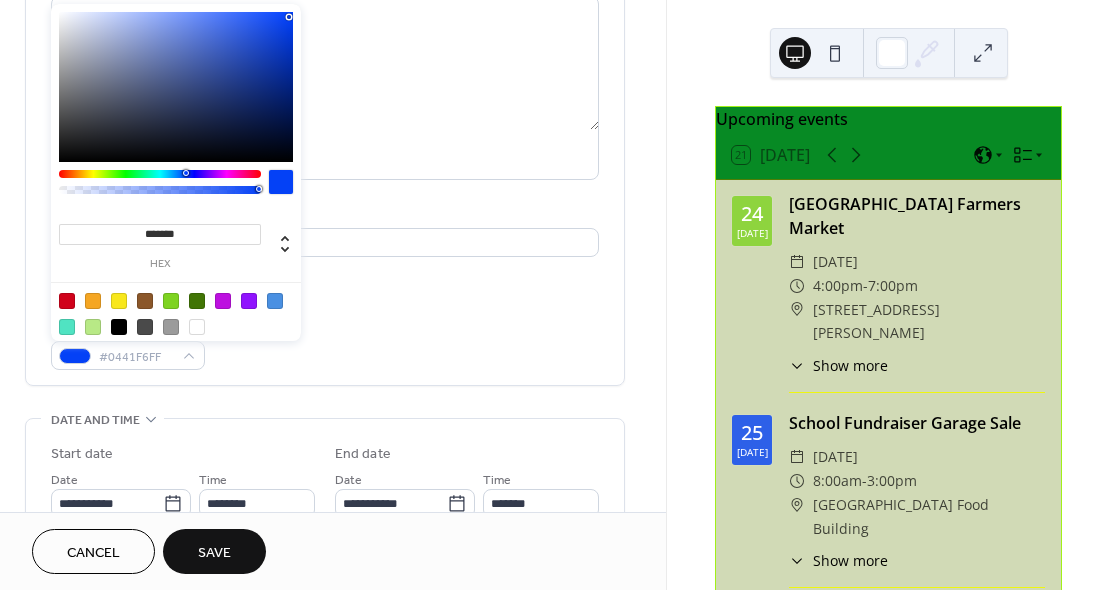 click at bounding box center (281, 182) 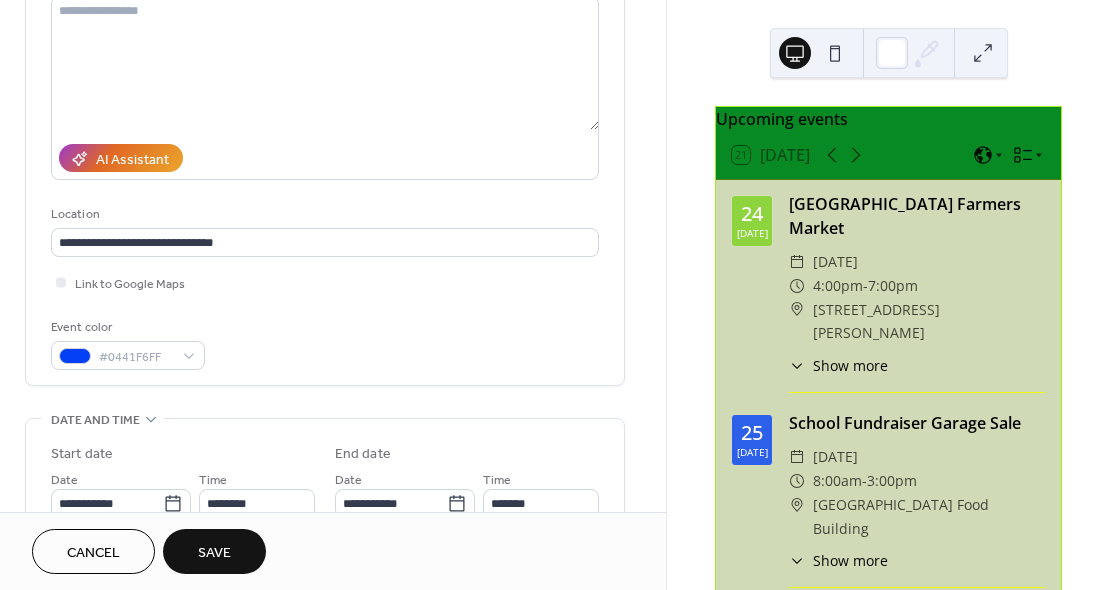 click on "**********" at bounding box center [325, 137] 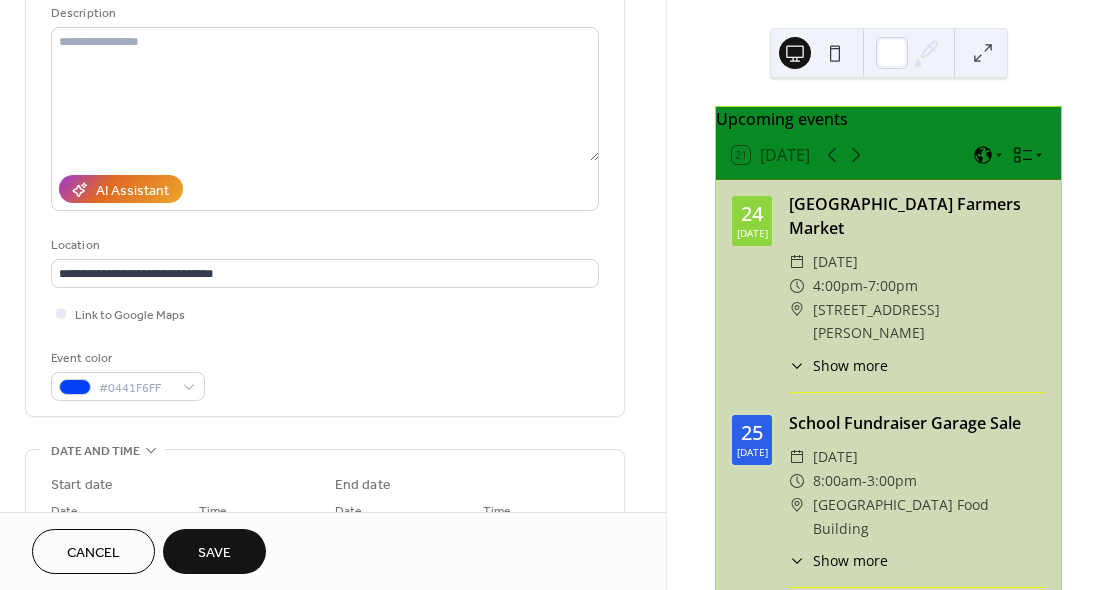 scroll, scrollTop: 0, scrollLeft: 0, axis: both 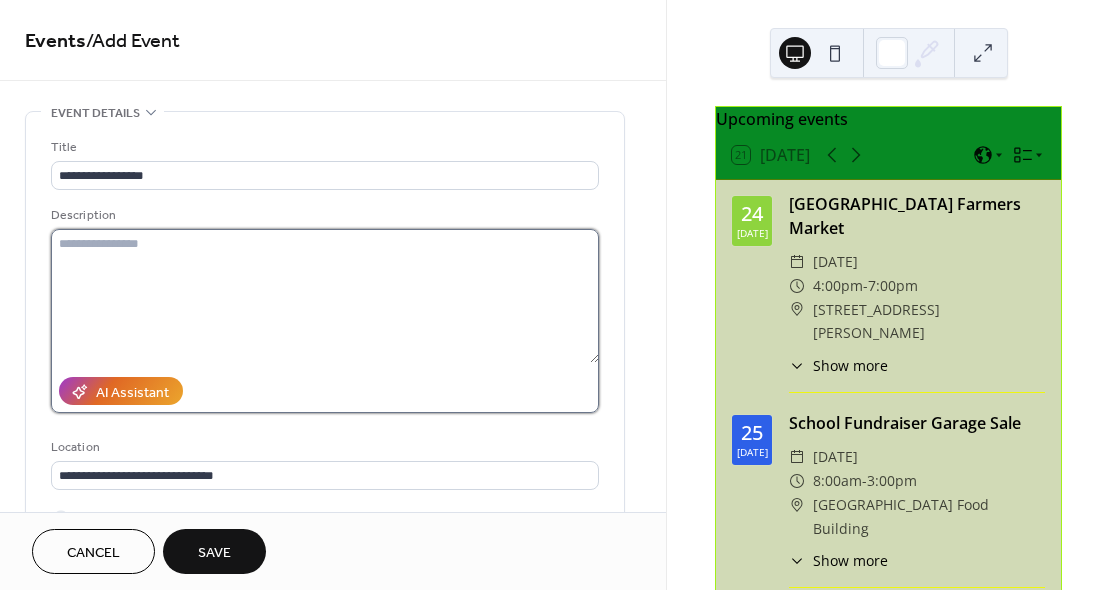 click at bounding box center (325, 296) 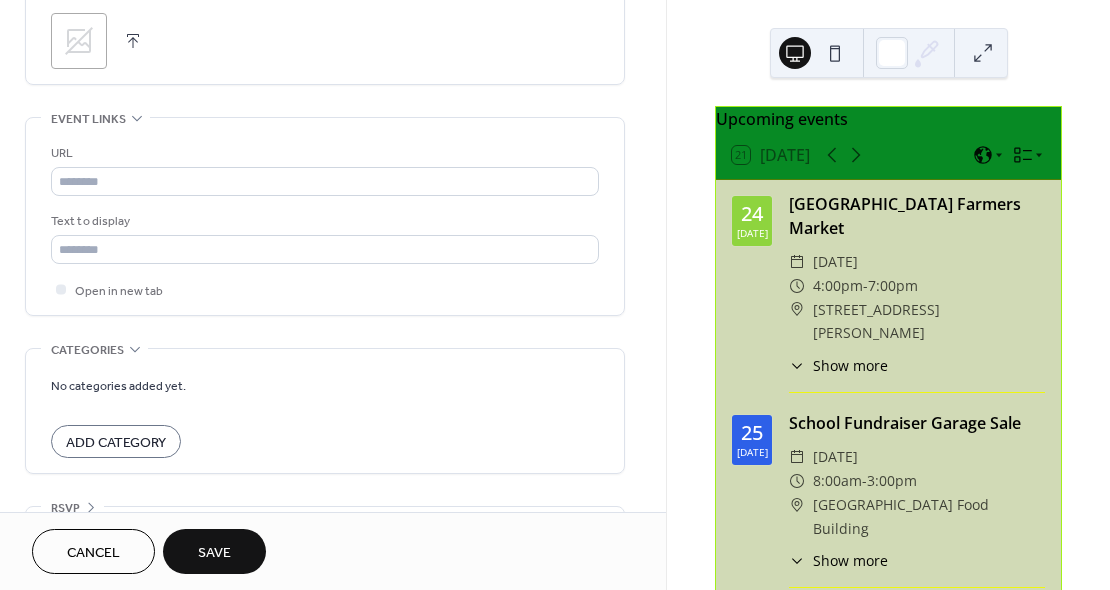 scroll, scrollTop: 1058, scrollLeft: 0, axis: vertical 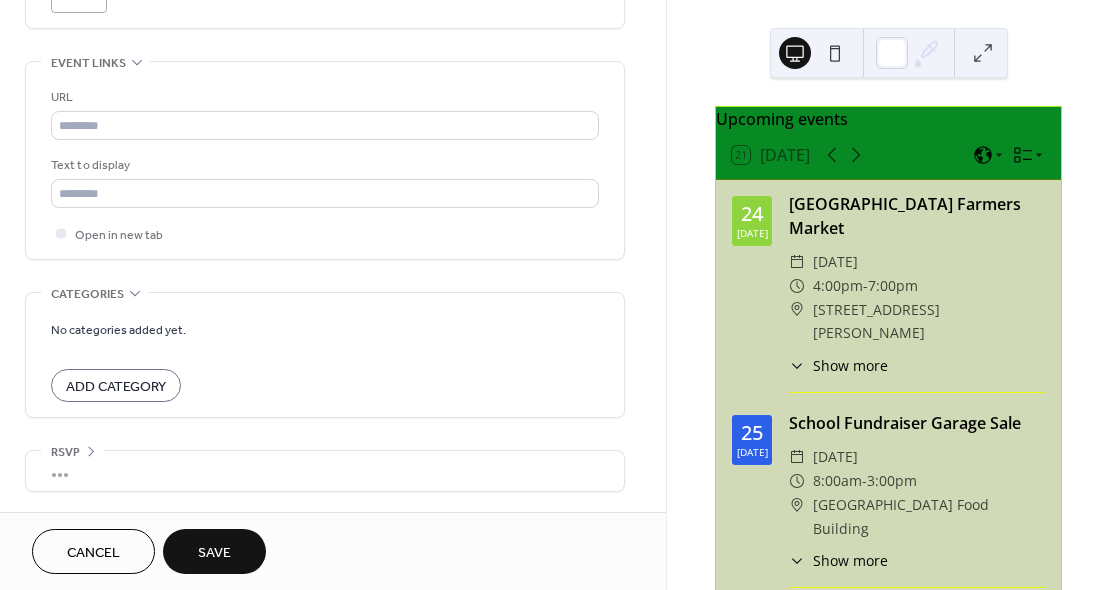 type on "**********" 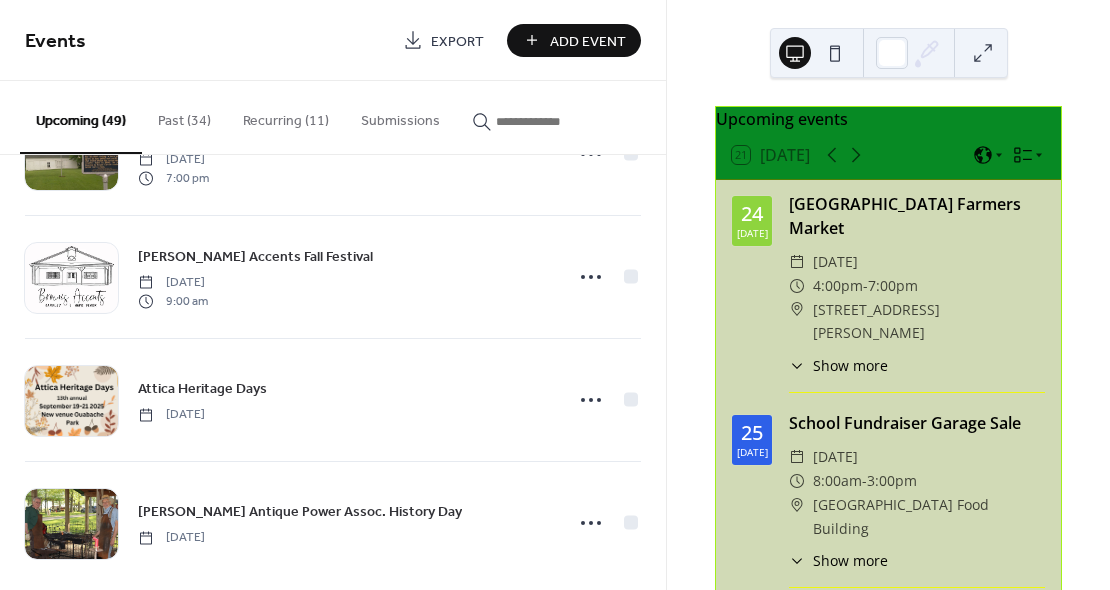 scroll, scrollTop: 3314, scrollLeft: 0, axis: vertical 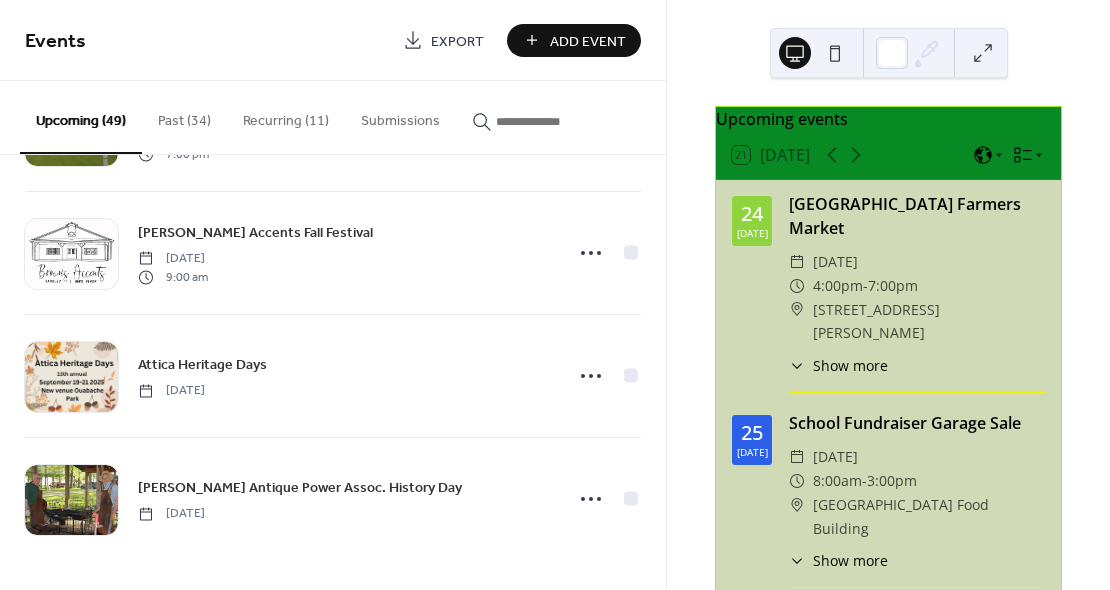click on "Recurring (11)" at bounding box center (286, 116) 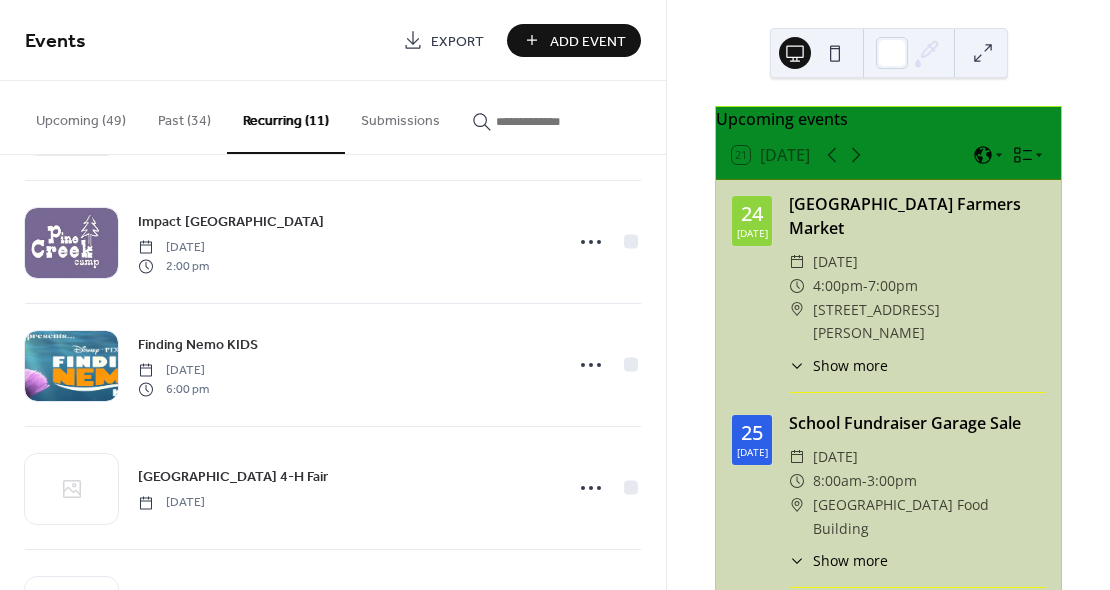 scroll, scrollTop: 0, scrollLeft: 0, axis: both 